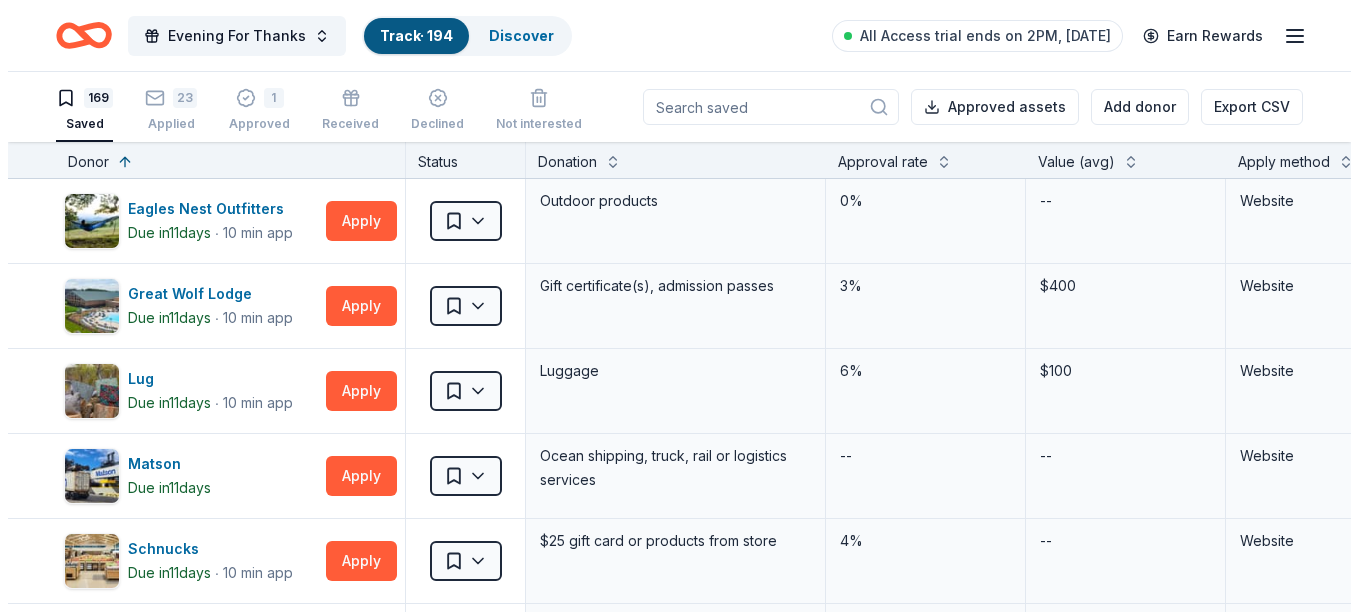 scroll, scrollTop: 0, scrollLeft: 0, axis: both 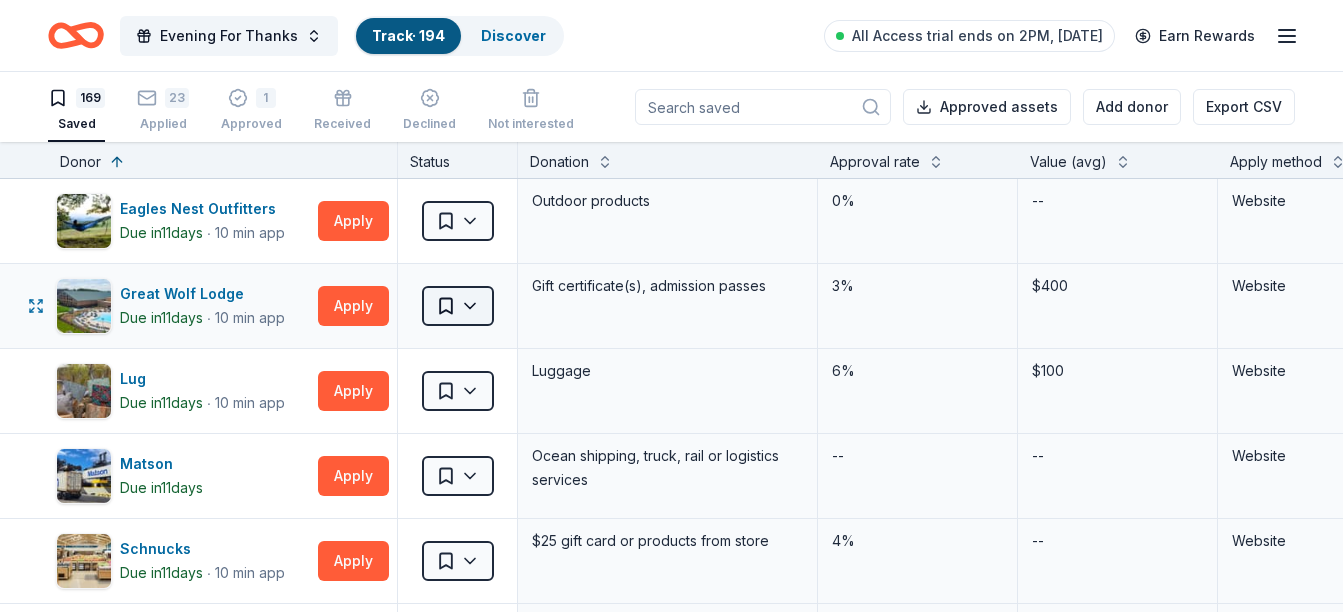 click on "Evening For Thanks Track  · 194 Discover All Access trial ends on 2PM, 8/12 Earn Rewards 169 Saved 23 Applied 1 Approved Received Declined Not interested  Approved assets Add donor Export CSV Donor Status Donation Approval rate Value (avg) Apply method Assignee Notes Eagles Nest Outfitters Due in  11  days ∙ 10 min app Apply Saved Outdoor products 0% -- Website Great Wolf Lodge Due in  11  days ∙ 10 min app Apply Saved Gift certificate(s), admission passes 3% $400 Website Lug Due in  11  days ∙ 10 min app Apply Saved Luggage 6% $100 Website Matson Due in  11  days Apply Saved Ocean shipping, truck, rail or logistics services -- -- Website Schnucks Due in  11  days ∙ 10 min app Apply Saved $25 gift card or products from store 4% -- Website Signet Jewelers Due in  11  days ∙ 10 min app Apply Saved Jewelry products 7% $509 Website Terrain Dog Due in 17 days ∙ 10 min app Apply Saved Dog gear product(s) 2% -- Website Working Person's Store Due in 31 days ∙ Quick app Apply Saved 0% -- Website ∙ 1%" at bounding box center (671, 306) 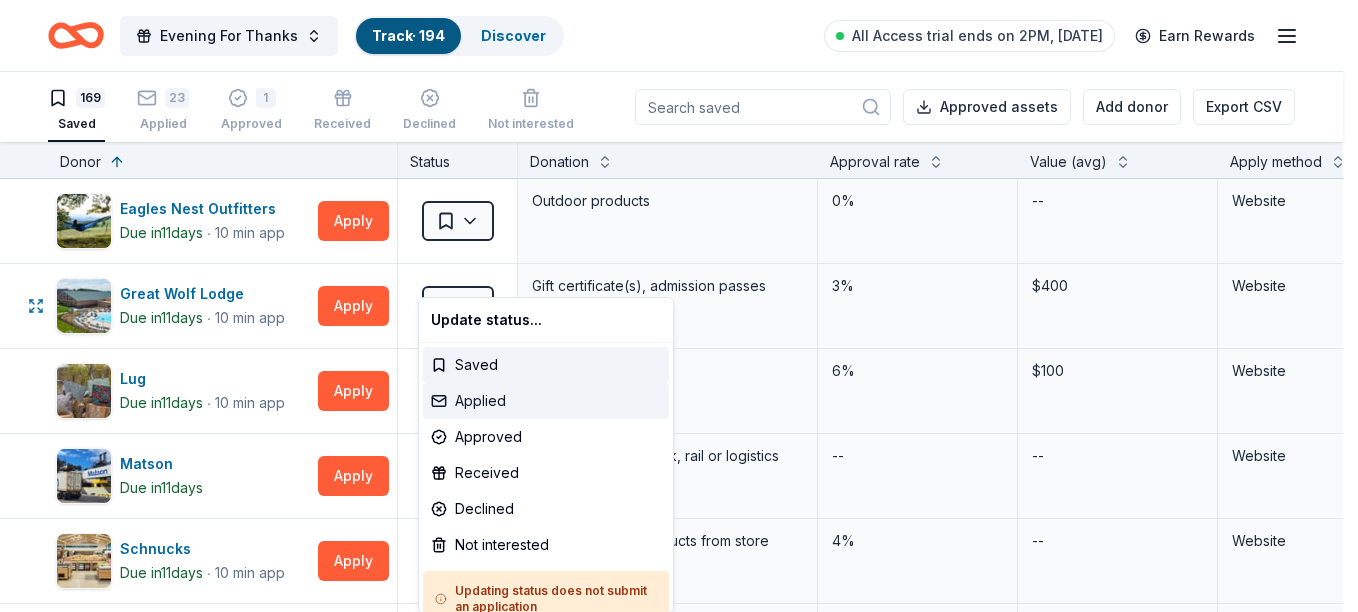 click on "Applied" at bounding box center (546, 401) 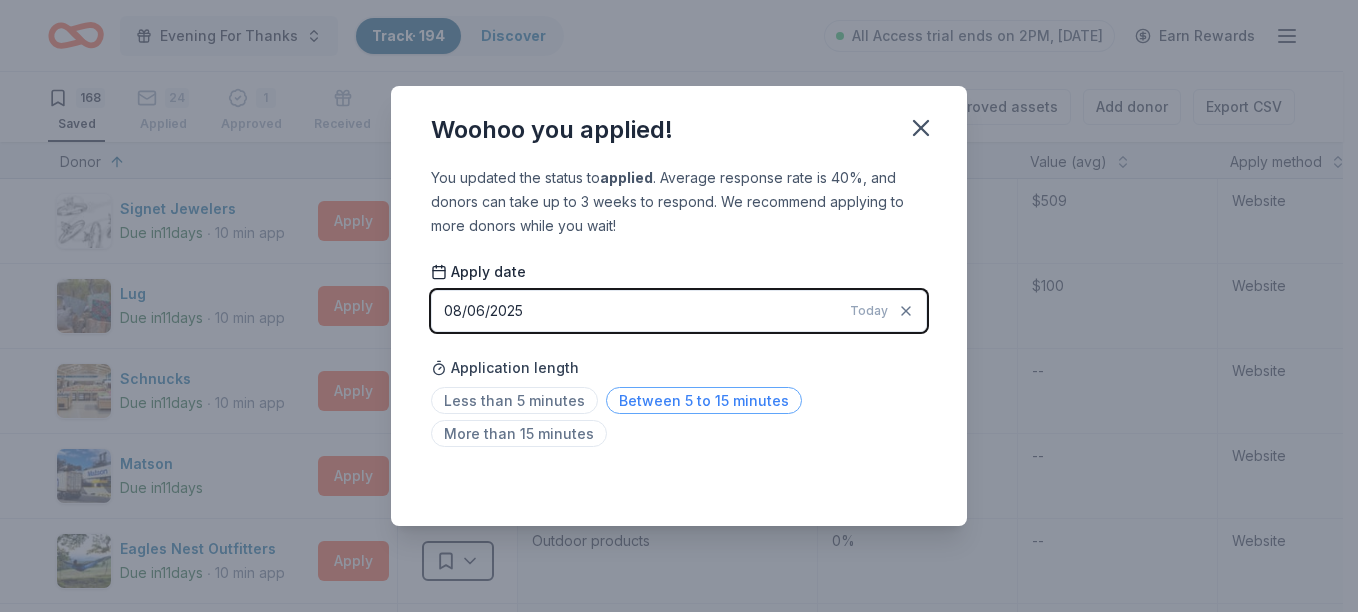 click on "Between 5 to 15 minutes" at bounding box center [704, 400] 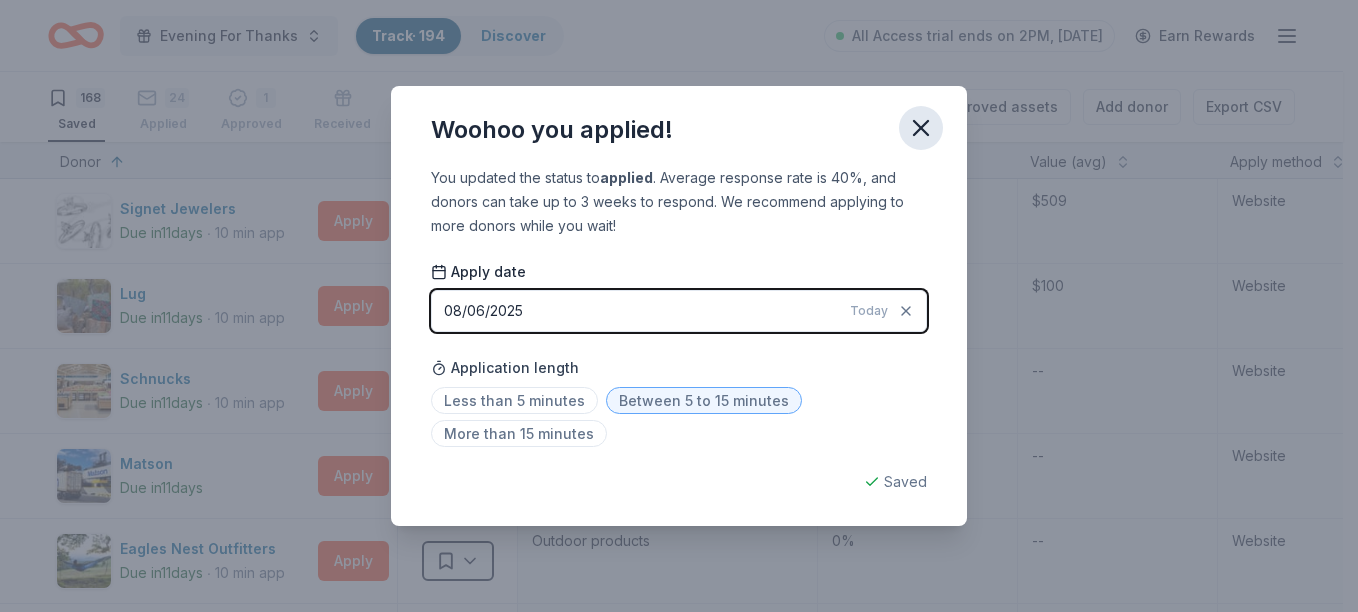 click 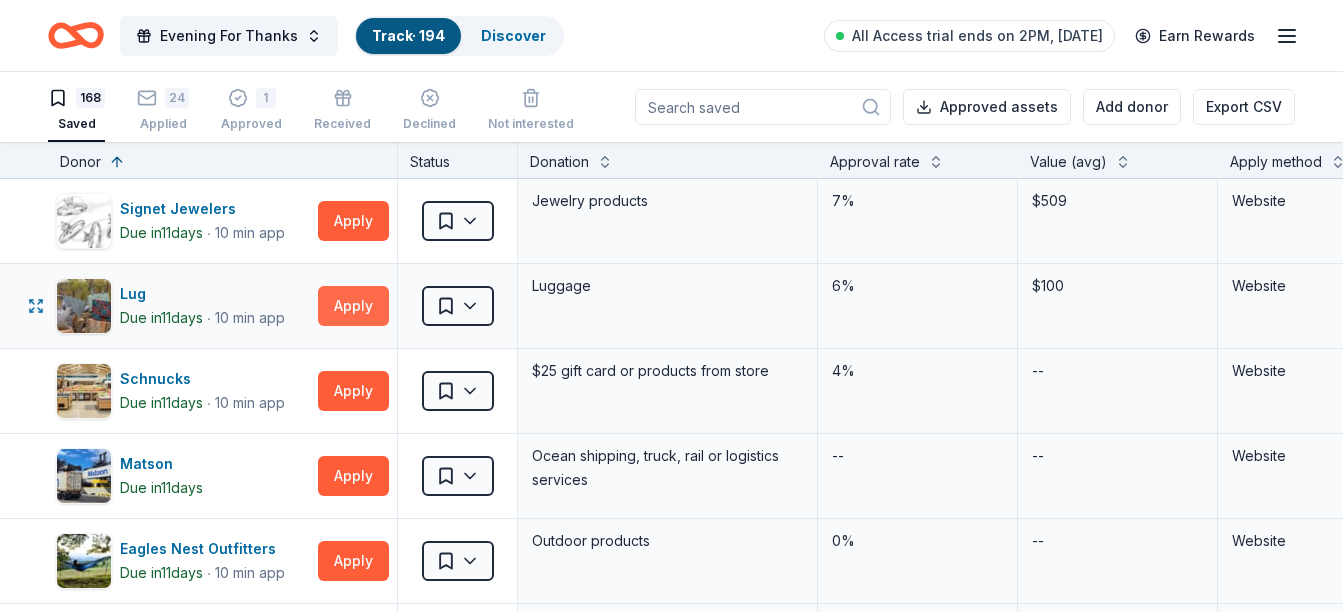 click on "Apply" at bounding box center [353, 306] 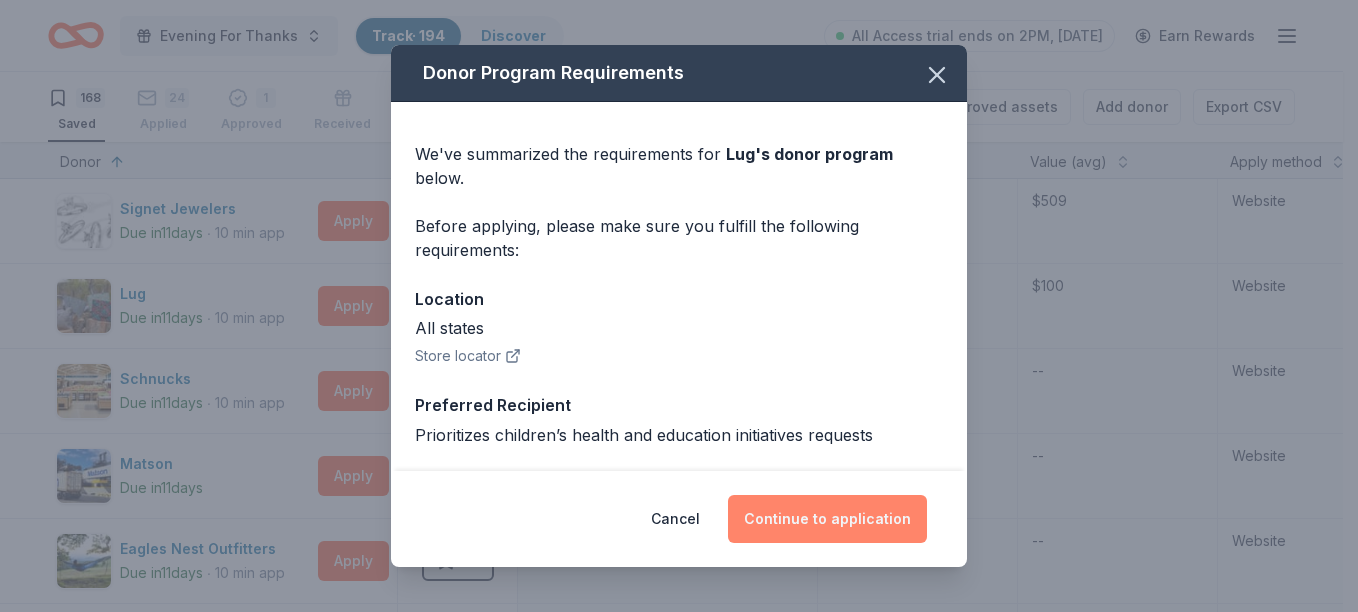 click on "Continue to application" at bounding box center (827, 519) 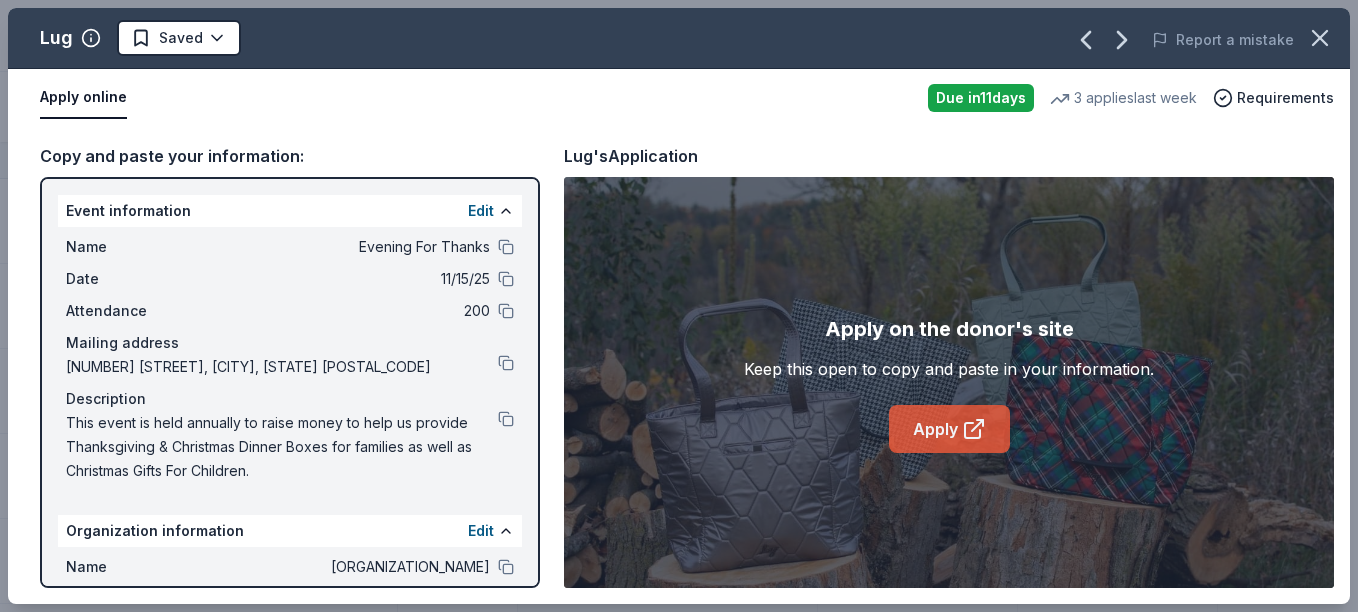 click on "Apply" at bounding box center [949, 429] 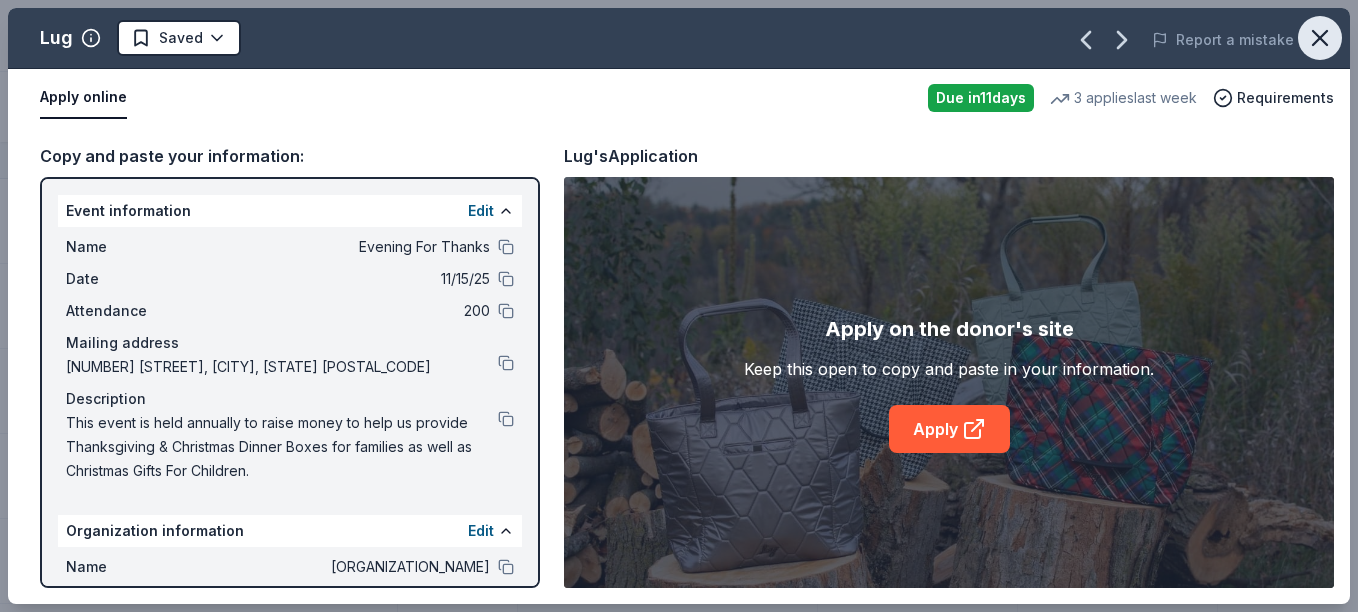 click 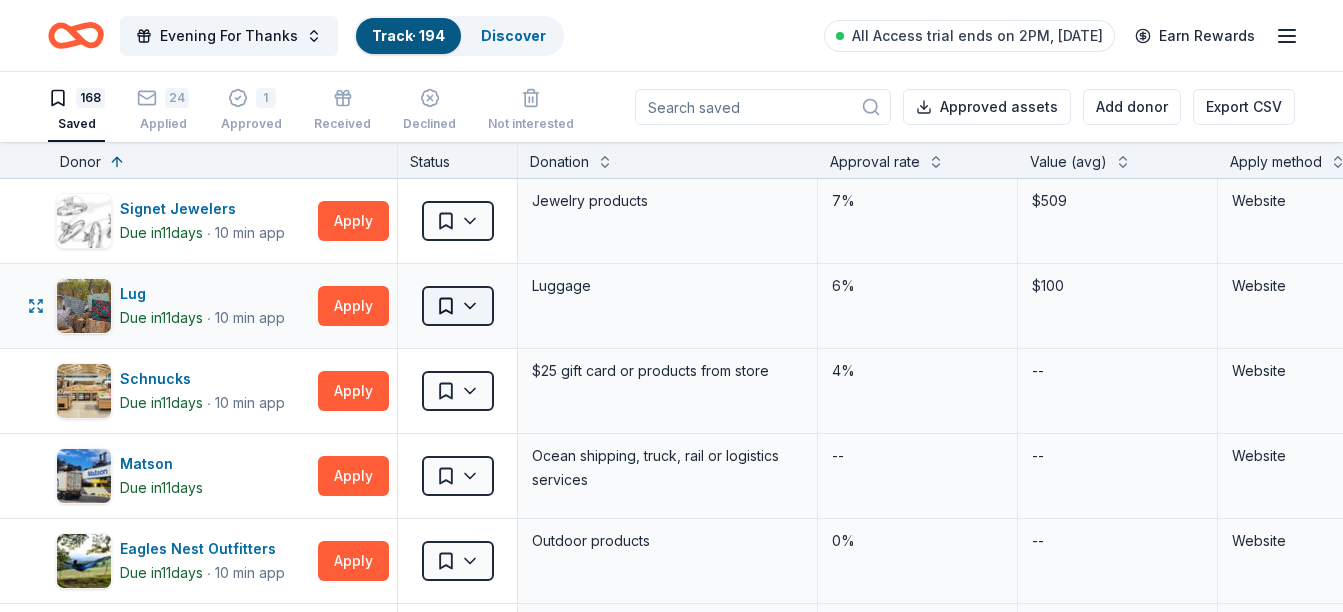 click on "Evening For Thanks Track  · 194 Discover All Access trial ends on 2PM, 8/12 Earn Rewards 168 Saved 24 Applied 1 Approved Received Declined Not interested  Approved assets Add donor Export CSV Donor Status Donation Approval rate Value (avg) Apply method Assignee Notes Signet Jewelers Due in  11  days ∙ 10 min app Apply Saved Jewelry products 7% $509 Website Lug Due in  11  days ∙ 10 min app Apply Saved Luggage 6% $100 Website Schnucks Due in  11  days ∙ 10 min app Apply Saved $25 gift card or products from store 4% -- Website Matson Due in  11  days Apply Saved Ocean shipping, truck, rail or logistics services -- -- Website Eagles Nest Outfitters Due in  11  days ∙ 10 min app Apply Saved Outdoor products 0% -- Website Terrain Dog Due in 17 days ∙ 10 min app Apply Saved Dog gear product(s) 2% -- Website Working Person's Store Due in 31 days ∙ Quick app Apply Saved Workwear products, protective/outdoor footwear products, gift card(s) 0% -- Website Kendra Scott Due in 41 days ∙ 10 min app Apply 62%" at bounding box center [671, 306] 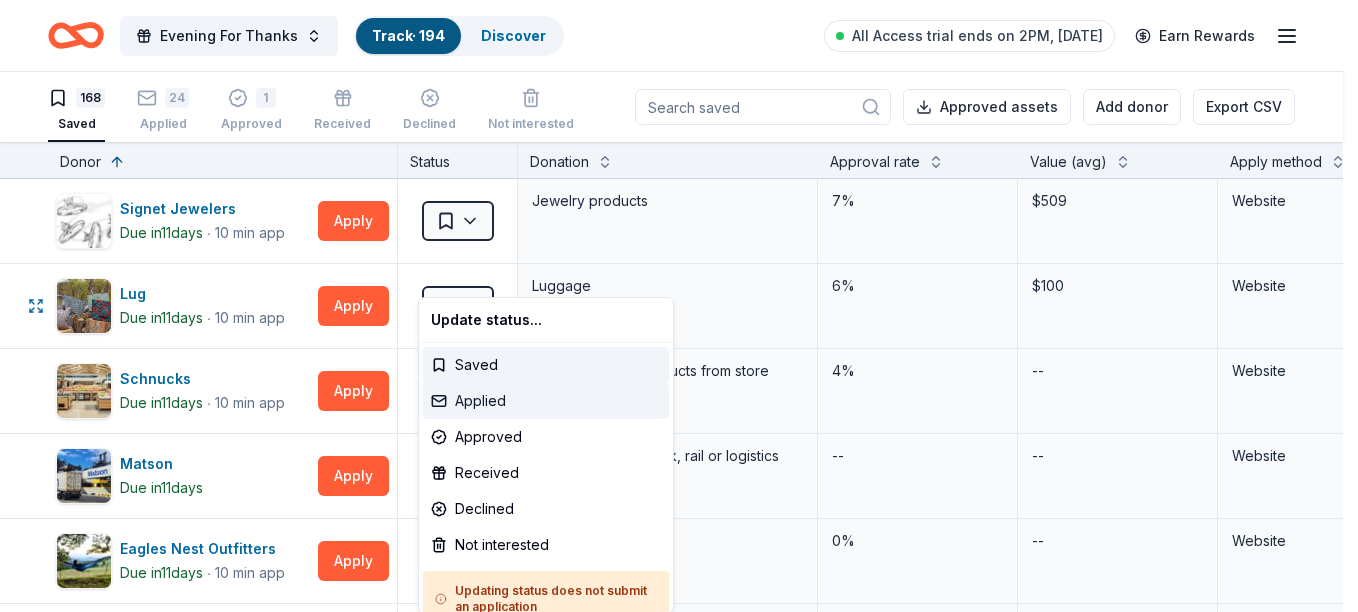 click on "Applied" at bounding box center (546, 401) 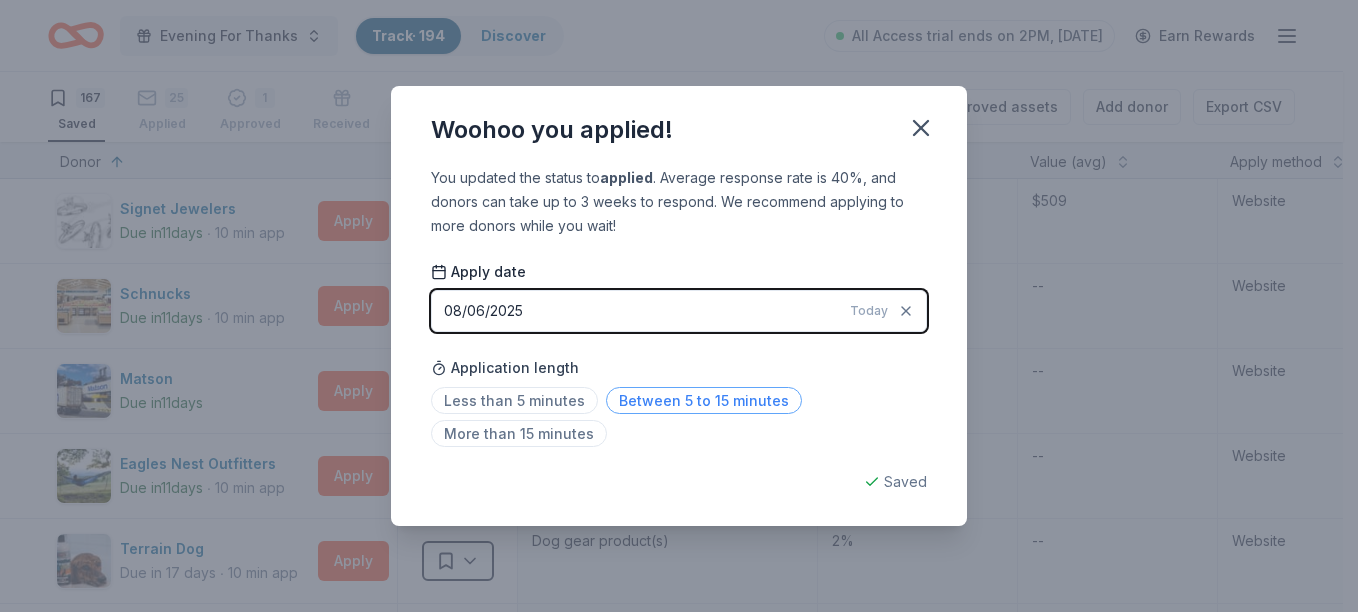 click on "Between 5 to 15 minutes" at bounding box center (704, 400) 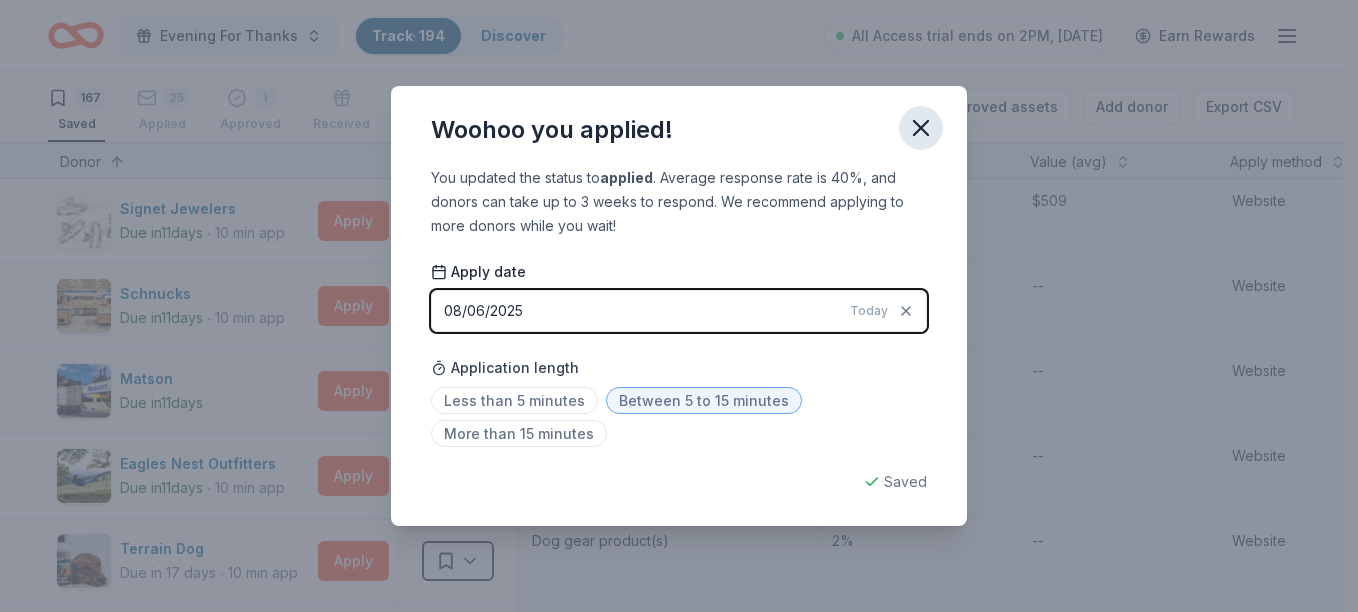 click 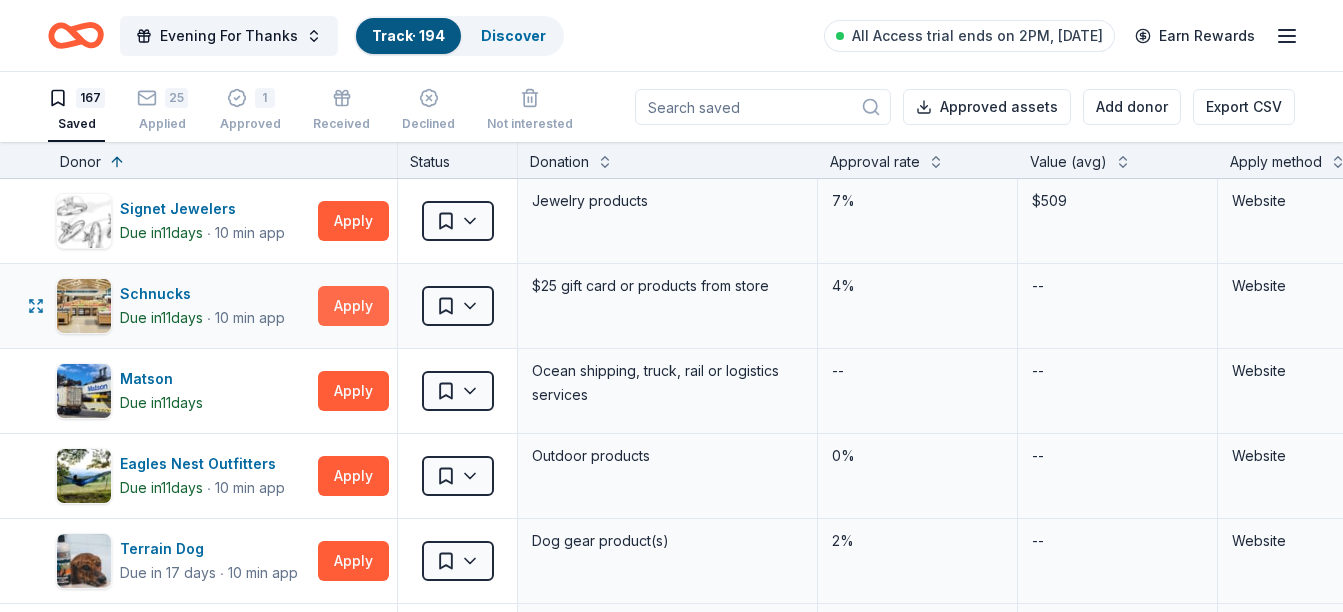 click on "Apply" at bounding box center [353, 306] 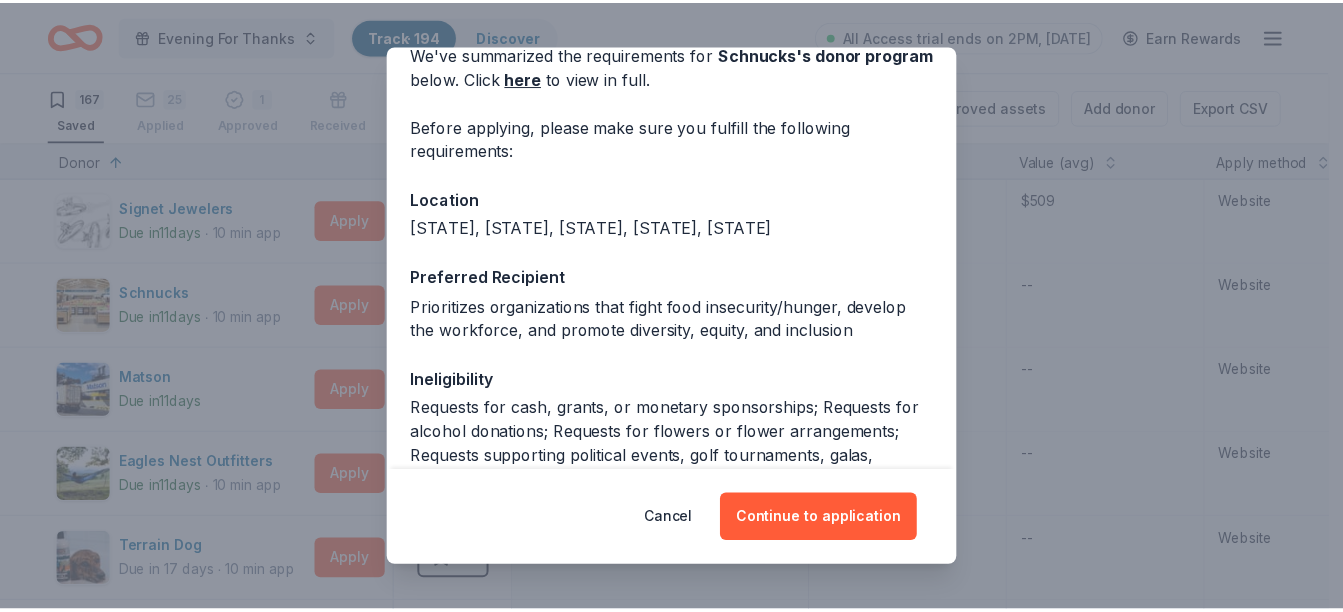 scroll, scrollTop: 182, scrollLeft: 0, axis: vertical 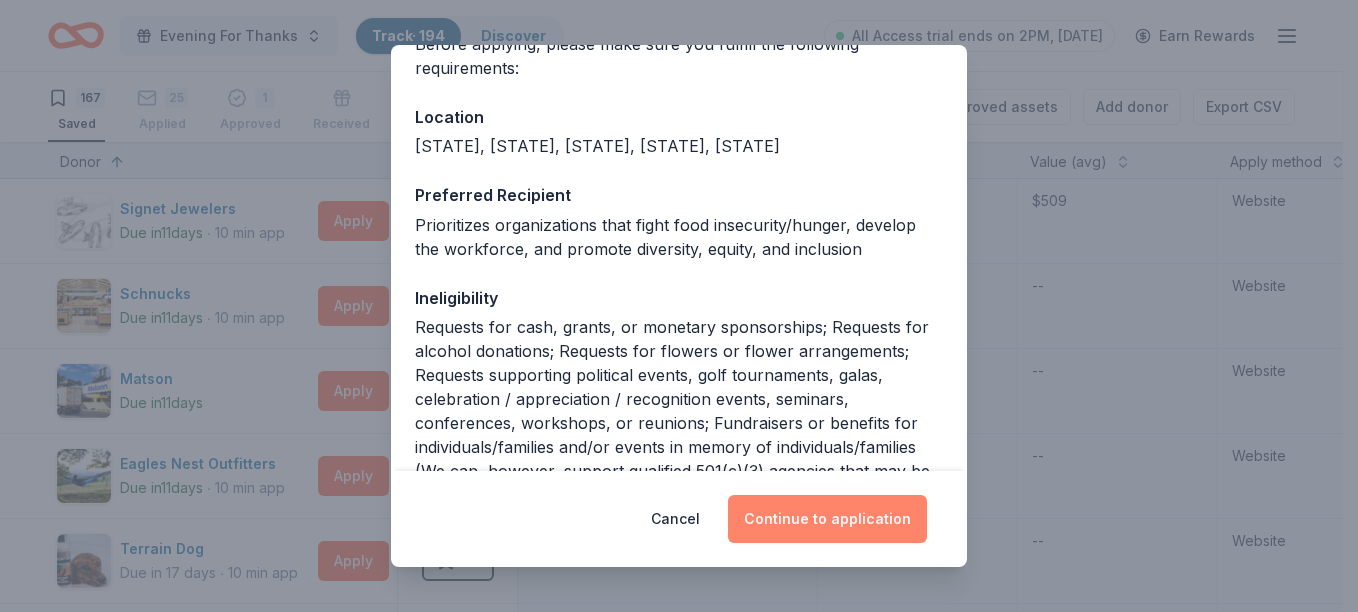 click on "Continue to application" at bounding box center (827, 519) 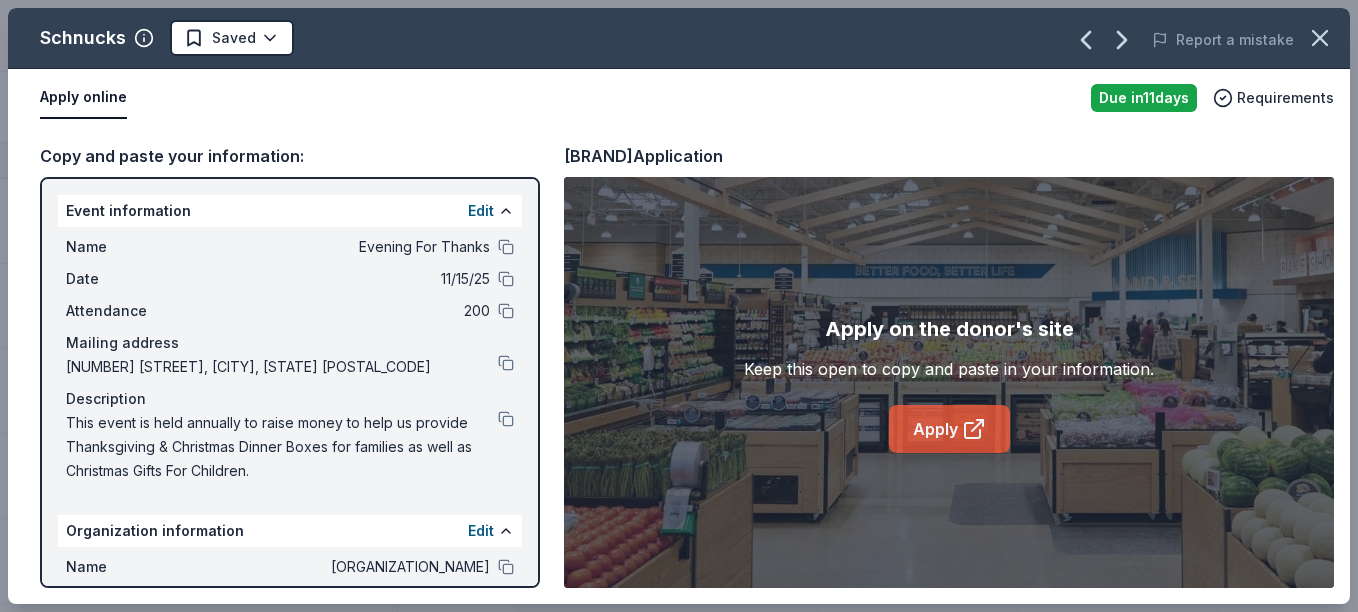 click on "Apply" at bounding box center [949, 429] 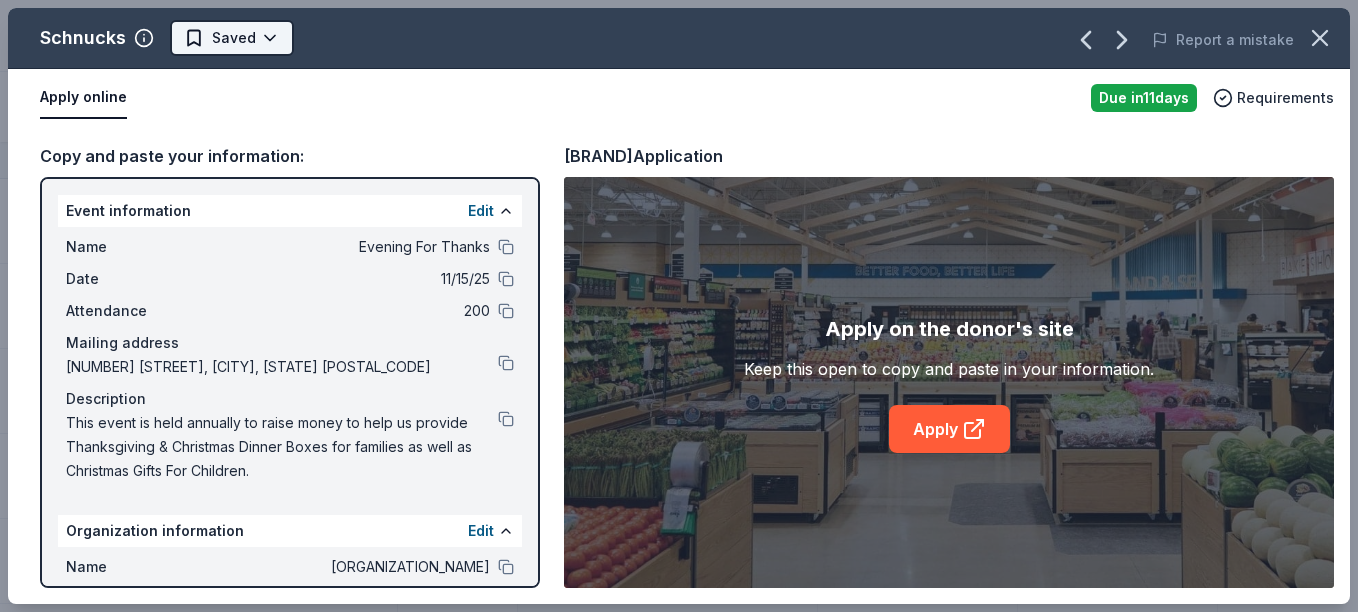 click on "Evening For Thanks Track  · 194 Discover All Access trial ends on 2PM, [DATE] Earn Rewards 167 Saved 25 Applied 1 Approved Received Declined Not interested  Approved assets Add donor Export CSV Donor Status Donation Approval rate Value (avg) Apply method Assignee Notes Signet Jewelers Due in  11  days ∙ 10 min app Apply Saved Jewelry products 7% $509 Website Schnucks Due in  11  days ∙ 10 min app Apply Saved $25 gift card or products from store 4% -- Website Matson Due in  11  days Apply Saved Ocean shipping, truck, rail or logistics services -- -- Website Eagles Nest Outfitters Due in  11  days ∙ 10 min app Apply Saved Outdoor products 0% -- Website Terrain Dog Due in 17 days ∙ 10 min app Apply Saved Dog gear product(s) 2% -- Website Working Person's Store Due in 31 days ∙ Quick app Apply Saved Workwear products, protective/outdoor footwear products, gift card(s) 0% -- Website Kendra Scott Due in 41 days ∙ 10 min app Apply Saved 62% -- Website KONG Company Due in 41 days ∙ 10 min app Apply Saved" at bounding box center [679, 306] 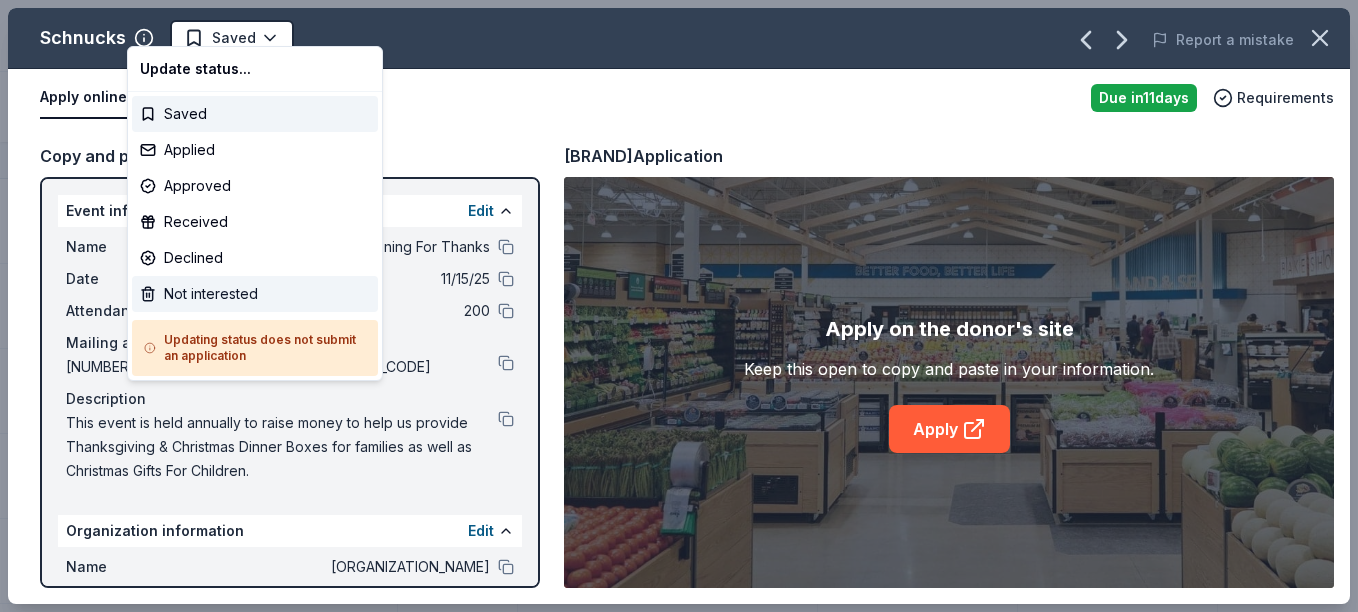 click on "Not interested" at bounding box center (255, 294) 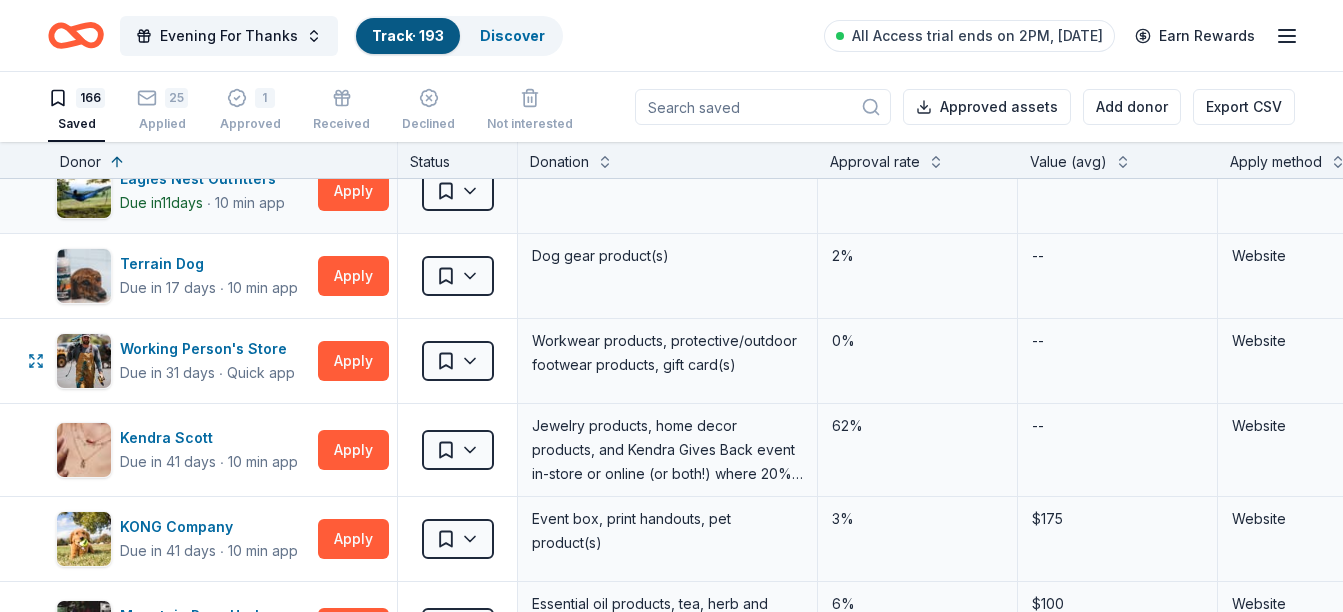scroll, scrollTop: 300, scrollLeft: 0, axis: vertical 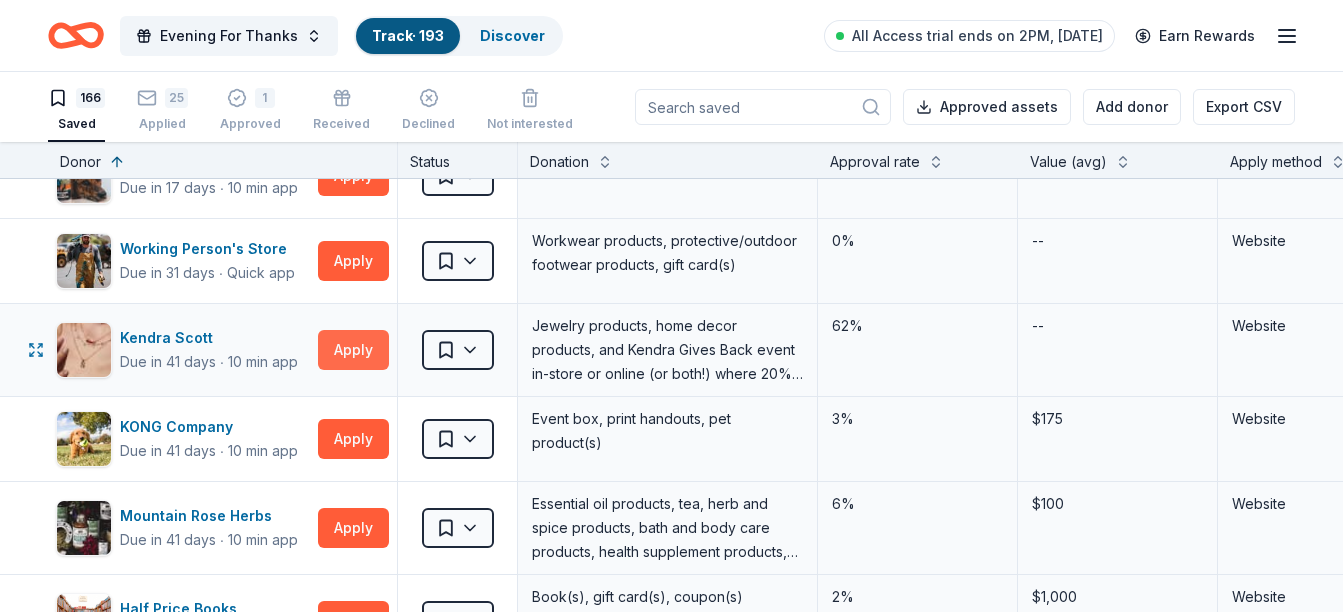 click on "Apply" at bounding box center (353, 350) 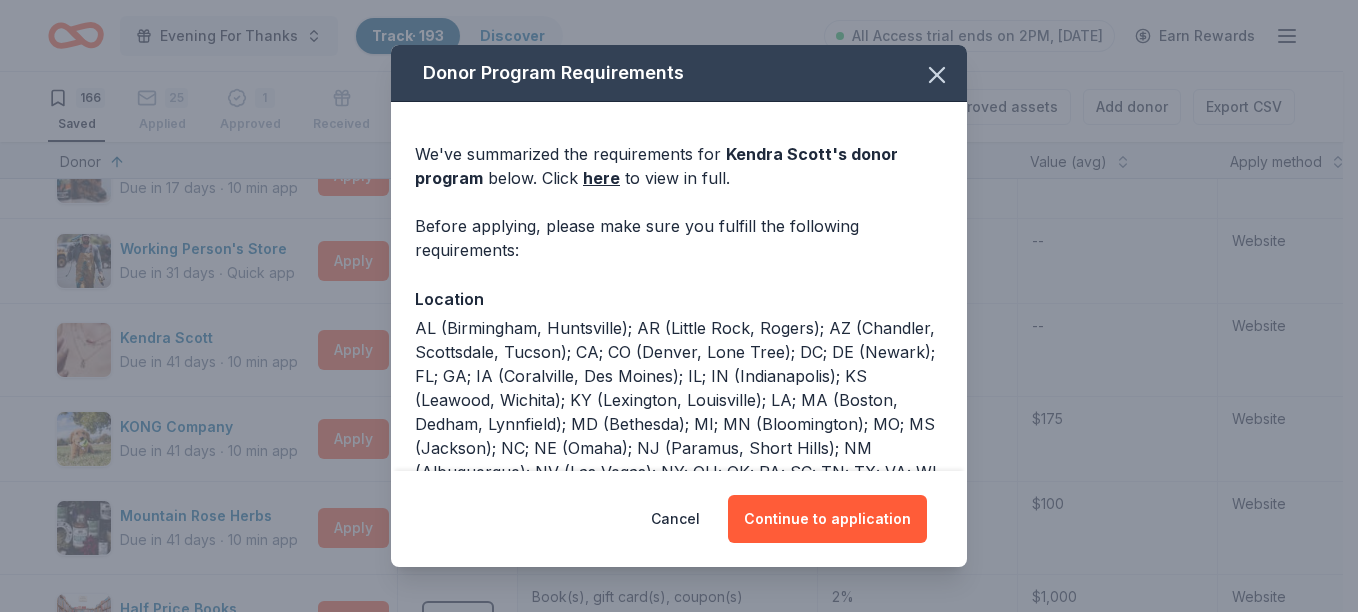 drag, startPoint x: 862, startPoint y: 57, endPoint x: 717, endPoint y: 244, distance: 236.63051 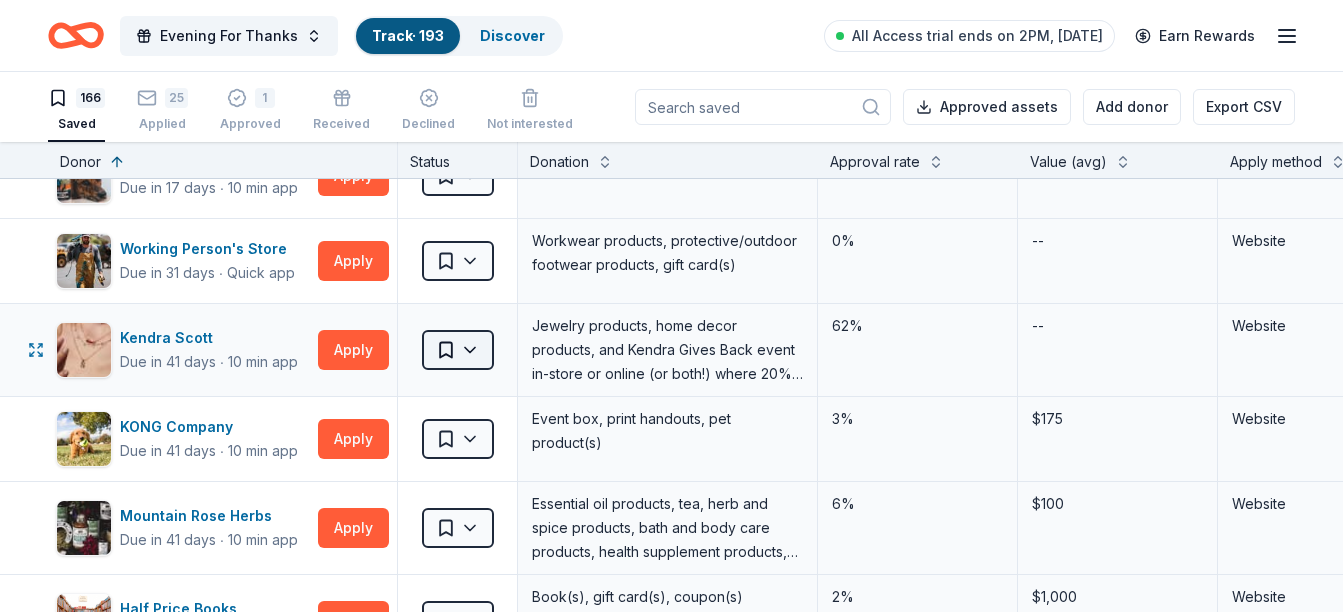 click on "Evening For Thanks Track  · 193 Discover All Access trial ends on 2PM, 8/12 Earn Rewards 166 Saved 25 Applied 1 Approved Received Declined Not interested  Approved assets Add donor Export CSV Donor Status Donation Approval rate Value (avg) Apply method Assignee Notes Signet Jewelers Due in  11  days ∙ 10 min app Apply Saved Jewelry products 7% $509 Website Matson Due in  11  days Apply Saved Ocean shipping, truck, rail or logistics services -- -- Website Eagles Nest Outfitters Due in  11  days ∙ 10 min app Apply Saved Outdoor products 0% -- Website Terrain Dog Due in 17 days ∙ 10 min app Apply Saved Dog gear product(s) 2% -- Website Working Person's Store Due in 31 days ∙ Quick app Apply Saved Workwear products, protective/outdoor footwear products, gift card(s) 0% -- Website Kendra Scott Due in 41 days ∙ 10 min app Apply Saved Jewelry products, home decor products, and Kendra Gives Back event in-store or online (or both!) where 20% of the proceeds will support the cause or people you care about." at bounding box center [671, 306] 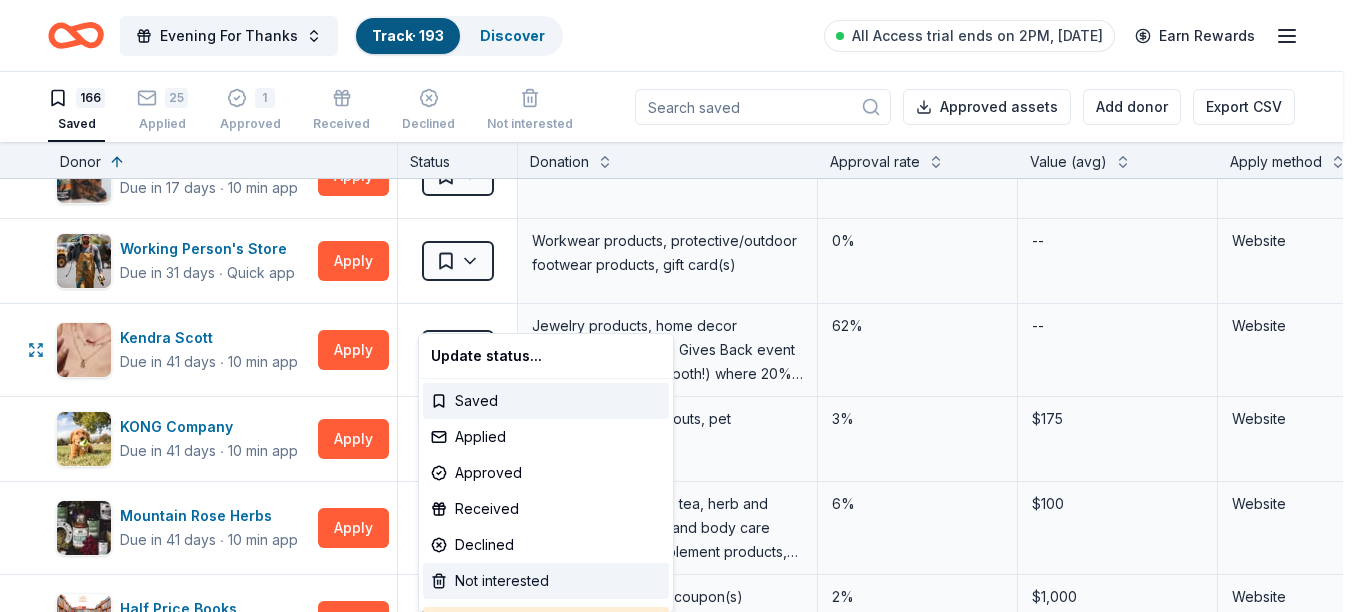 click on "Not interested" at bounding box center [546, 581] 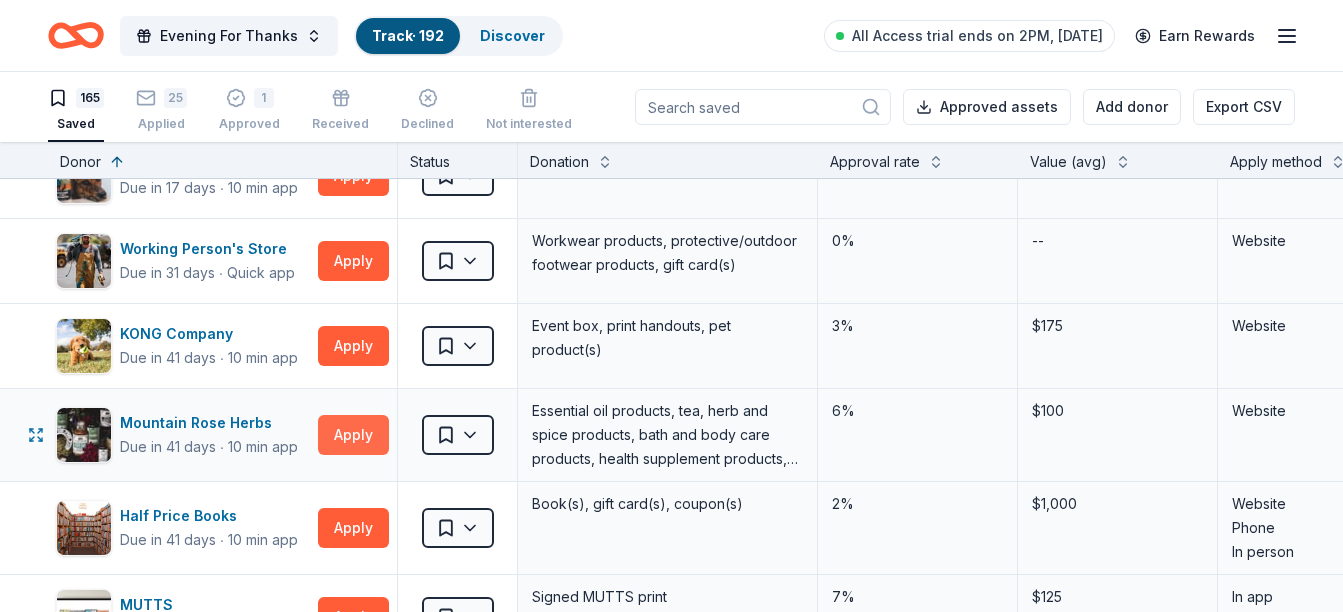 click on "Apply" at bounding box center (353, 435) 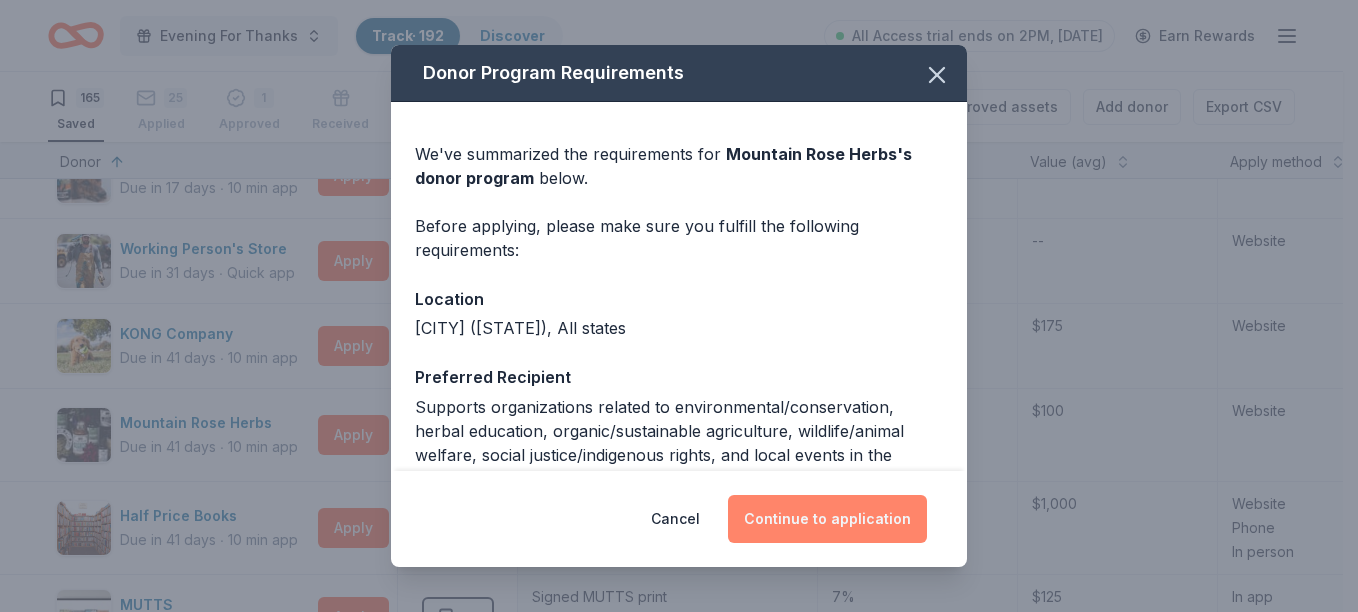 click on "Continue to application" at bounding box center [827, 519] 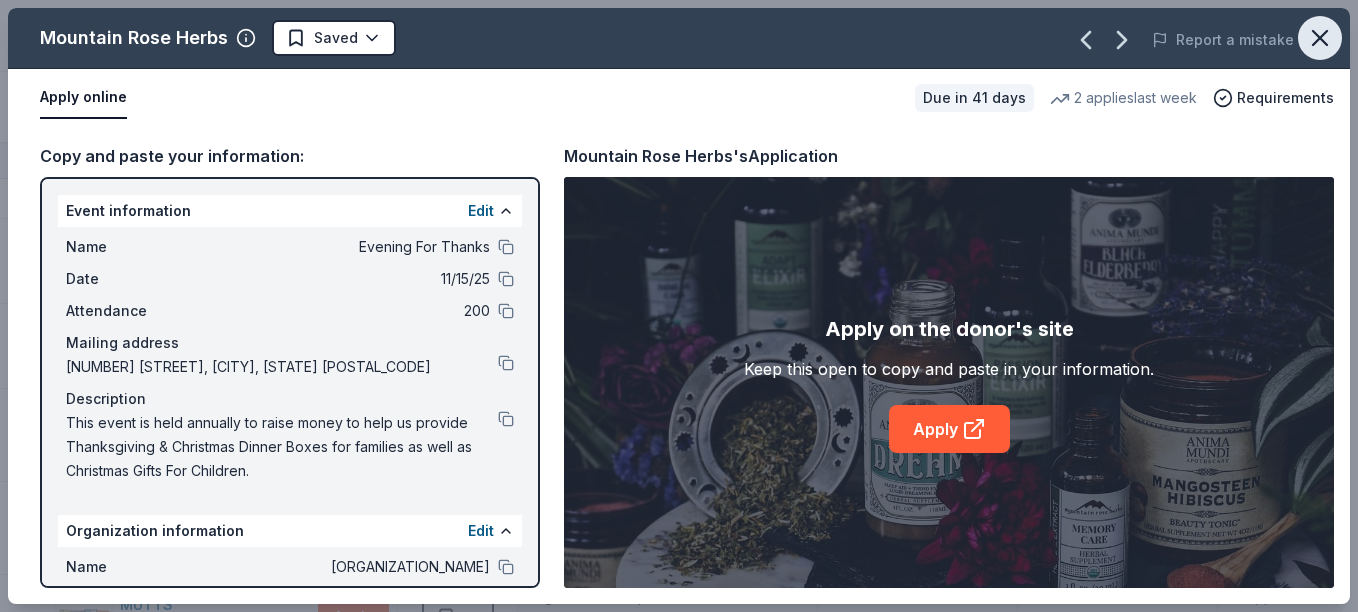 click 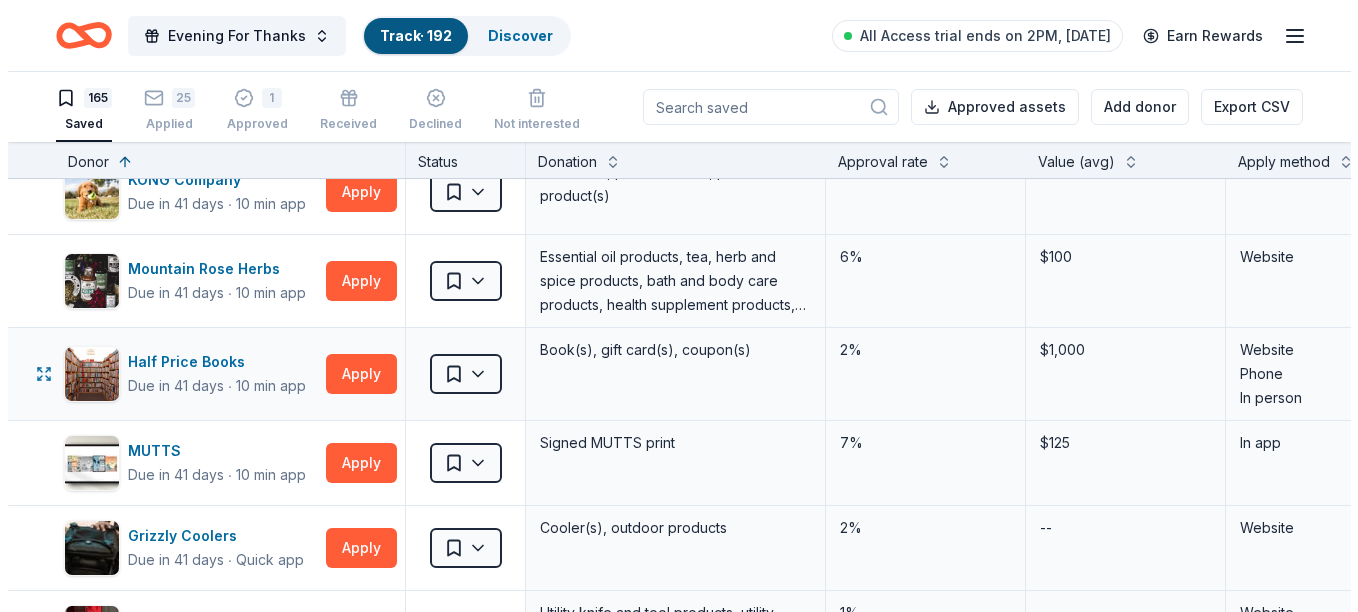 scroll, scrollTop: 500, scrollLeft: 0, axis: vertical 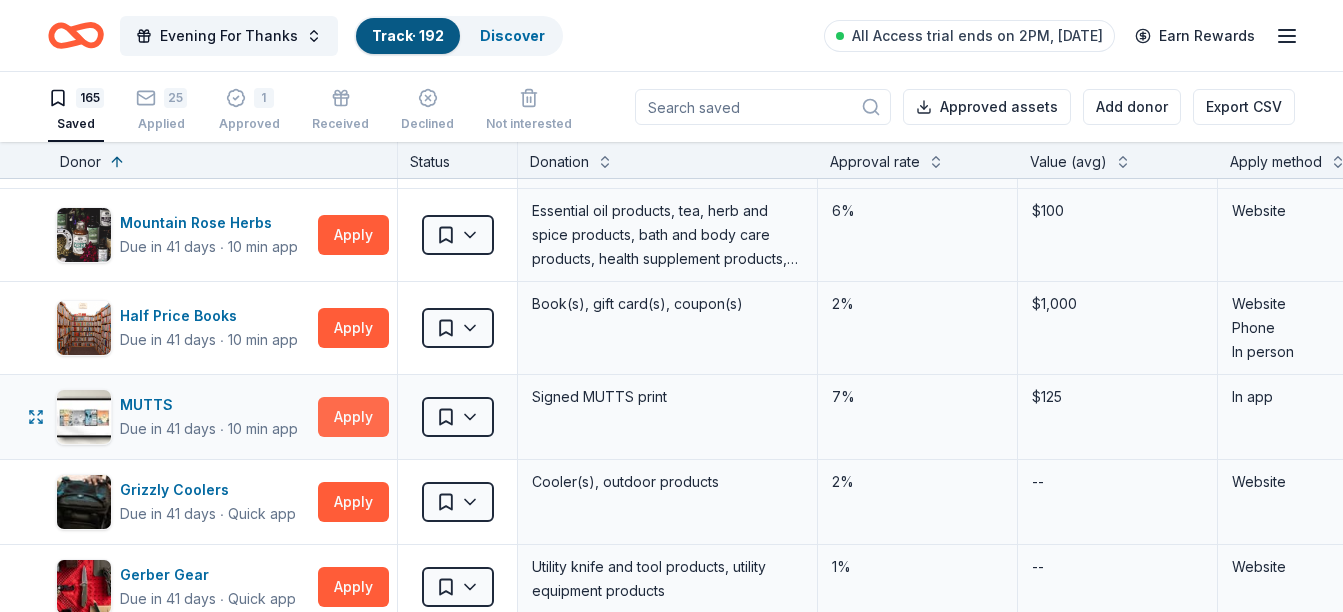 click on "Apply" at bounding box center [353, 417] 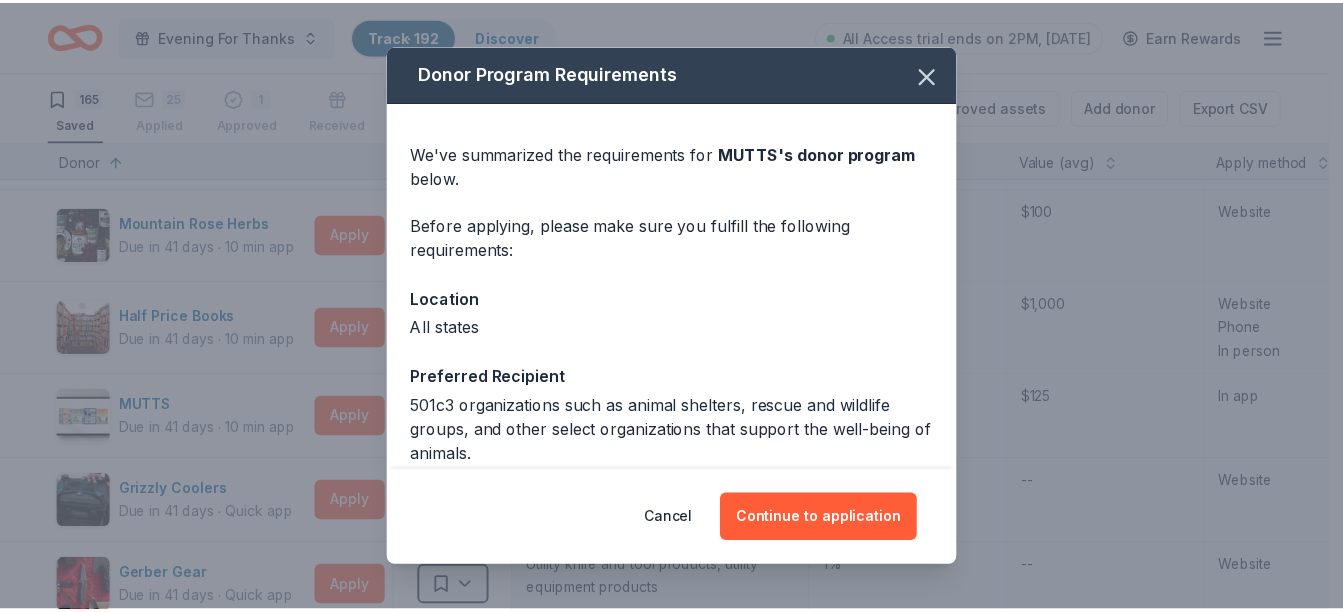 scroll, scrollTop: 92, scrollLeft: 0, axis: vertical 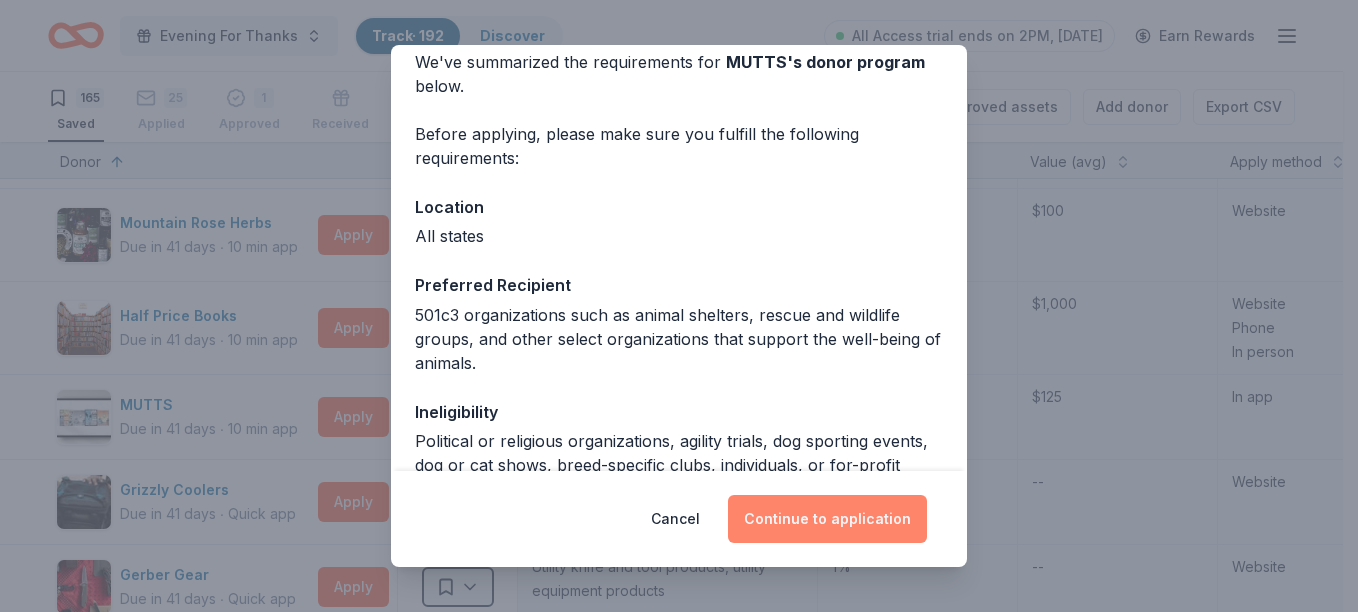 click on "Continue to application" at bounding box center (827, 519) 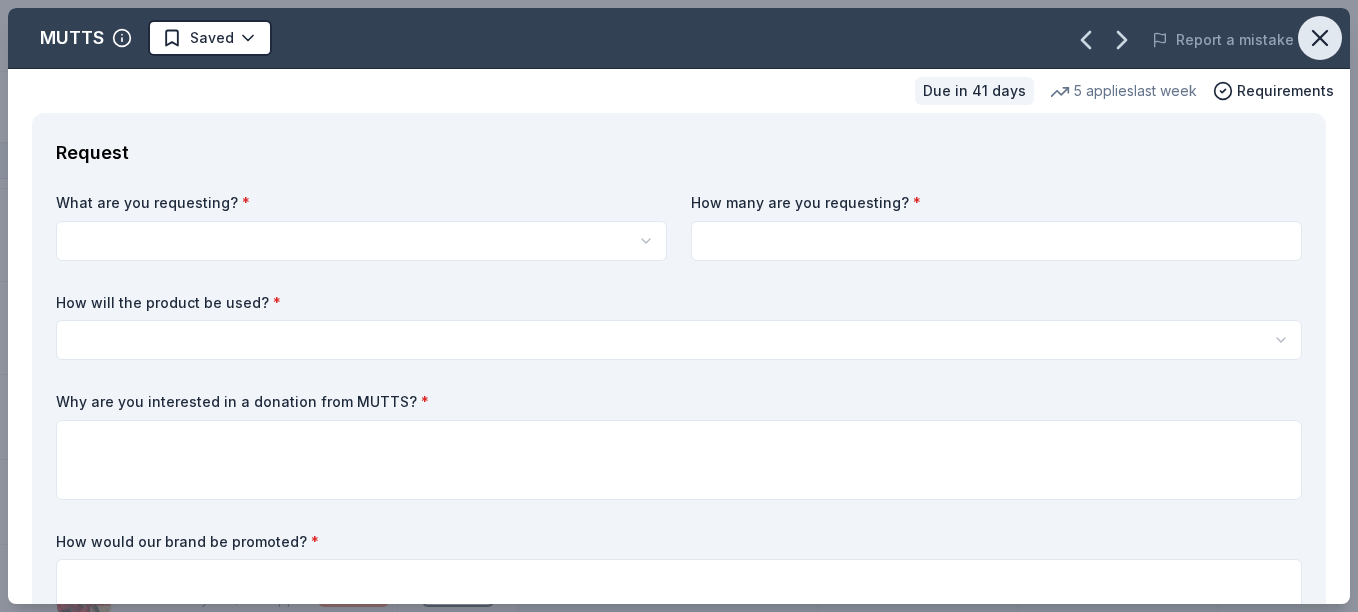 click 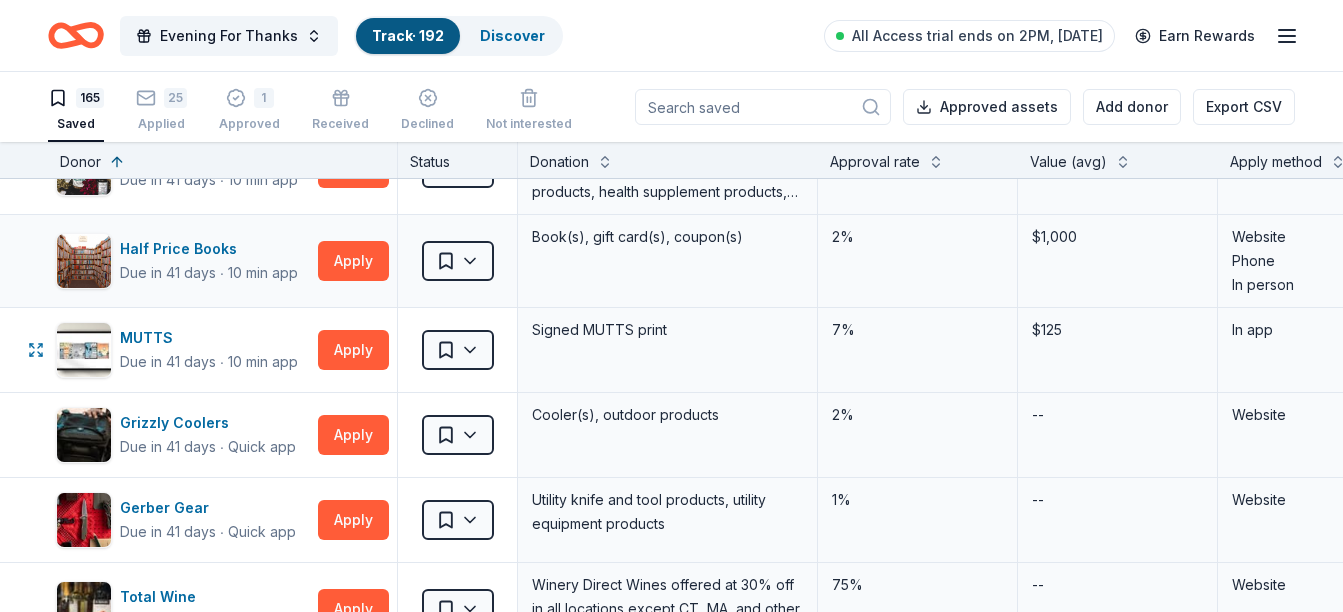 scroll, scrollTop: 600, scrollLeft: 0, axis: vertical 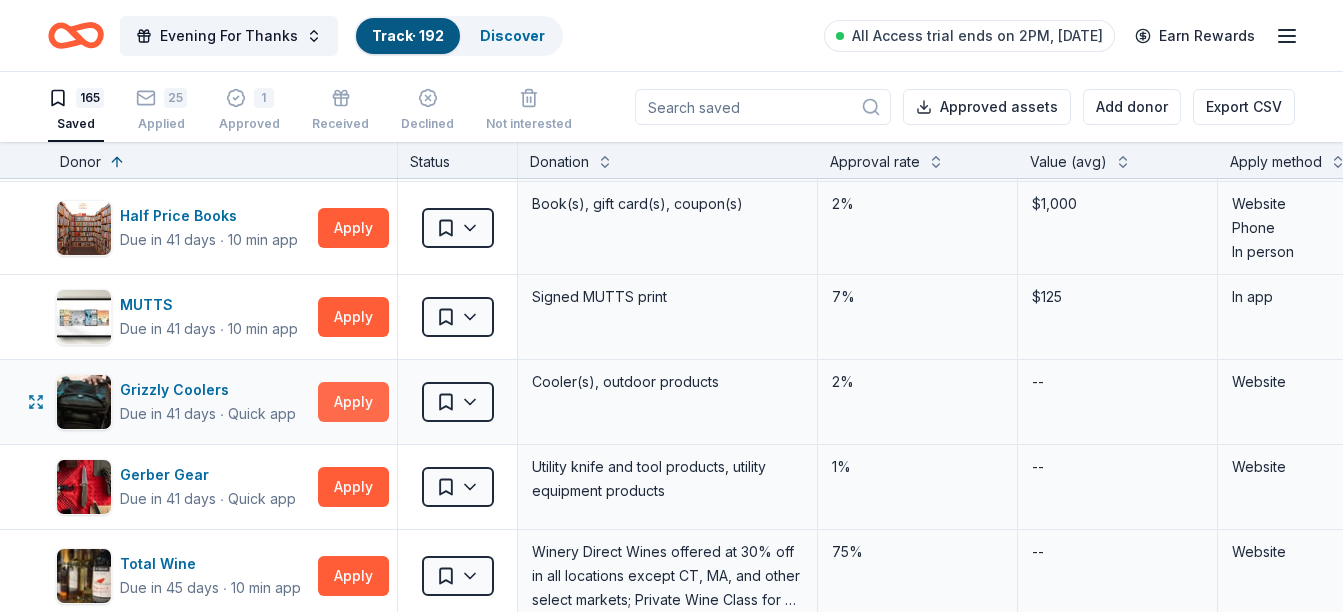 click on "Apply" at bounding box center [353, 402] 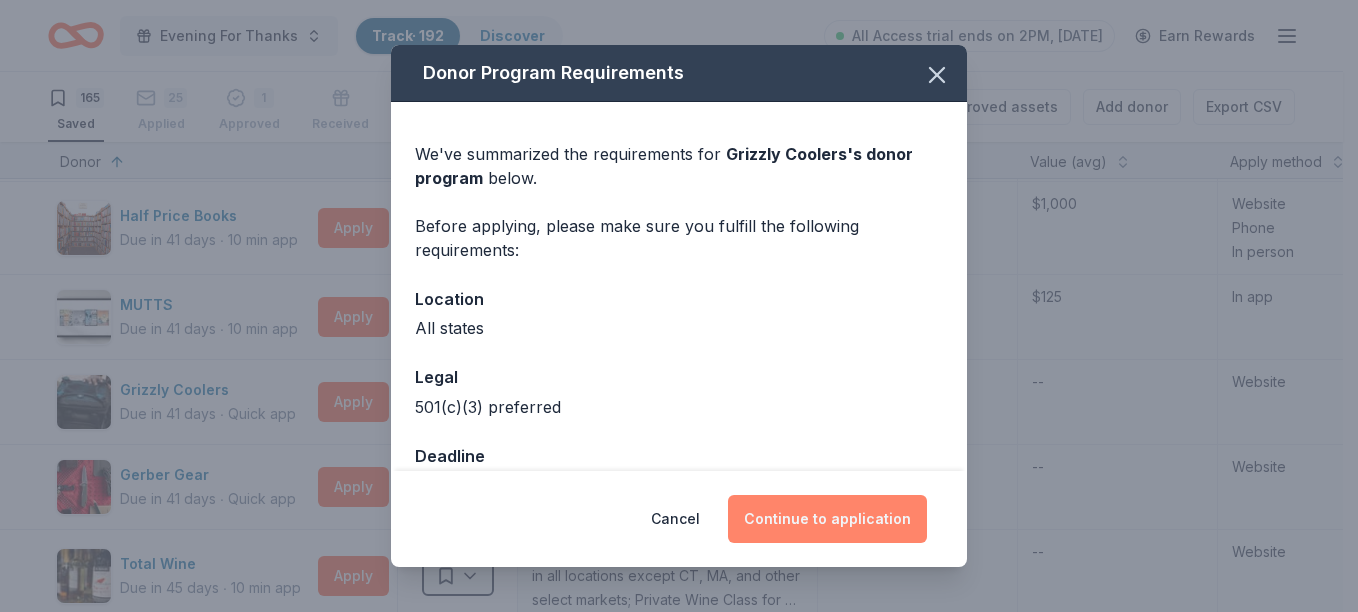 click on "Continue to application" at bounding box center (827, 519) 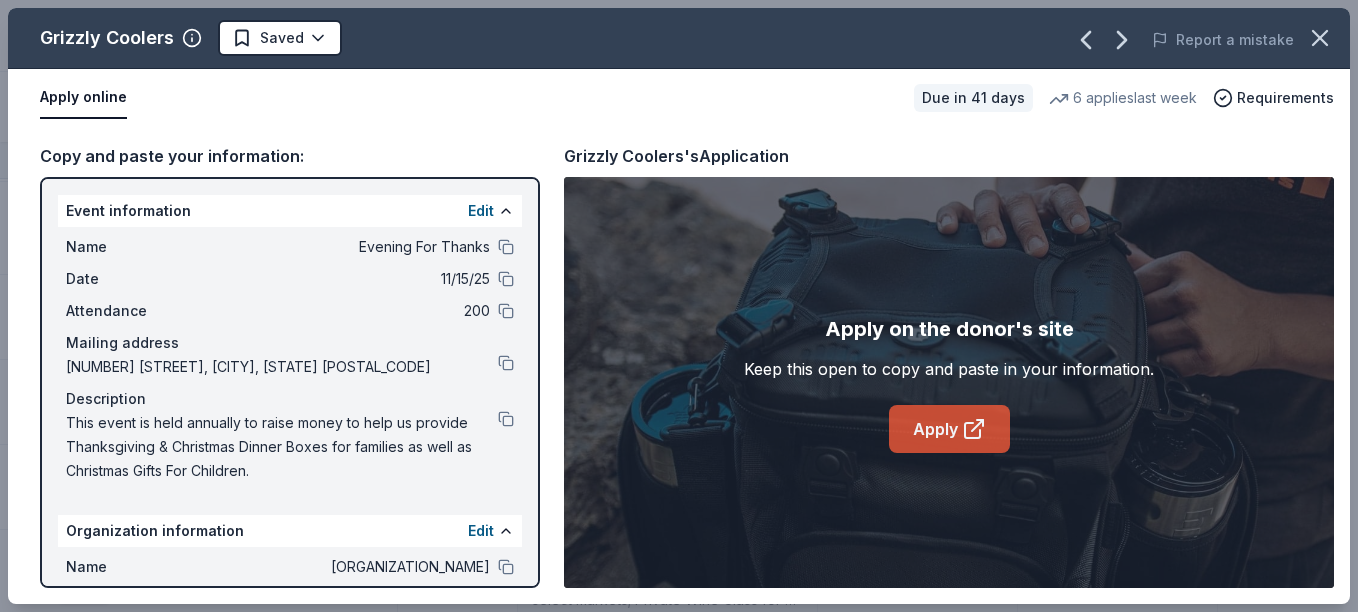 click on "Apply" at bounding box center (949, 429) 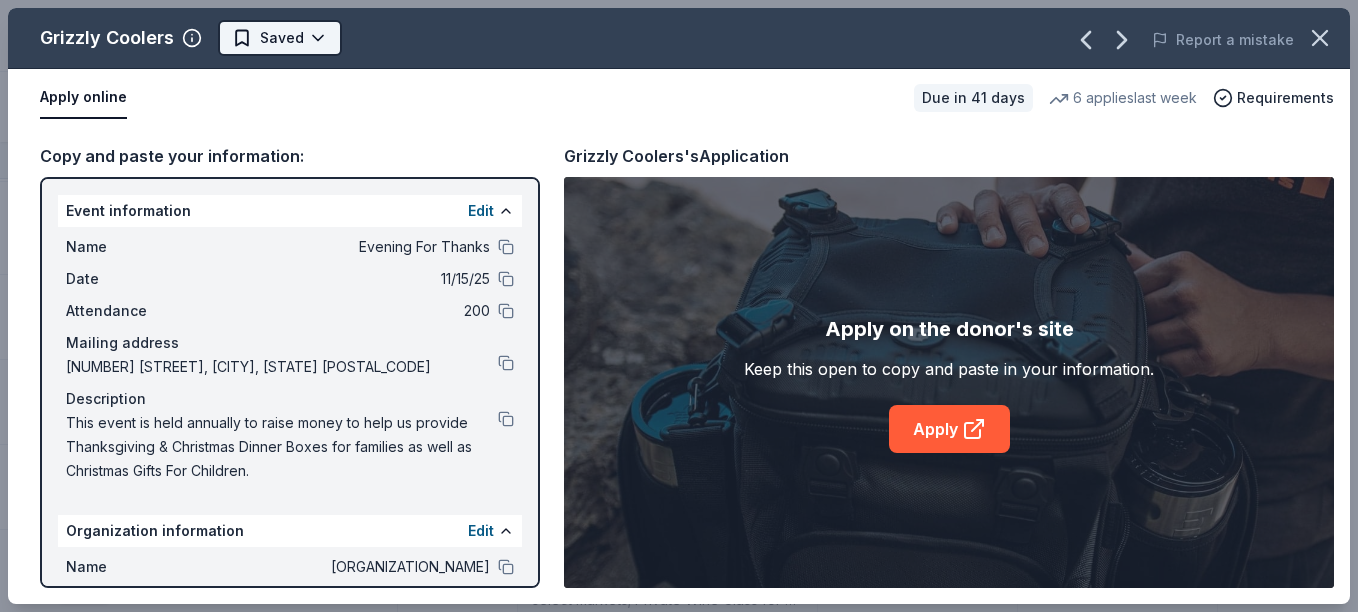 click on "Evening For Thanks Track  · 192 Discover All Access trial ends on 2PM, [DATE] Earn Rewards 165 Saved 25 Applied 1 Approved Received Declined Not interested  Approved assets Add donor Export CSV Donor Status Donation Approval rate Value (avg) Apply method Assignee Notes Signet Jewelers Due in  11  days ∙ 10 min app Apply Saved Jewelry products 7% $509 Website Matson Due in  11  days Apply Saved Ocean shipping, truck, rail or logistics services -- -- Website Eagles Nest Outfitters Due in  11  days ∙ 10 min app Apply Saved Outdoor products 0% -- Website Terrain Dog Due in 17 days ∙ 10 min app Apply Saved Dog gear product(s) 2% -- Website Working Person's Store Due in 31 days ∙ Quick app Apply Saved Workwear products, protective/outdoor footwear products, gift card(s) 0% -- Website KONG Company Due in 41 days ∙ 10 min app Apply Saved Event box, print handouts, pet product(s) 3% $175 Website Mountain Rose Herbs Due in 41 days ∙ 10 min app Apply Saved 6% $100 Website Half Price Books Due in 41 days ∙" at bounding box center (679, 306) 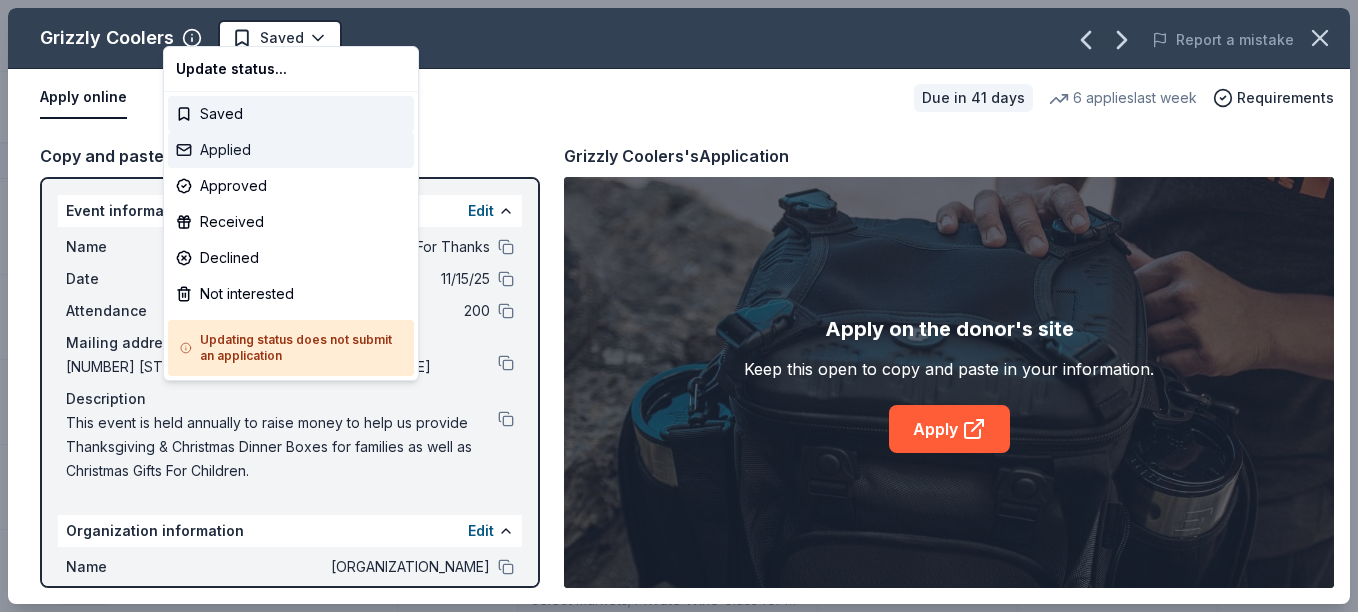 click on "Applied" at bounding box center [291, 150] 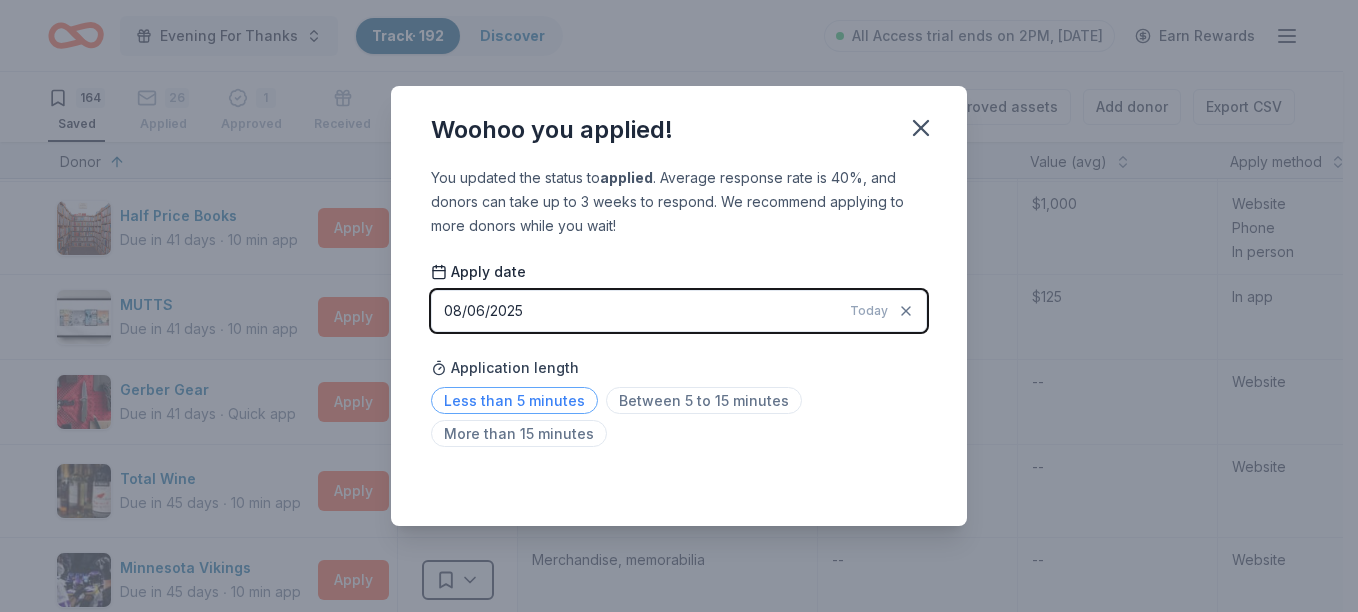 click on "Less than 5 minutes" at bounding box center [514, 400] 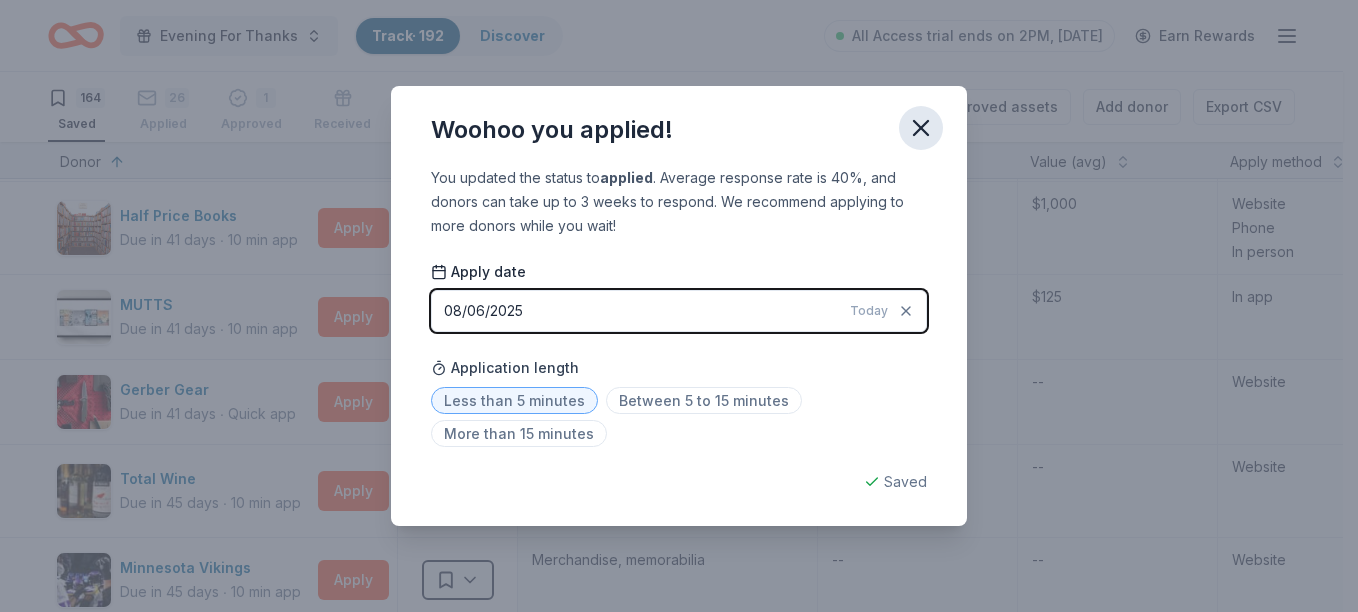 click 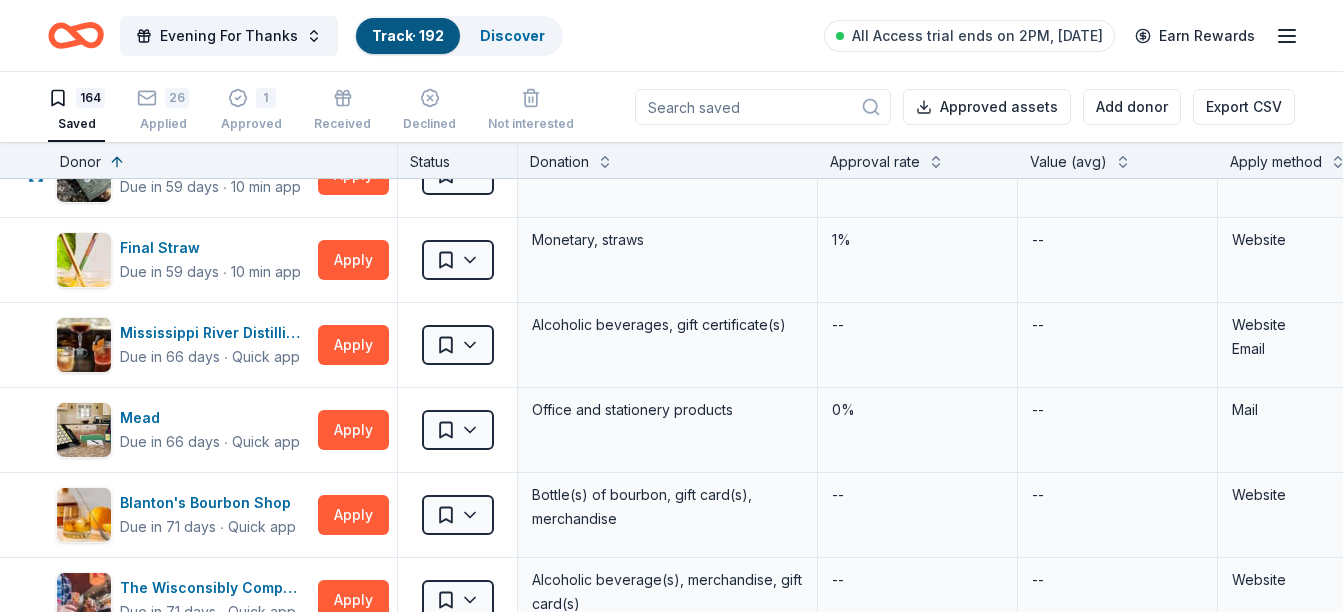 scroll, scrollTop: 2500, scrollLeft: 0, axis: vertical 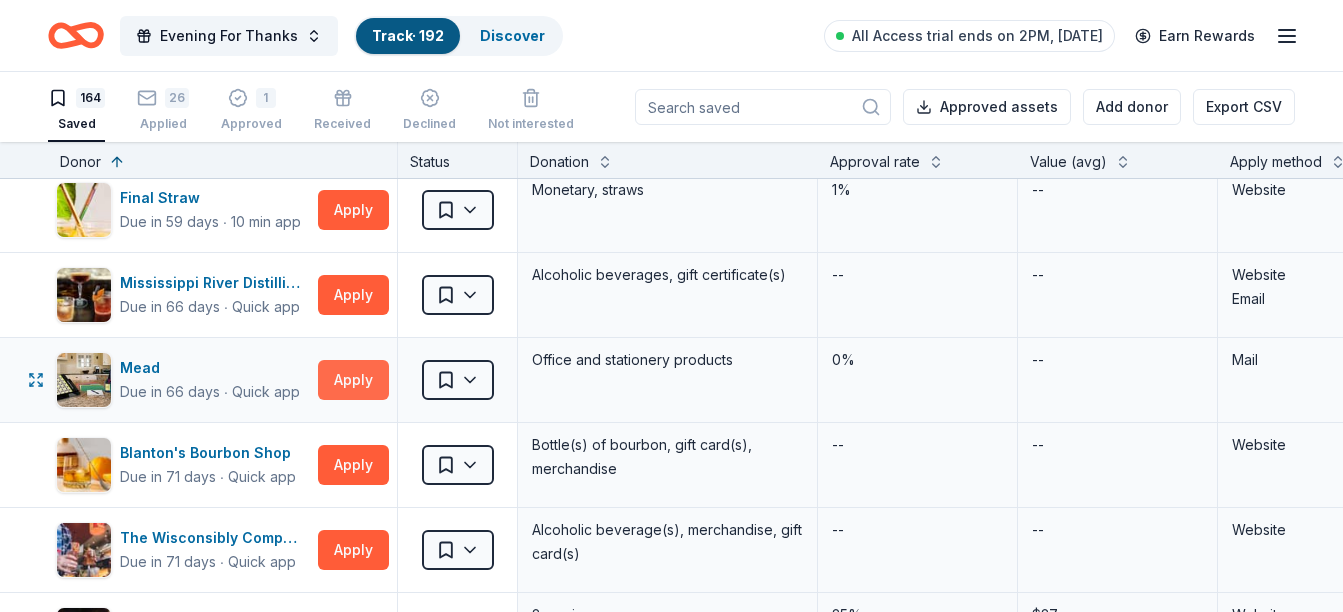 click on "Apply" at bounding box center (353, 380) 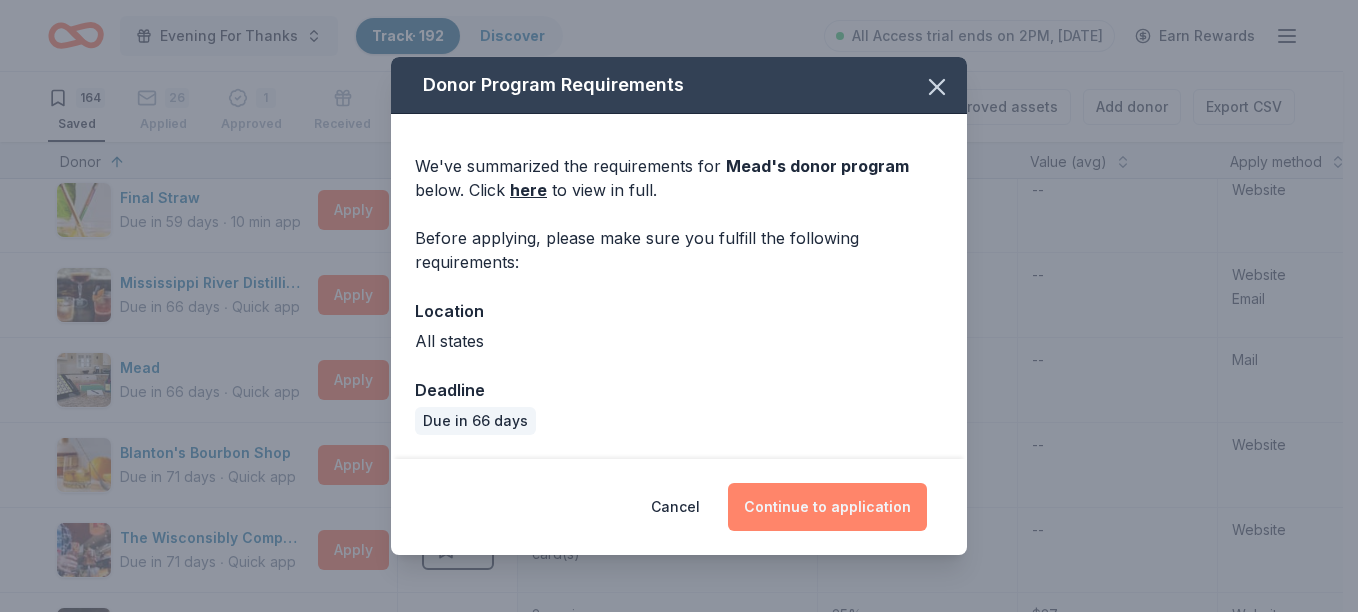 click on "Continue to application" at bounding box center [827, 507] 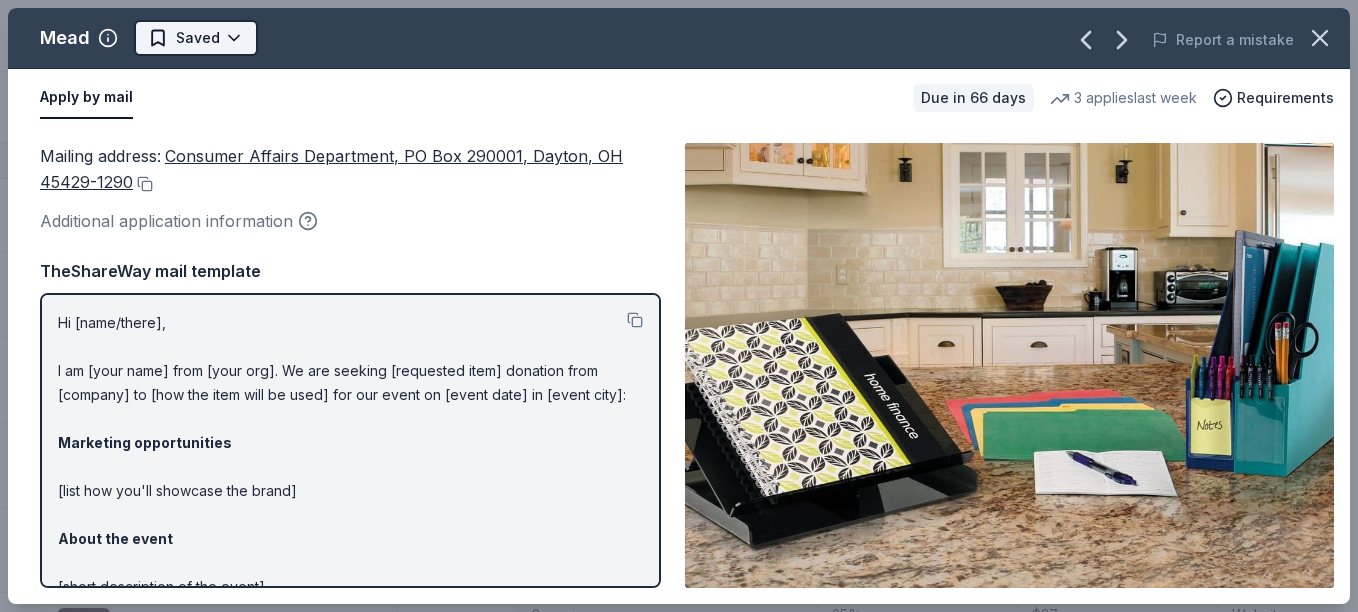 click on "Evening For Thanks Track  · 192 Discover All Access trial ends on 2PM, [DATE] Earn Rewards 164 Saved 26 Applied 1 Approved Received Declined Not interested  Approved assets Add donor Export CSV Donor Status Donation Approval rate Value (avg) Apply method Assignee Notes Signet Jewelers Due in  11  days ∙ 10 min app Apply Saved Jewelry products 7% $509 Website Matson Due in  11  days Apply Saved Ocean shipping, truck, rail or logistics services -- -- Website Eagles Nest Outfitters Due in  11  days ∙ 10 min app Apply Saved Outdoor products 0% -- Website Terrain Dog Due in 17 days ∙ 10 min app Apply Saved Dog gear product(s) 2% -- Website Working Person's Store Due in 31 days ∙ Quick app Apply Saved Workwear products, protective/outdoor footwear products, gift card(s) 0% -- Website KONG Company Due in 41 days ∙ 10 min app Apply Saved Event box, print handouts, pet product(s) 3% $175 Website Mountain Rose Herbs Due in 41 days ∙ 10 min app Apply Saved 6% $100 Website Half Price Books Due in 41 days ∙" at bounding box center [679, 306] 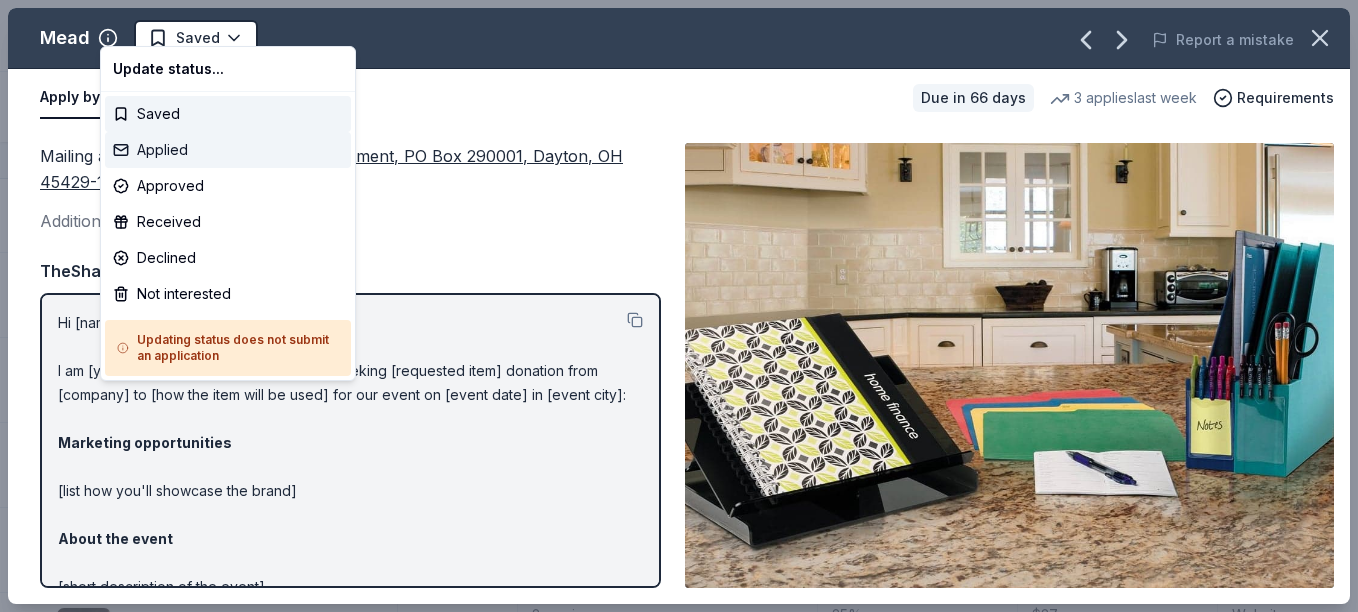 click on "Applied" at bounding box center (228, 150) 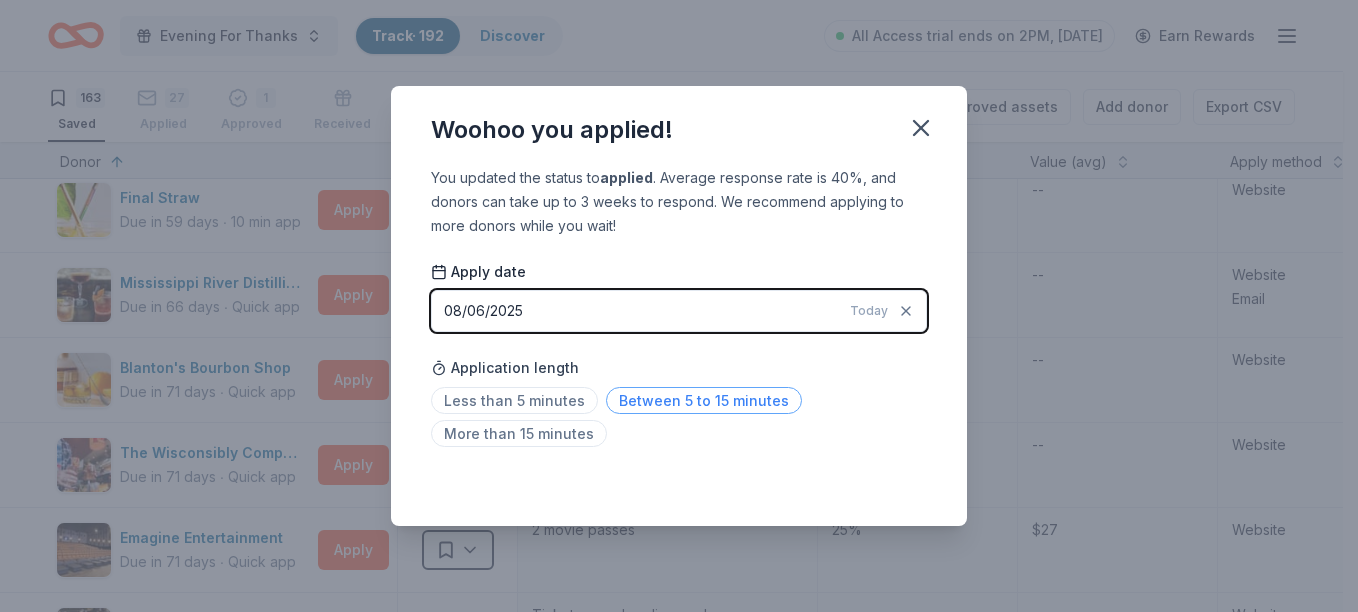 click on "Between 5 to 15 minutes" at bounding box center [704, 400] 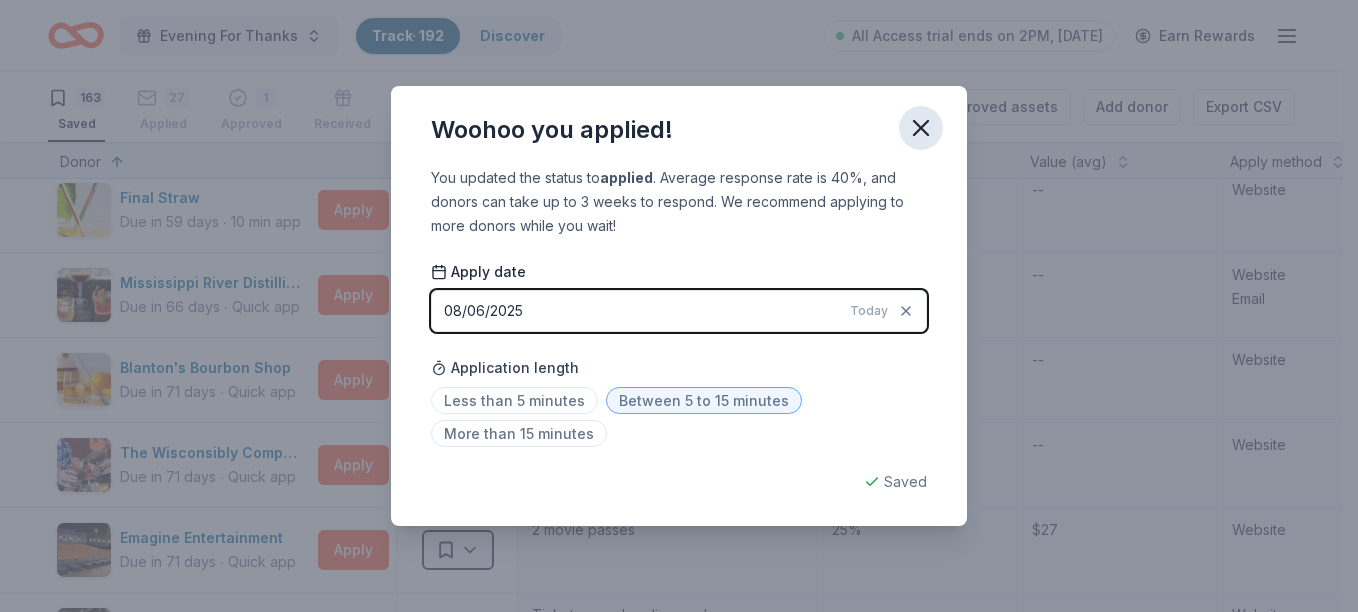 click 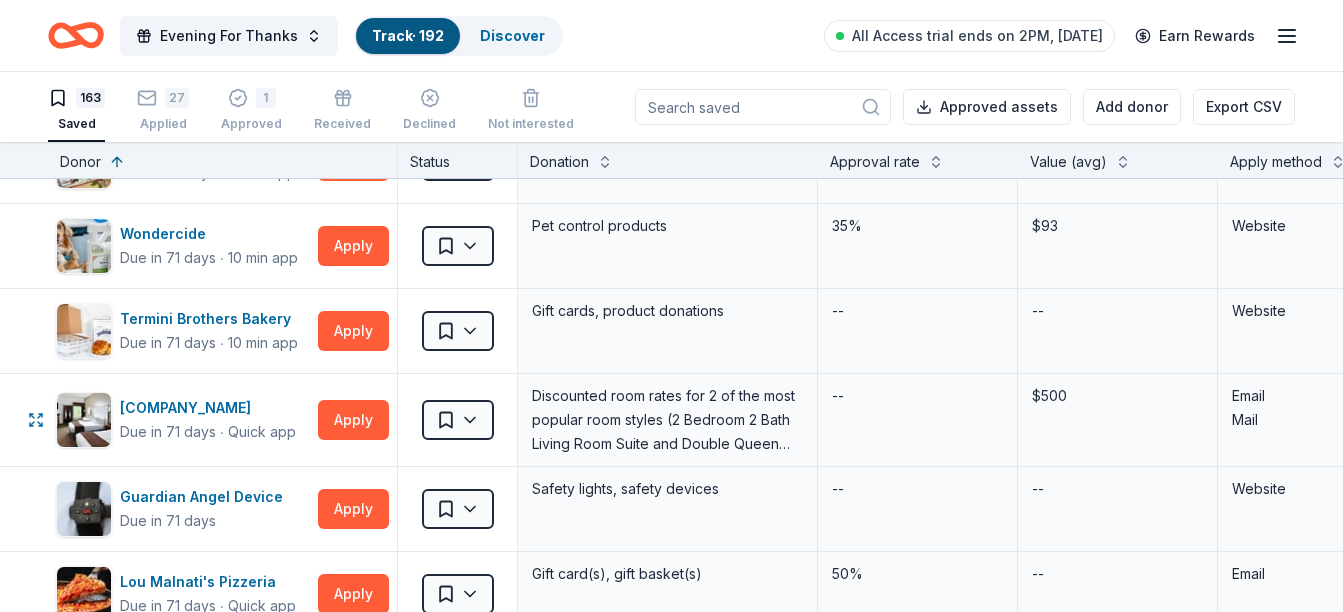 scroll, scrollTop: 3200, scrollLeft: 0, axis: vertical 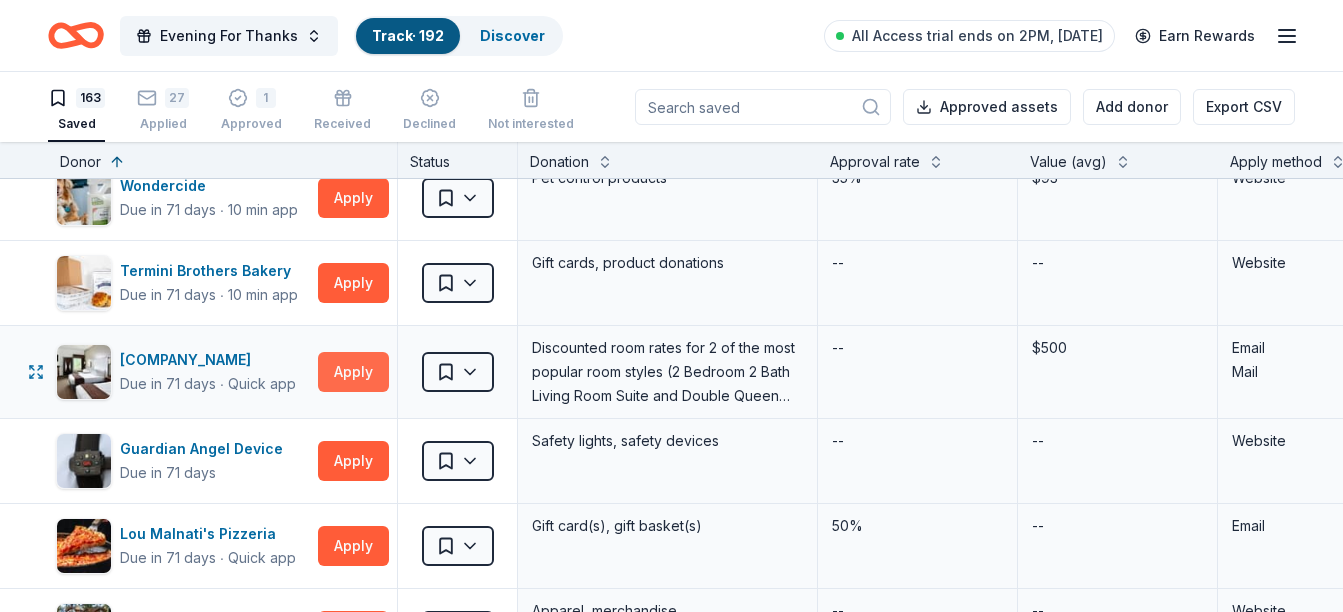 click on "Apply" at bounding box center [353, 372] 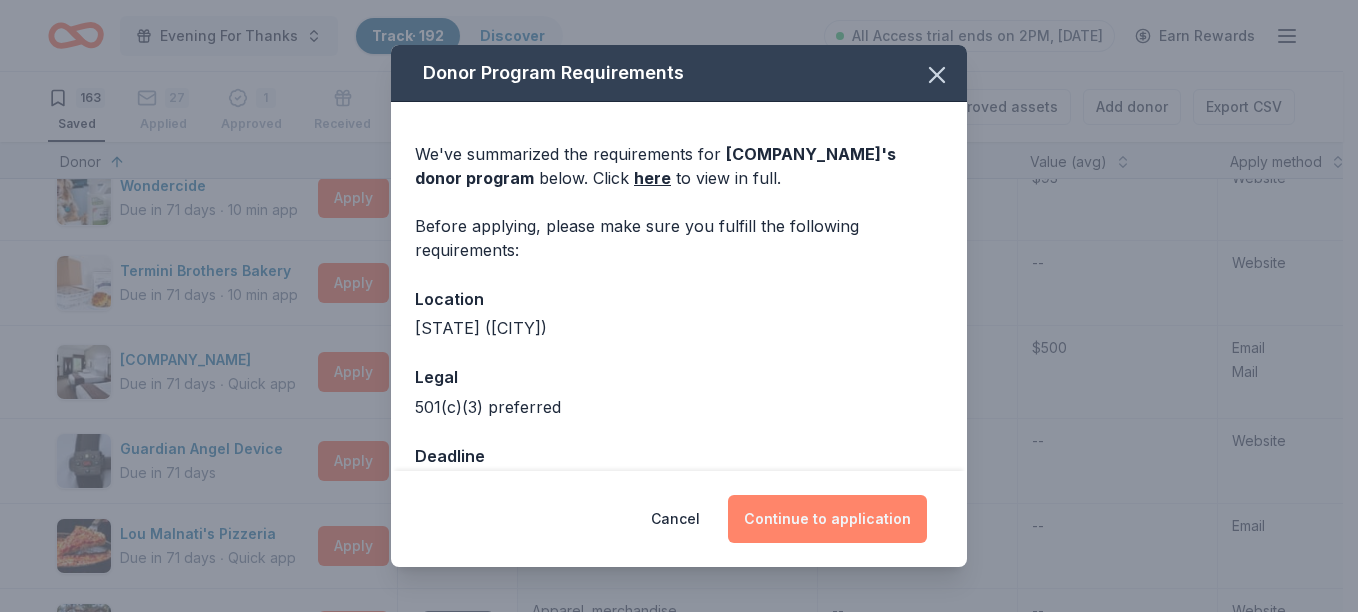 click on "Continue to application" at bounding box center (827, 519) 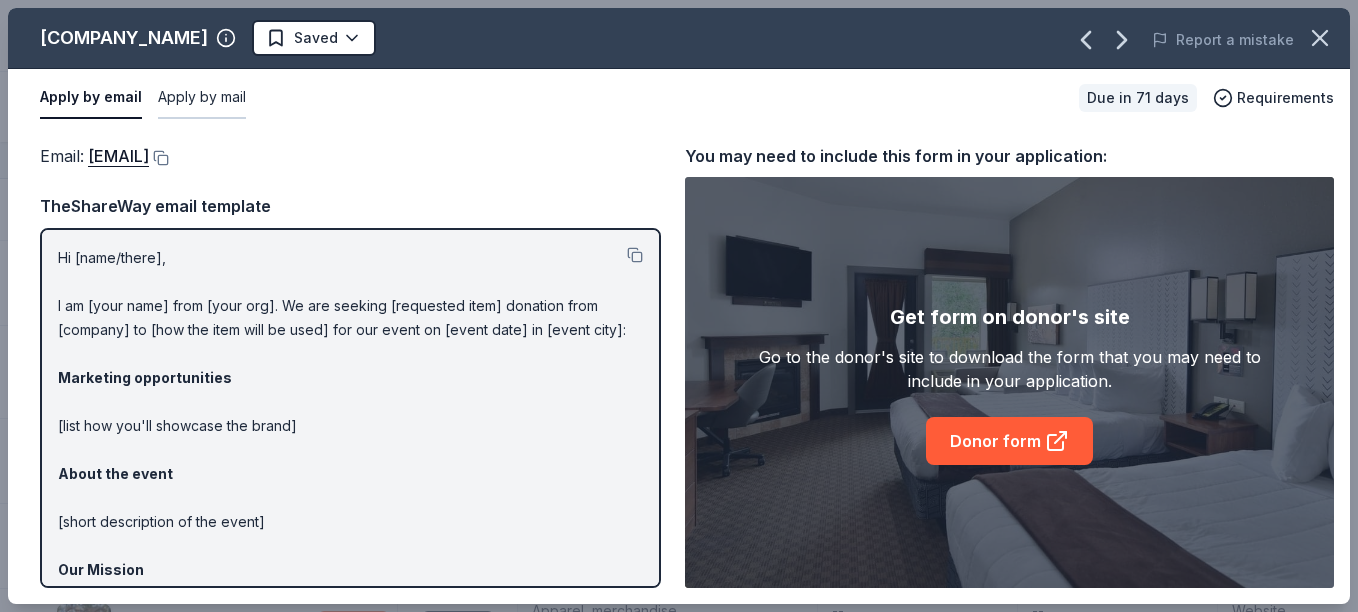 click on "Apply by mail" at bounding box center [202, 98] 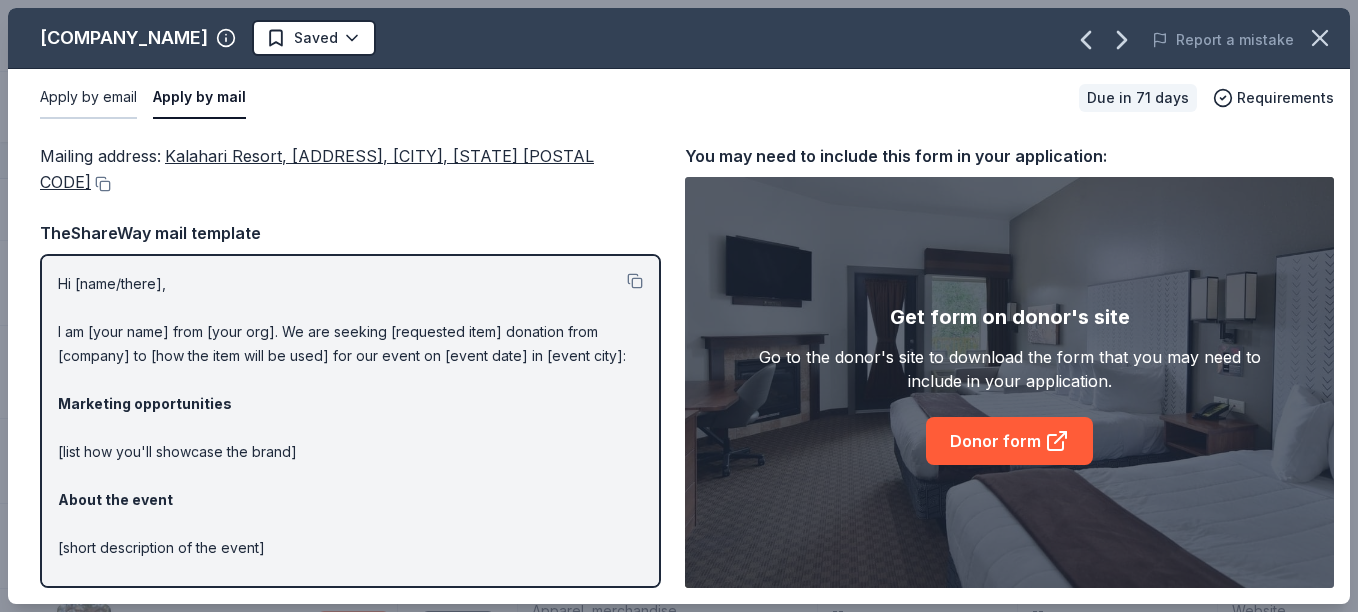 click on "Apply by email" at bounding box center [88, 98] 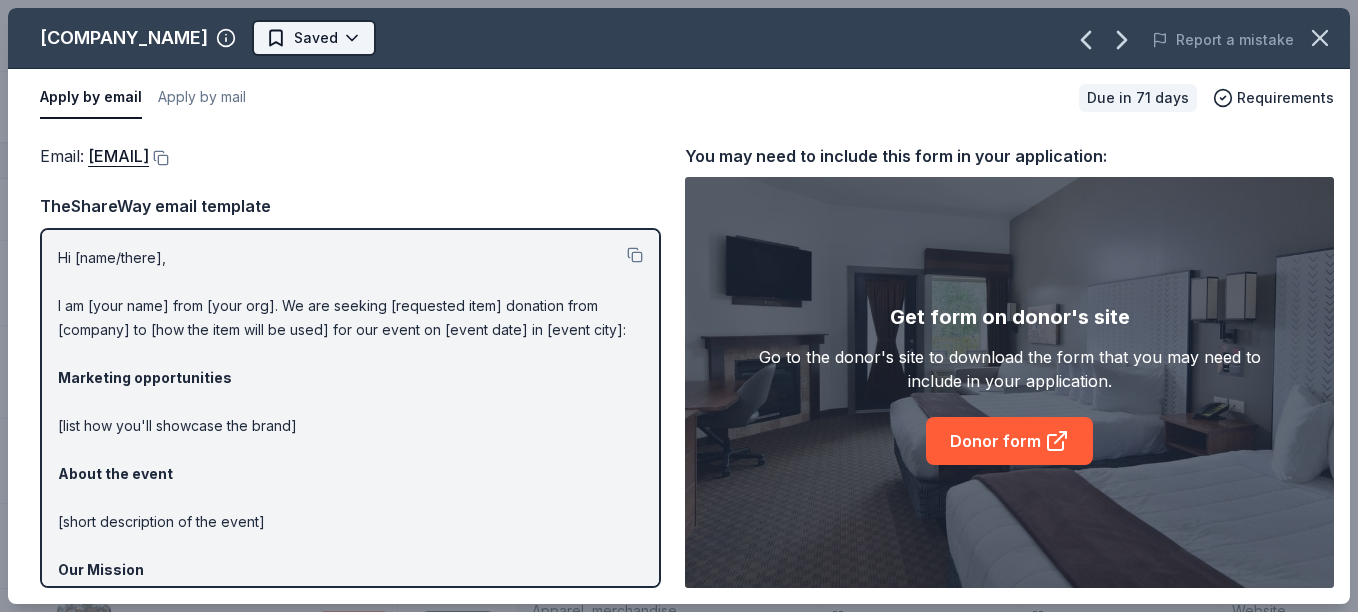 click on "Evening For Thanks Track  · 192 Discover All Access trial ends on 2PM, [DATE] Earn Rewards 163 Saved 27 Applied 1 Approved Received Declined Not interested  Approved assets Add donor Export CSV Donor Status Donation Approval rate Value (avg) Apply method Assignee Notes Signet Jewelers Due in  11  days ∙ 10 min app Apply Saved Jewelry products 7% $509 Website Matson Due in  11  days Apply Saved Ocean shipping, truck, rail or logistics services -- -- Website Eagles Nest Outfitters Due in  11  days ∙ 10 min app Apply Saved Outdoor products 0% -- Website Terrain Dog Due in 17 days ∙ 10 min app Apply Saved Dog gear product(s) 2% -- Website Working Person's Store Due in 31 days ∙ Quick app Apply Saved Workwear products, protective/outdoor footwear products, gift card(s) 0% -- Website KONG Company Due in 41 days ∙ 10 min app Apply Saved Event box, print handouts, pet product(s) 3% $175 Website Mountain Rose Herbs Due in 41 days ∙ 10 min app Apply Saved 6% $100 Website Half Price Books Due in 41 days ∙" at bounding box center [679, 306] 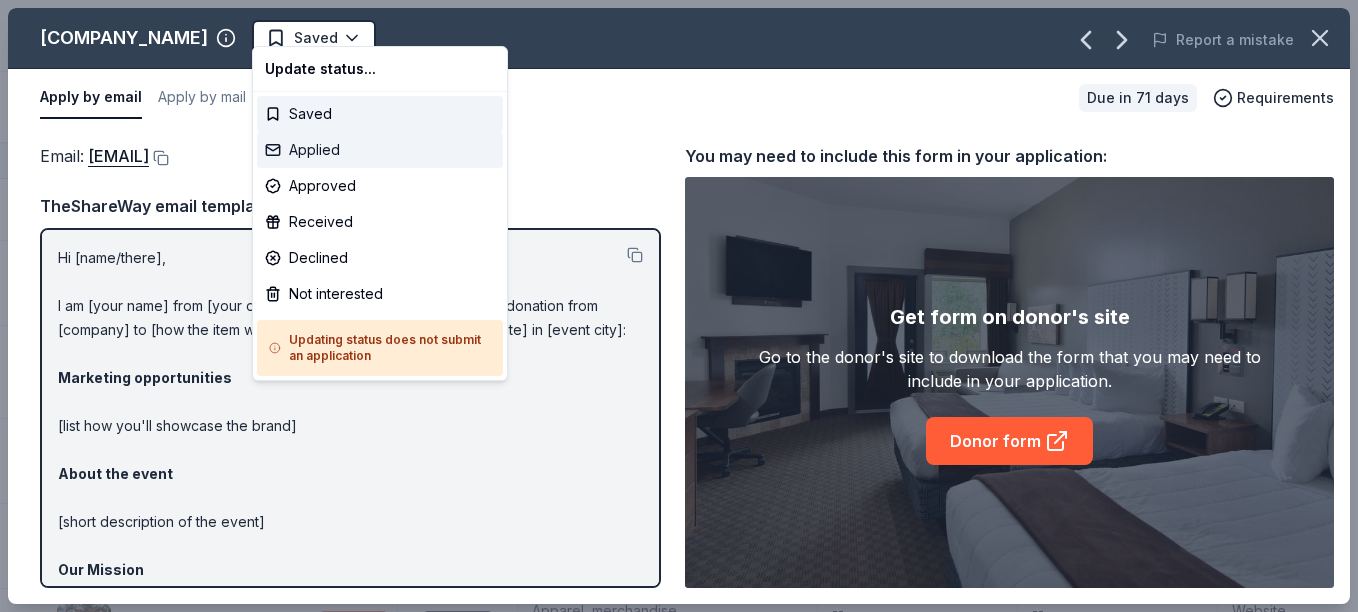 click on "Applied" at bounding box center [380, 150] 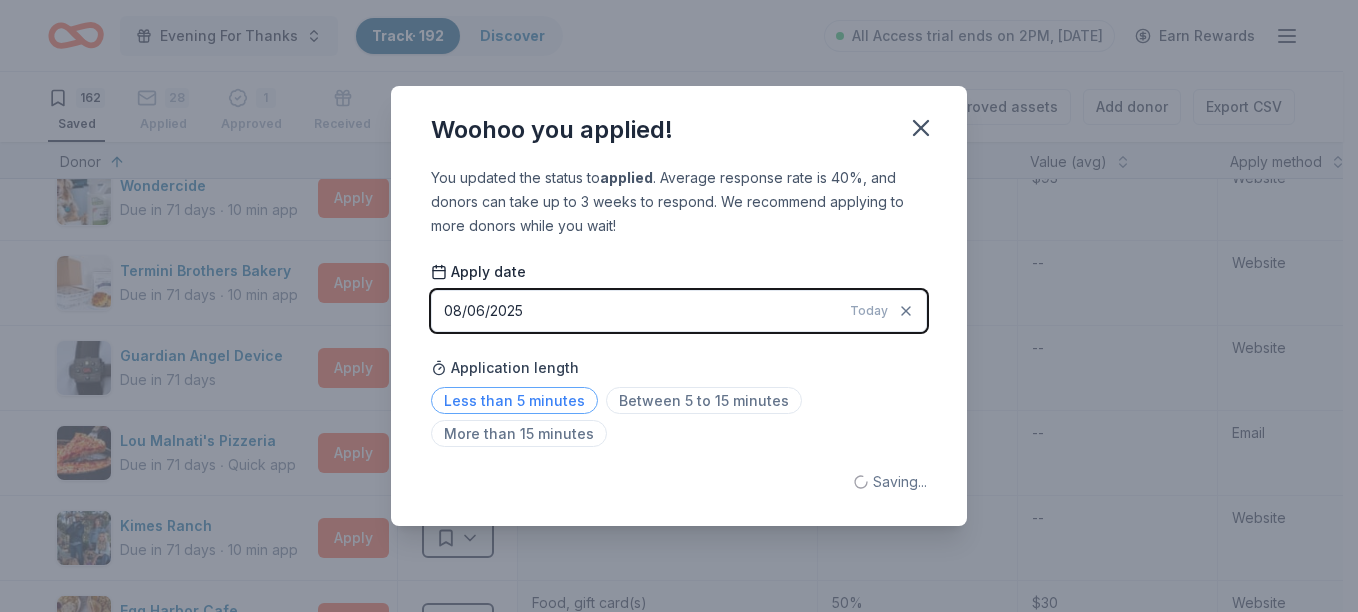 click on "Less than 5 minutes" at bounding box center (514, 400) 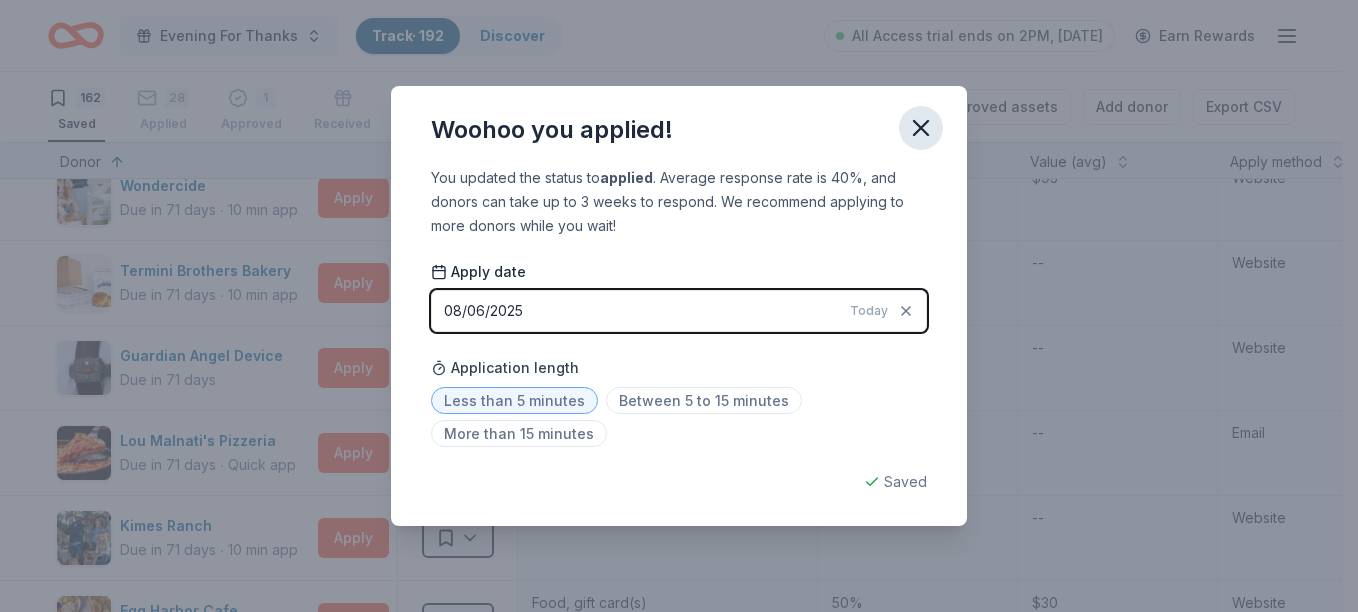 click 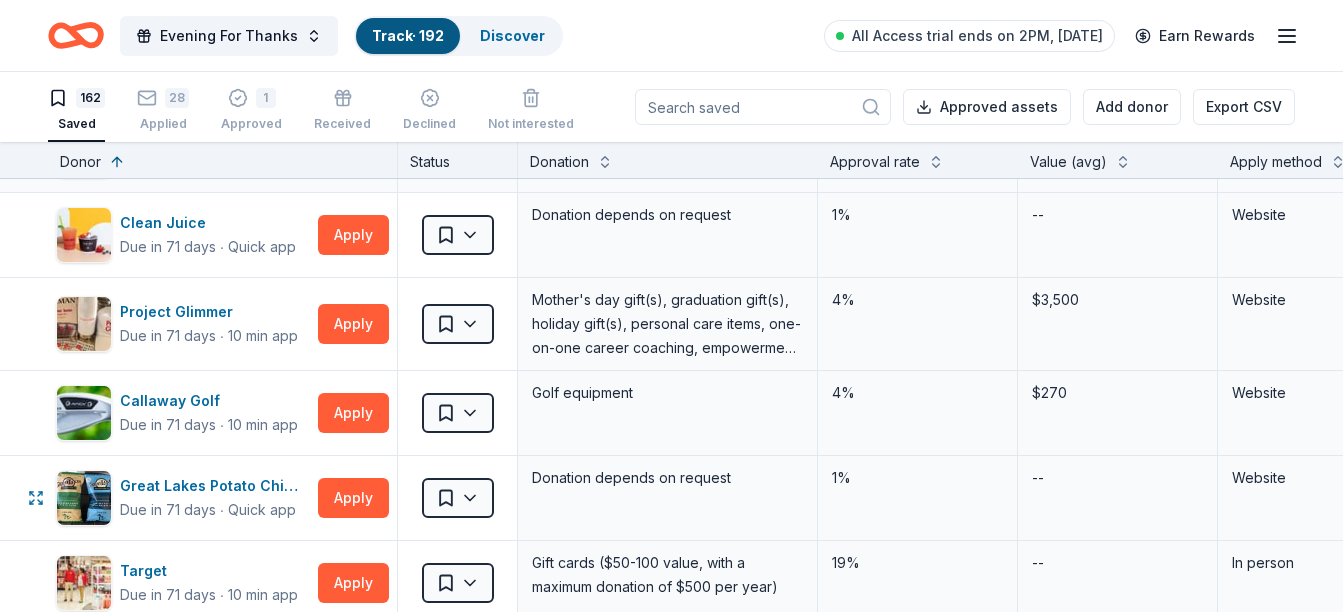 scroll, scrollTop: 5300, scrollLeft: 0, axis: vertical 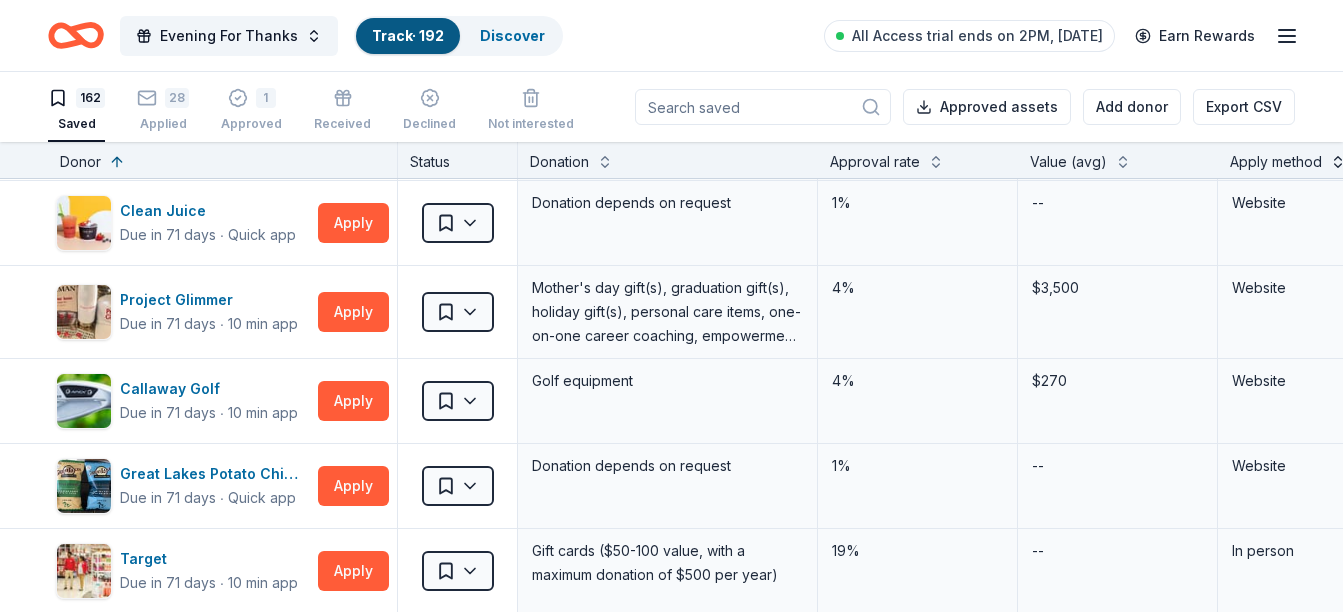 click at bounding box center [1338, 160] 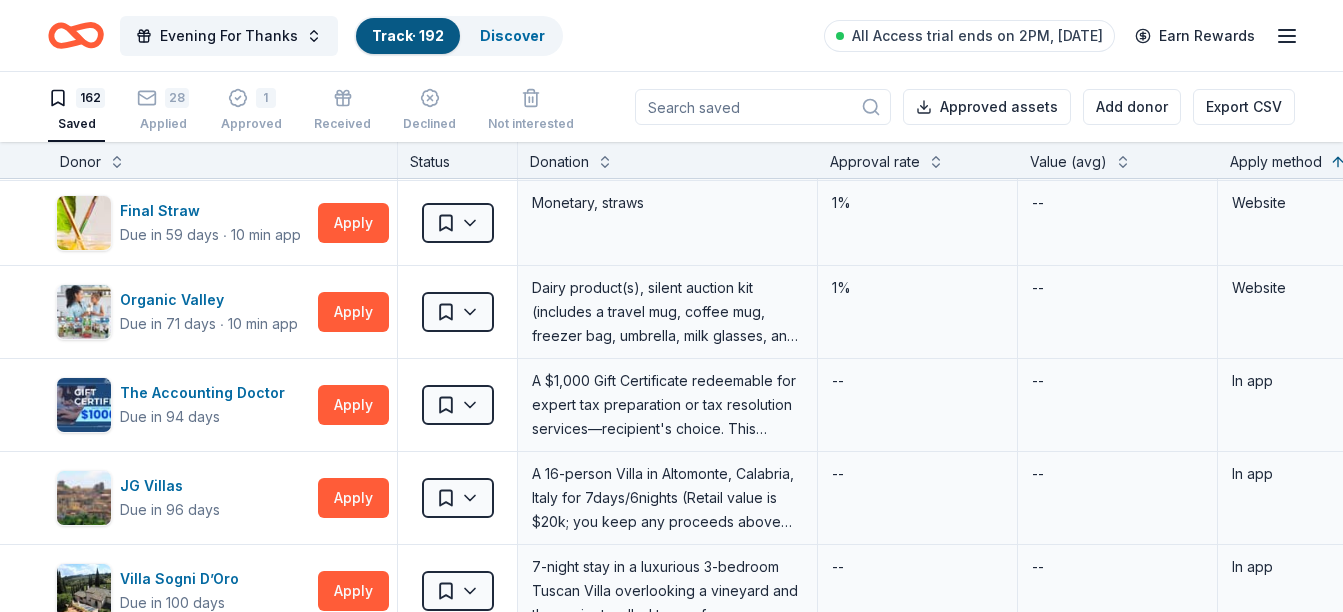 scroll, scrollTop: 13146, scrollLeft: 0, axis: vertical 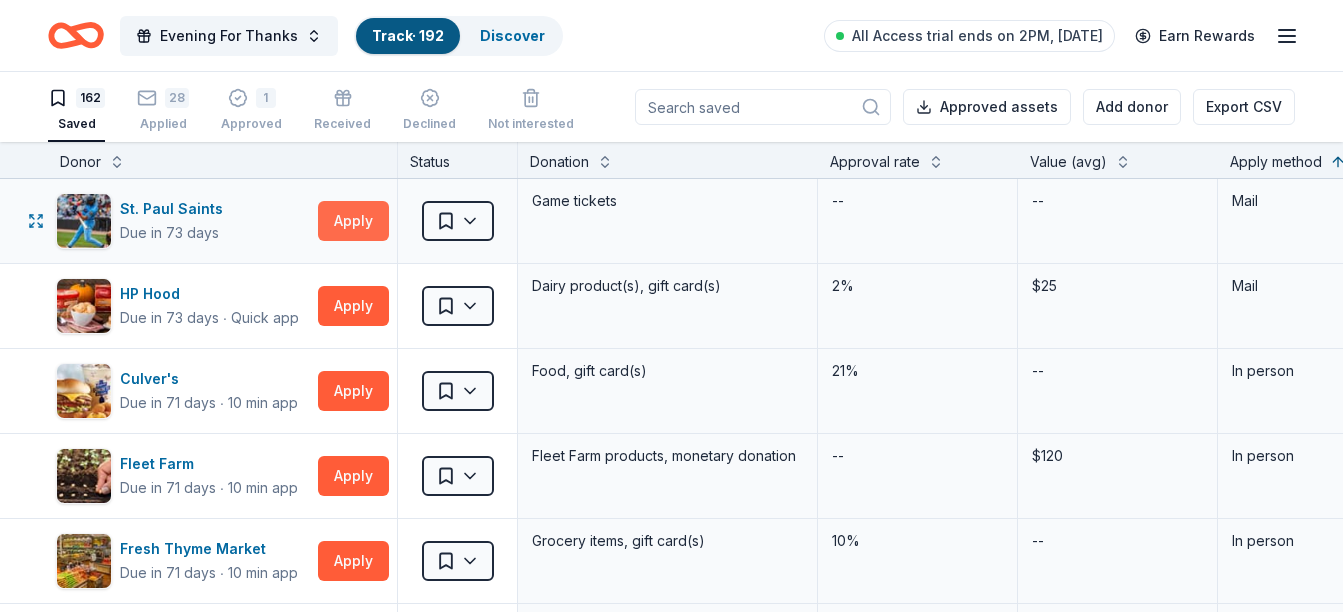 click on "Apply" at bounding box center [353, 221] 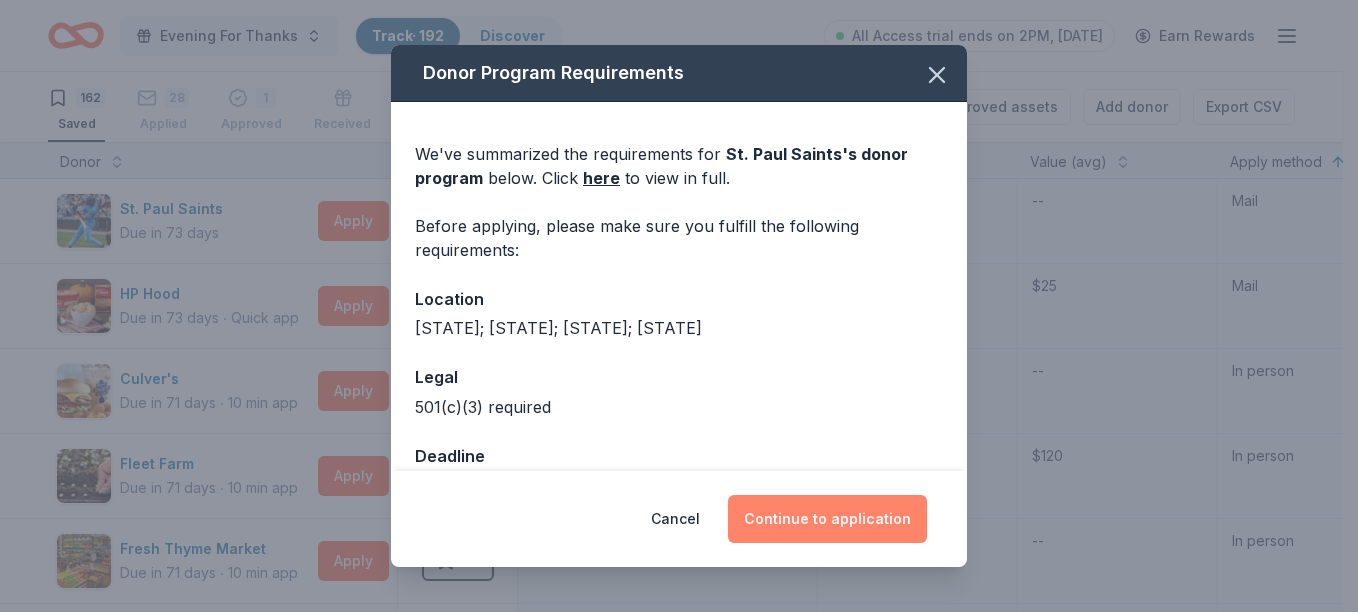 click on "Continue to application" at bounding box center [827, 519] 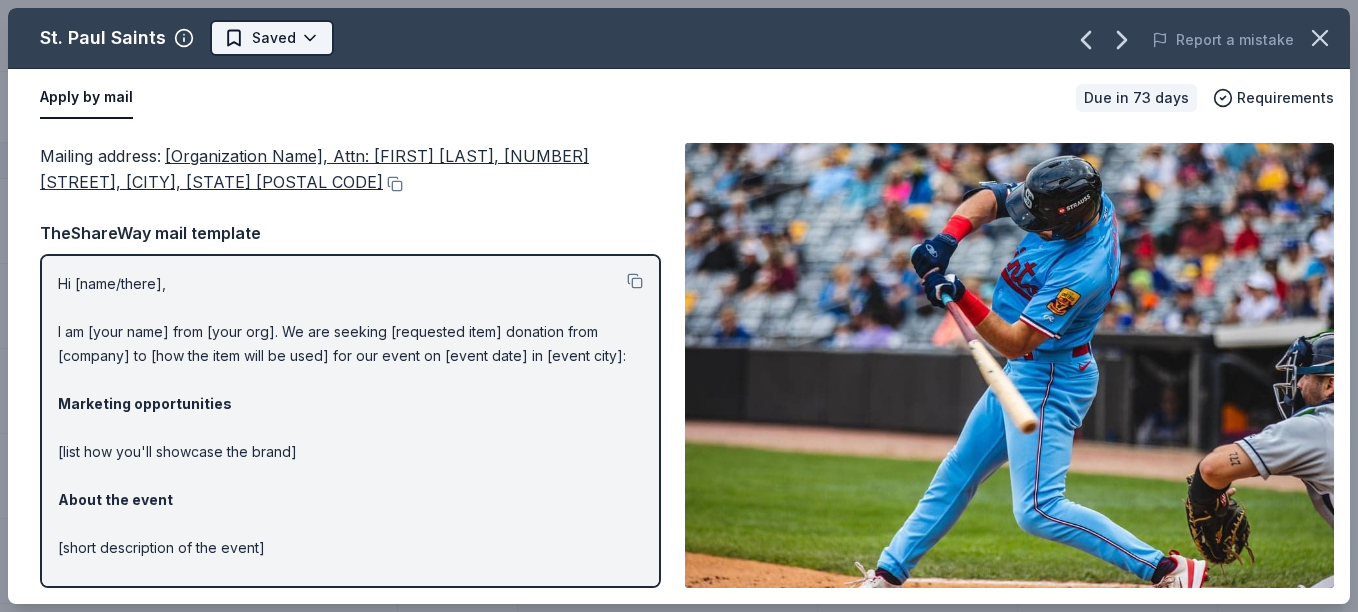 click on "Evening For Thanks Track  · 192 Discover All Access trial ends on 2PM, 8/12 Earn Rewards 162 Saved 28 Applied 1 Approved Received Declined Not interested  Approved assets Add donor Export CSV Donor Status Donation Approval rate Value (avg) Apply method Assignee Notes St. Paul Saints Due in 73 days Apply Saved Game tickets -- -- Mail HP Hood Due in 73 days ∙ Quick app Apply Saved Dairy product(s), gift card(s) 2% $25 Mail Culver's  Due in 71 days ∙ 10 min app Apply Saved Food, gift card(s) 21% -- In person Fleet Farm Due in 71 days ∙ 10 min app Apply Saved Fleet Farm products, monetary donation -- $120 In person Fresh Thyme Market Due in 71 days ∙ 10 min app Apply Saved Grocery items, gift card(s) 10% -- In person Target Due in 71 days ∙ 10 min app Apply Saved Gift cards ($50-100 value, with a maximum donation of $500 per year) 19% -- In person Carrabba's Italian Grill Due in 71 days ∙ Quick app Apply Saved Food, gift certificate(s) 15% $75 In person Mail The Living Room Coffee Shop Due in 71 days" at bounding box center [679, 306] 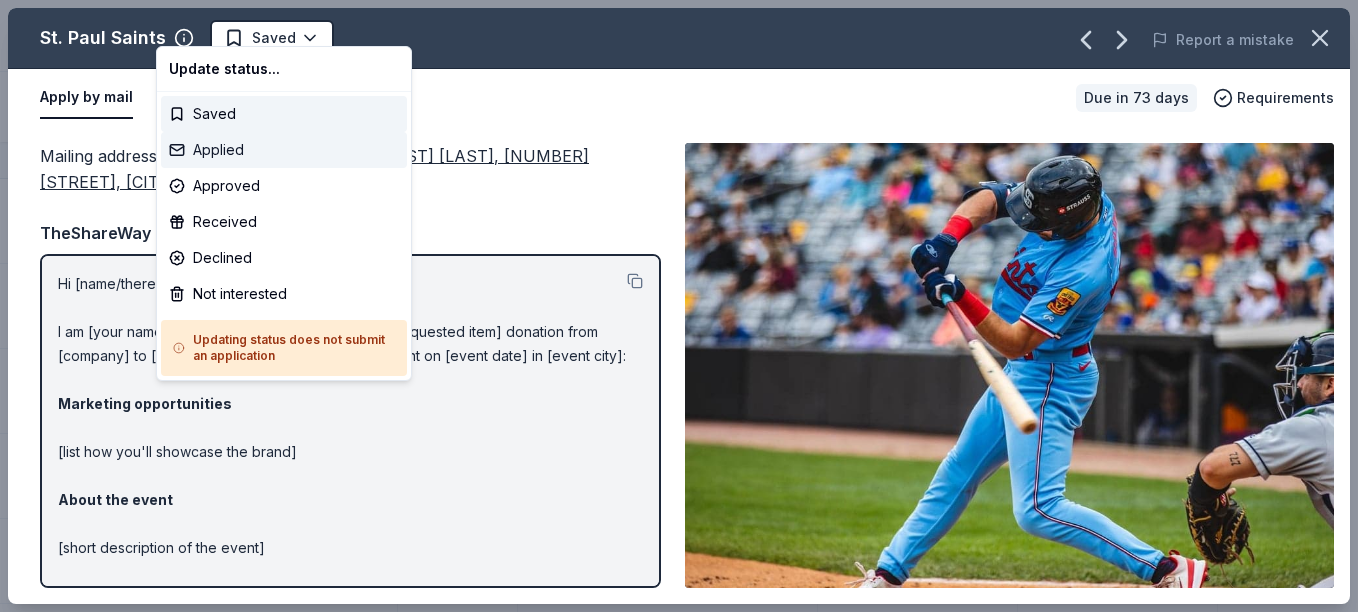 click on "Applied" at bounding box center (284, 150) 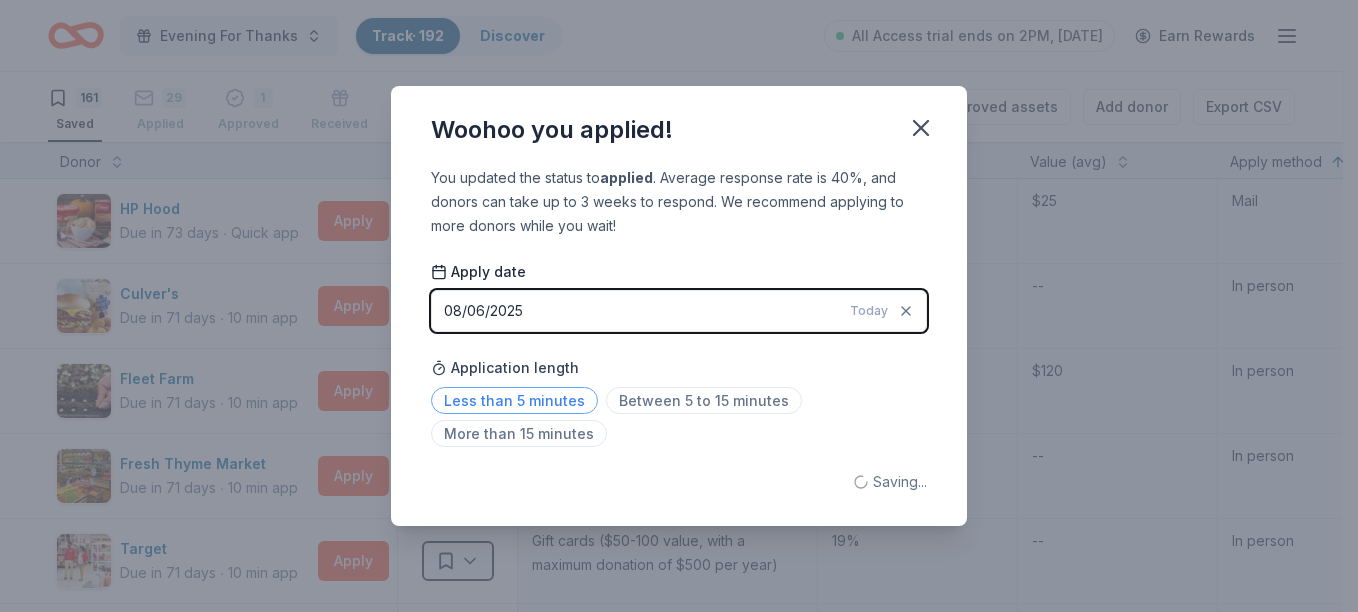 click on "Less than 5 minutes" at bounding box center (514, 400) 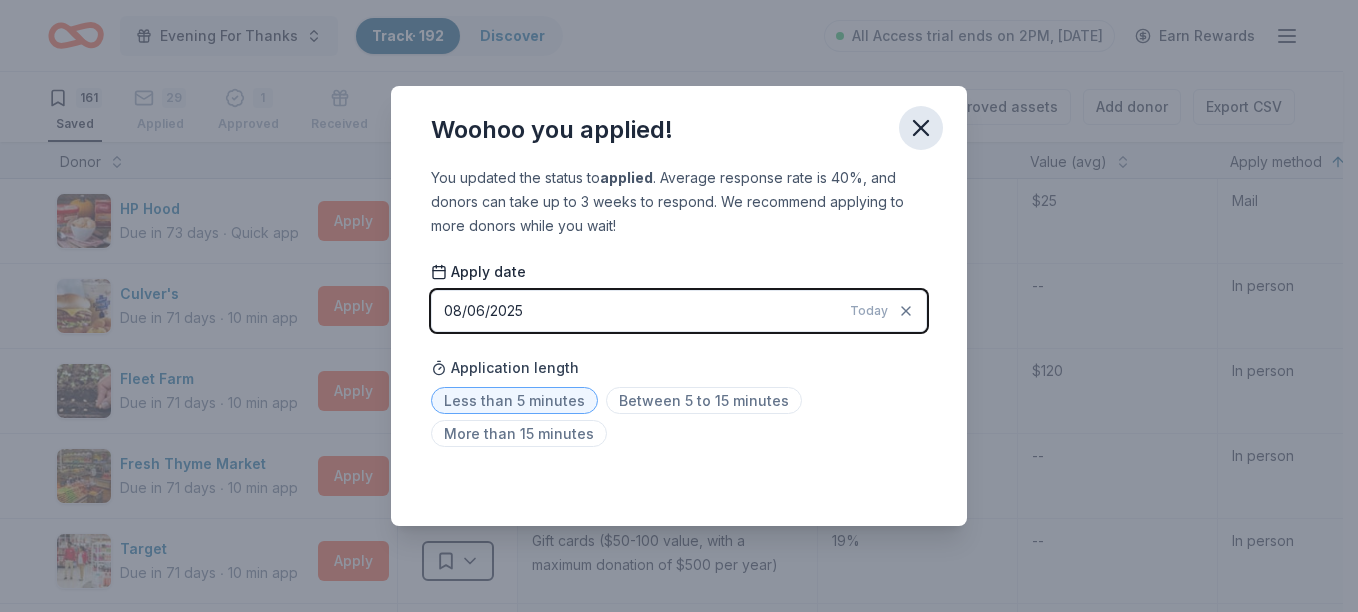 click 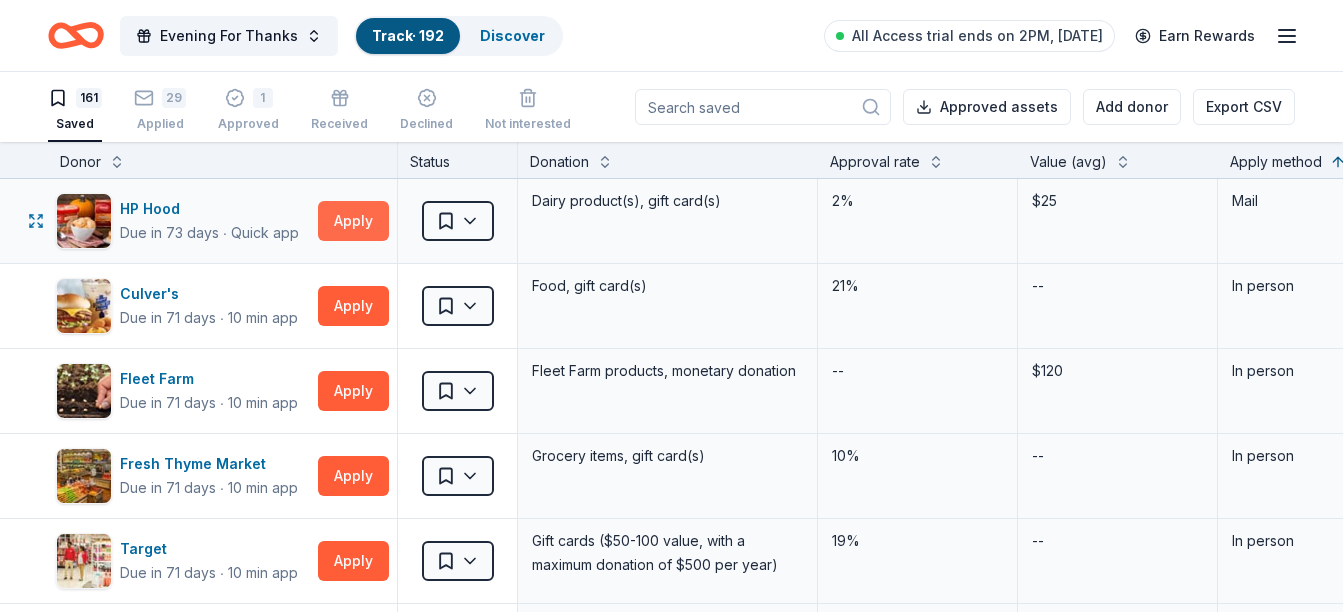 click on "Apply" at bounding box center [353, 221] 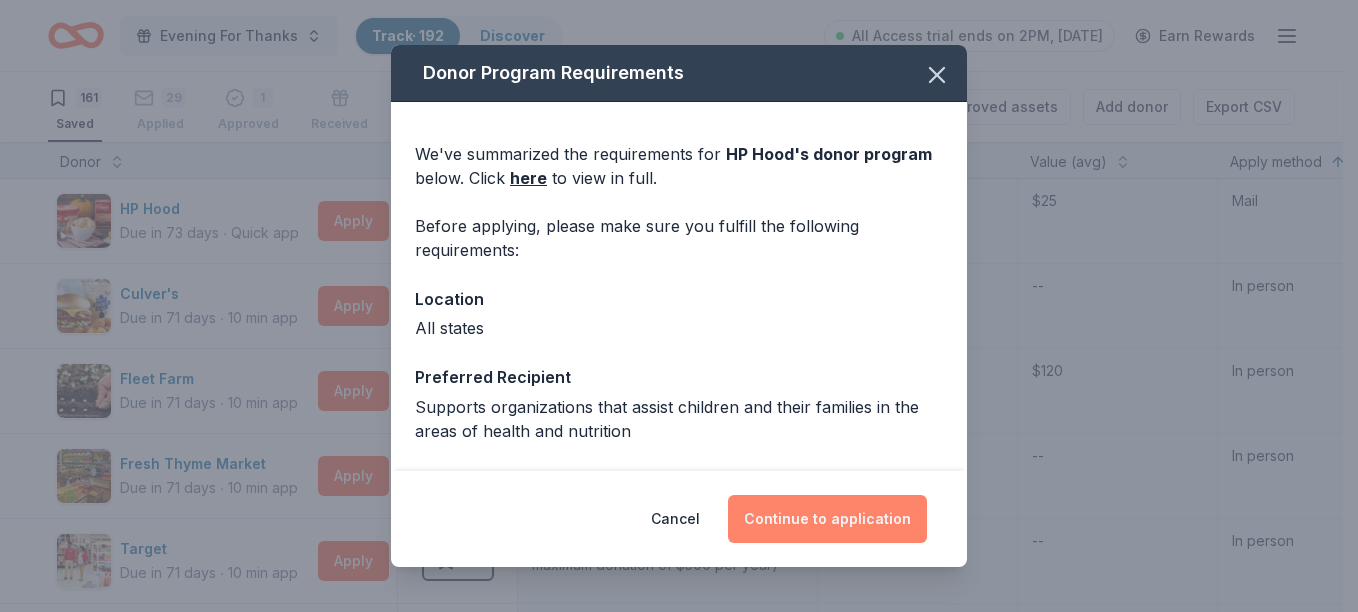 click on "Continue to application" at bounding box center (827, 519) 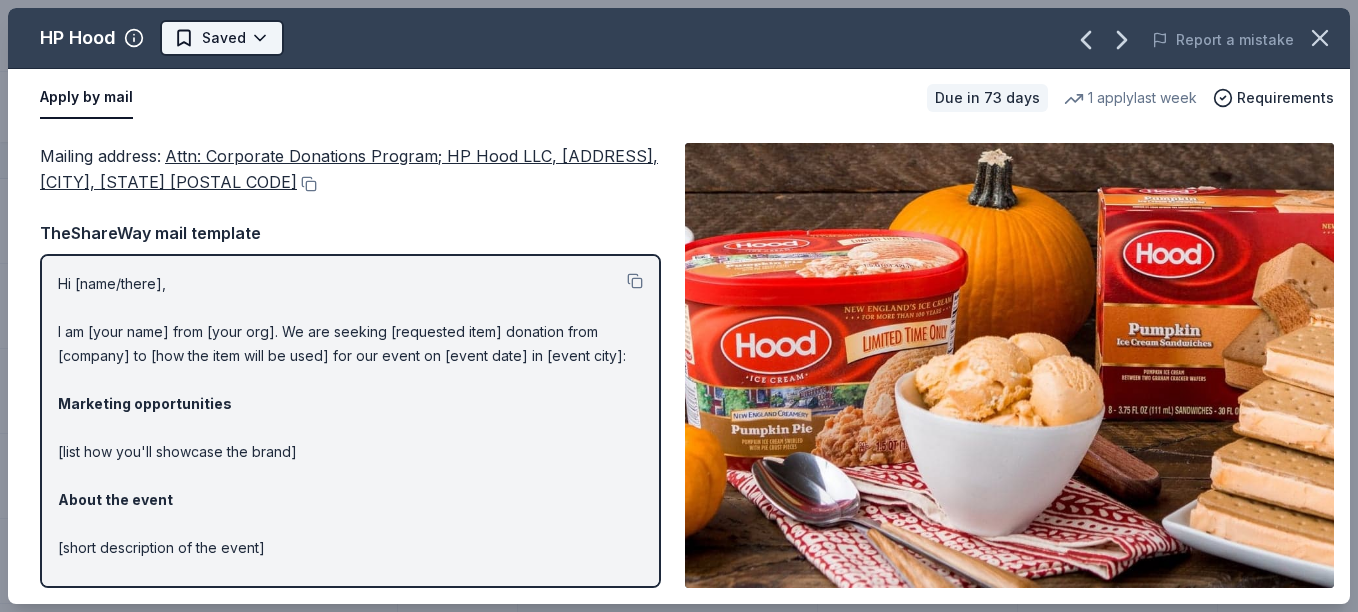 click on "Evening For Thanks Track  · 192 Discover All Access trial ends on 2PM, [DATE] Earn Rewards 161 Saved 29 Applied 1 Approved Received Declined Not interested  Approved assets Add donor Export CSV Donor Status Donation Approval rate Value (avg) Apply method Assignee Notes HP Hood Due in 73 days ∙ Quick app Apply Saved Dairy product(s), gift card(s) 2% $25 Mail Culver's  Due in 71 days ∙ 10 min app Apply Saved Food, gift card(s) 21% -- In person Fleet Farm Due in 71 days ∙ 10 min app Apply Saved Fleet Farm products, monetary donation -- $120 In person Fresh Thyme Market Due in 71 days ∙ 10 min app Apply Saved Grocery items, gift card(s) 10% -- In person Target Due in 71 days ∙ 10 min app Apply Saved Gift cards ($50-100 value, with a maximum donation of $500 per year) 19% -- In person Carrabba's Italian Grill Due in 71 days ∙ Quick app Apply Saved Food, gift certificate(s) 15% $75 In person Mail The Living Room Coffee Shop Due in 71 days Apply Saved Coffee, food, vintage decors -- -- In person ∙ Apply" at bounding box center [679, 306] 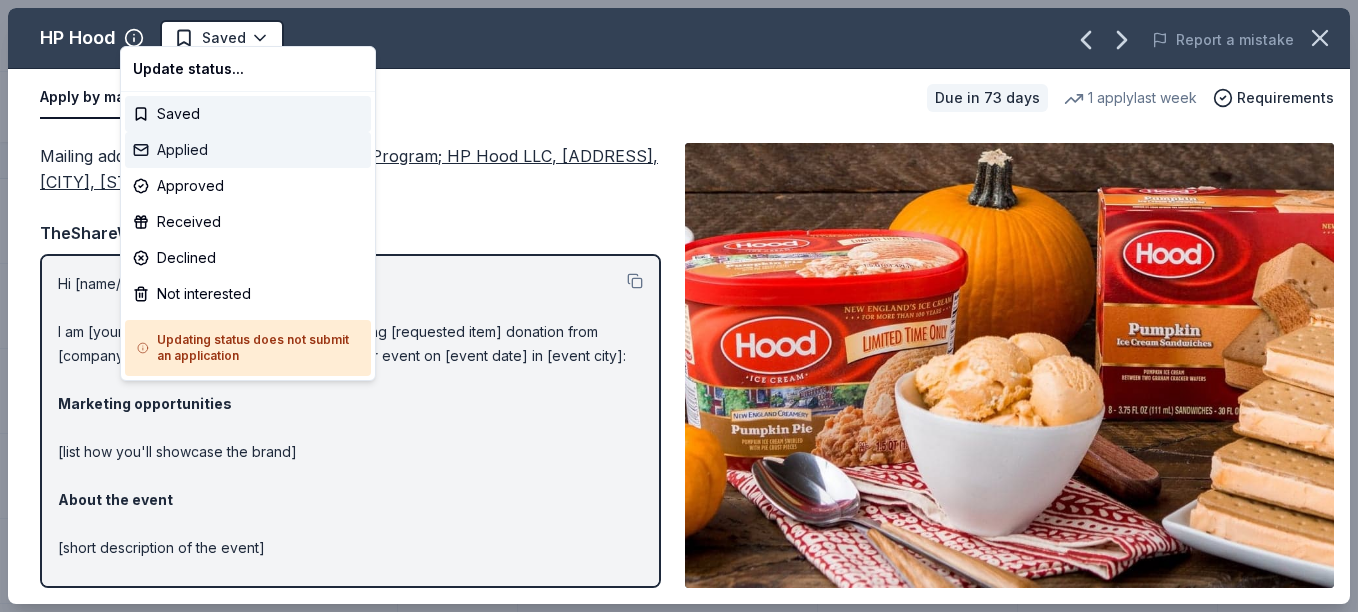 click on "Applied" at bounding box center [248, 150] 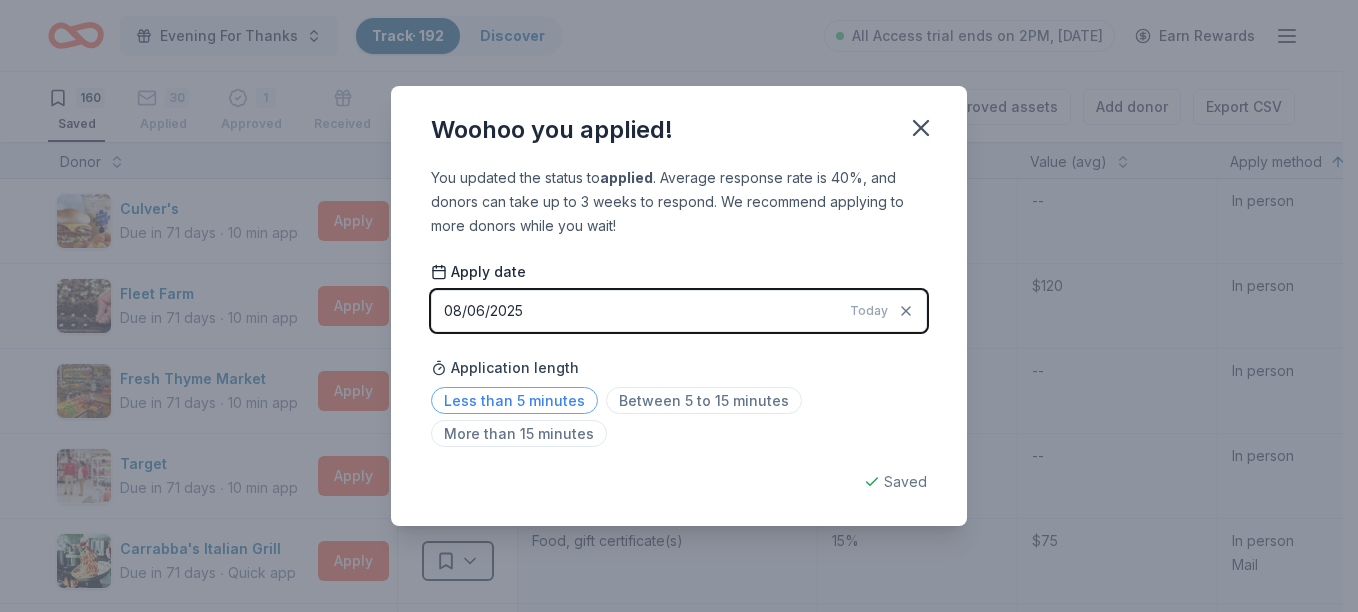 click on "Less than 5 minutes" at bounding box center (514, 400) 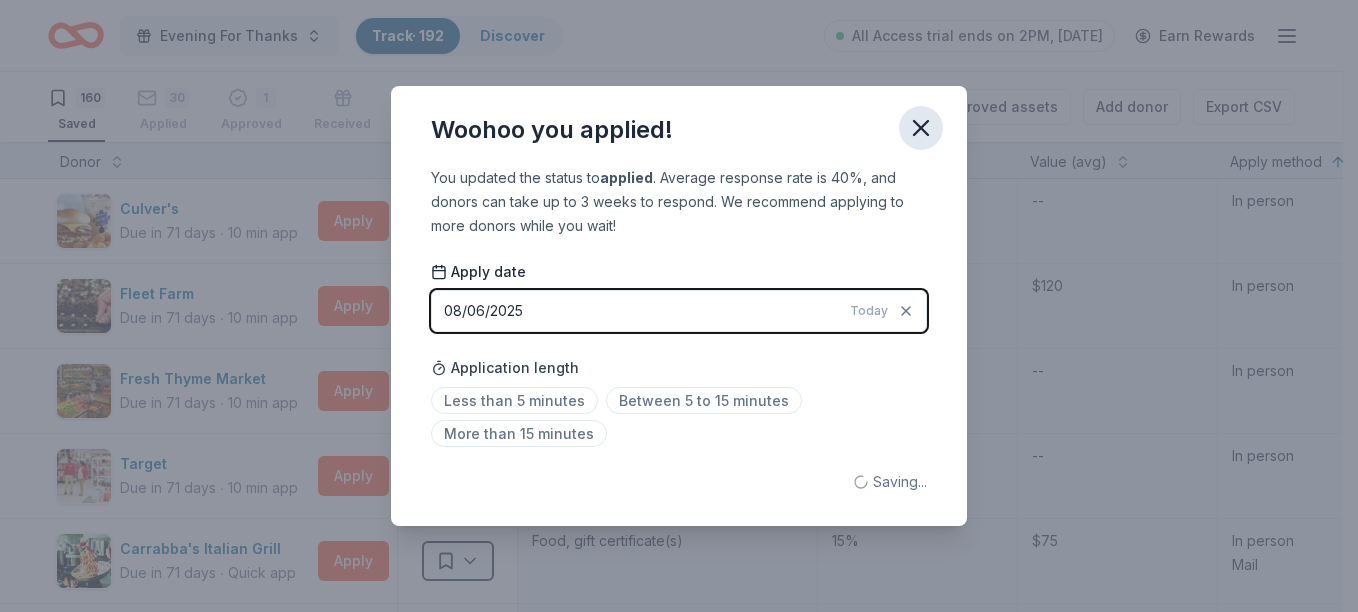 click 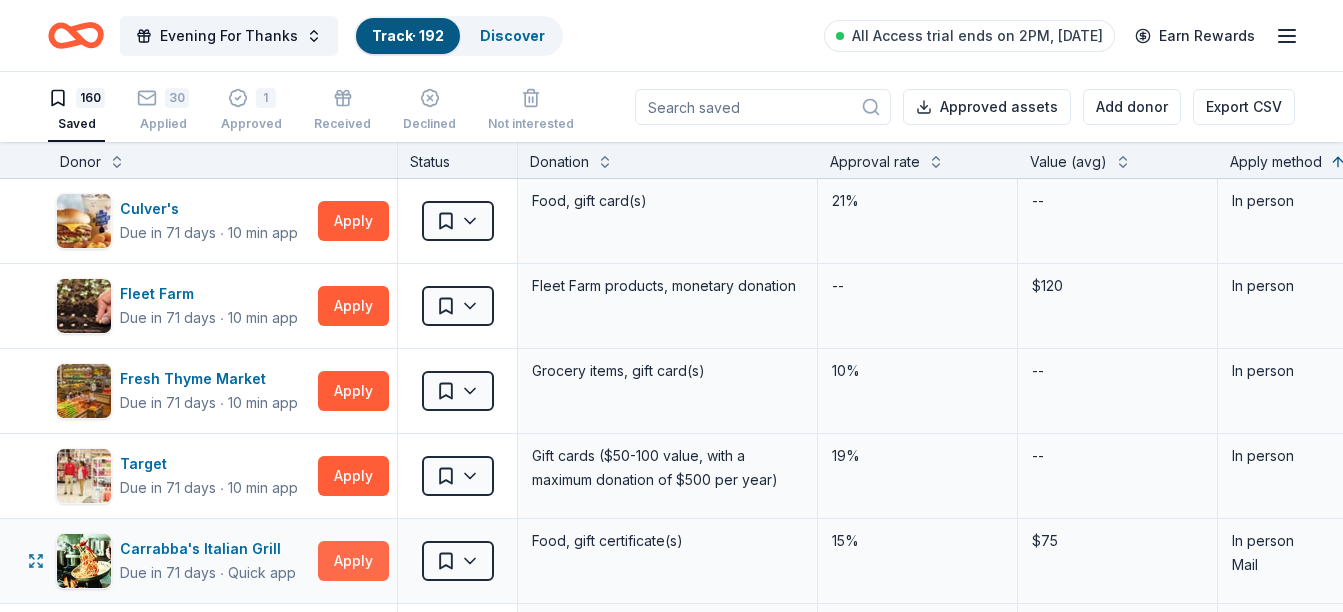 click on "Apply" at bounding box center (353, 561) 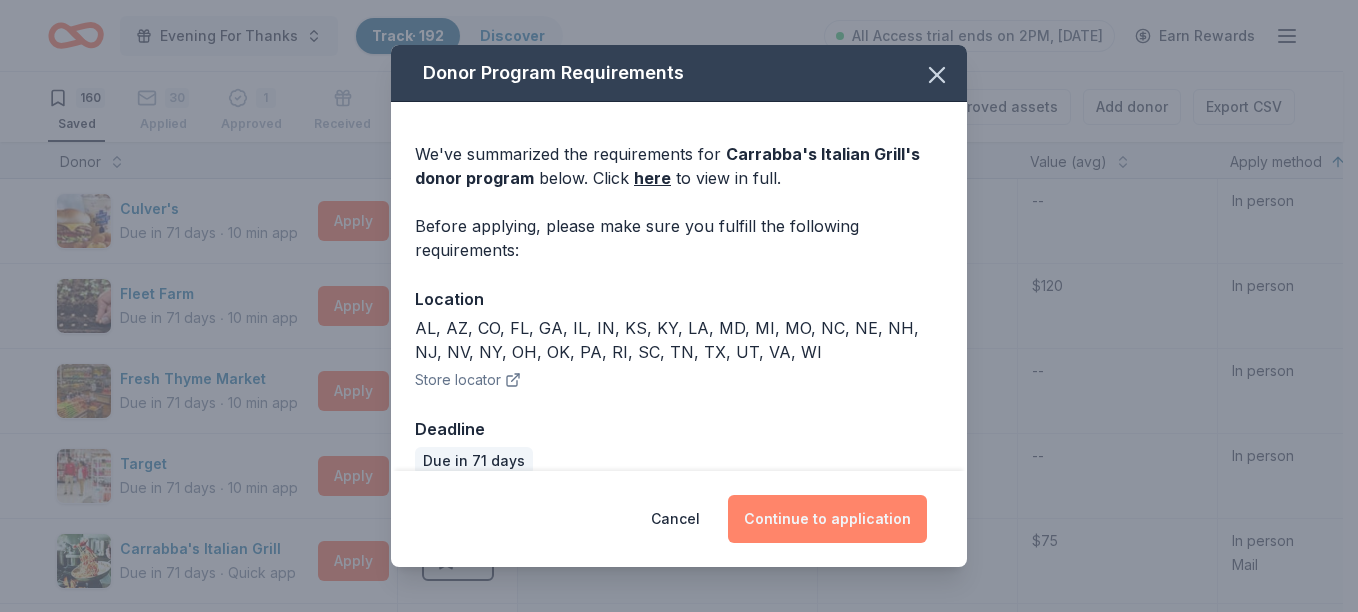 click on "Continue to application" at bounding box center (827, 519) 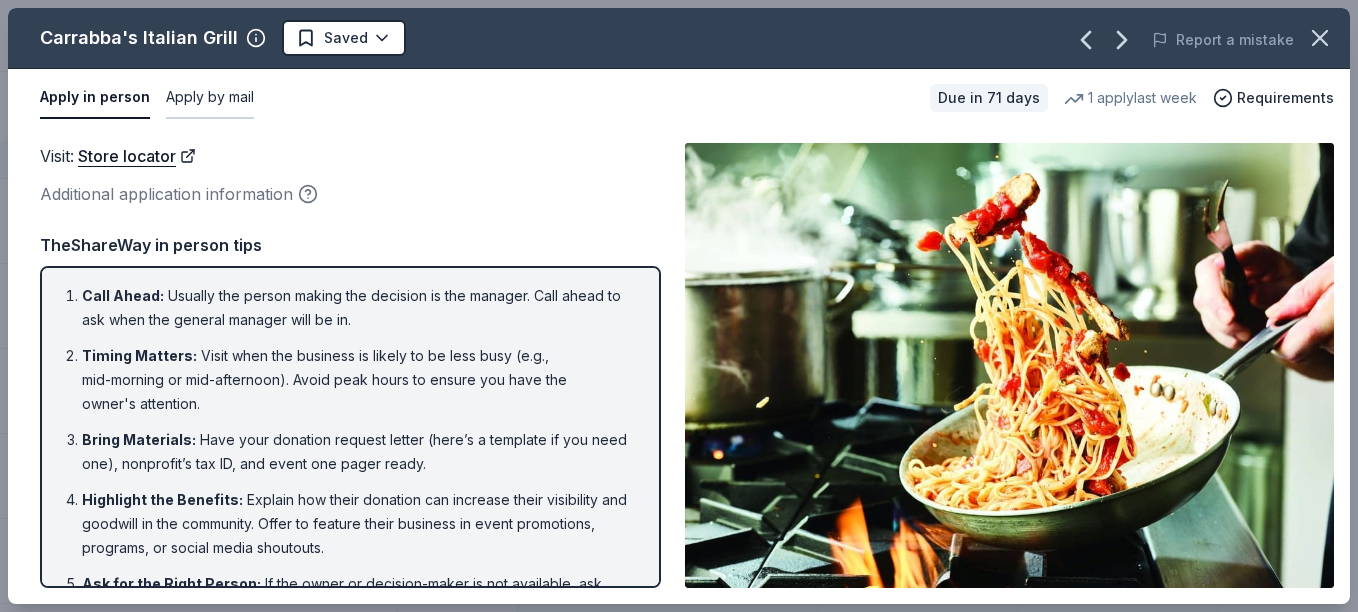 click on "Apply by mail" at bounding box center [210, 98] 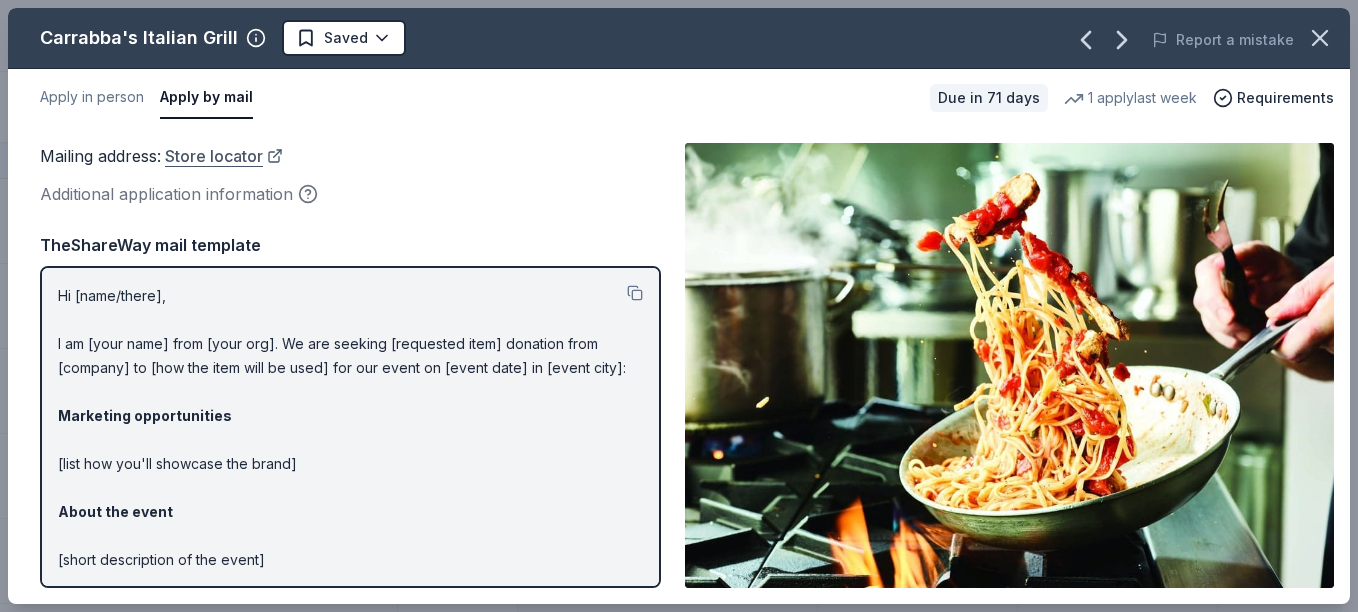 click on "Store locator" at bounding box center (224, 156) 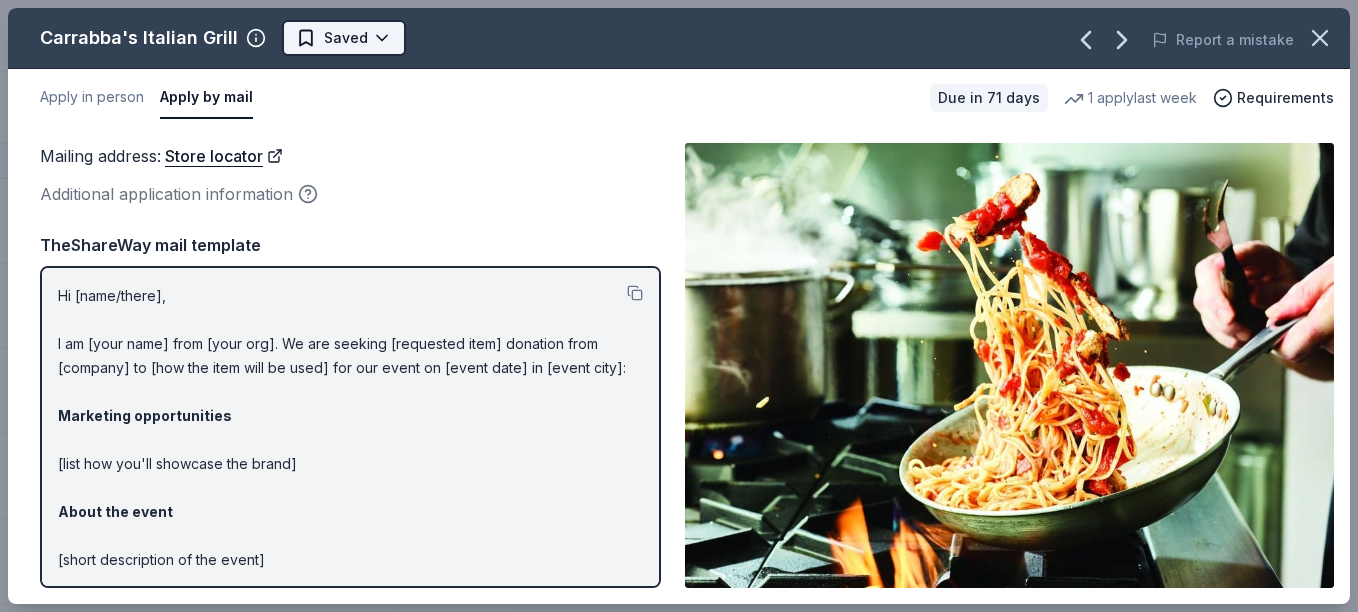 click on "Evening For Thanks Track  · 192 Discover All Access trial ends on 2PM, 8/12 Earn Rewards 160 Saved 30 Applied 1 Approved Received Declined Not interested  Approved assets Add donor Export CSV Donor Status Donation Approval rate Value (avg) Apply method Assignee Notes Culver's  Due in 71 days ∙ 10 min app Apply Saved Food, gift card(s) 21% -- In person Fleet Farm Due in 71 days ∙ 10 min app Apply Saved Fleet Farm products, monetary donation -- $120 In person Fresh Thyme Market Due in 71 days ∙ 10 min app Apply Saved Grocery items, gift card(s) 10% -- In person Target Due in 71 days ∙ 10 min app Apply Saved Gift cards ($50-100 value, with a maximum donation of $500 per year) 19% -- In person Carrabba's Italian Grill Due in 71 days ∙ Quick app Apply Saved Food, gift certificate(s) 15% $75 In person Mail The Living Room Coffee Shop Due in 71 days Apply Saved Coffee, food, vintage decors -- -- In person Olive Garden Due in 71 days ∙ 10 min app Apply Saved Gift certificates or food 15% $28 In person 6%" at bounding box center [679, 306] 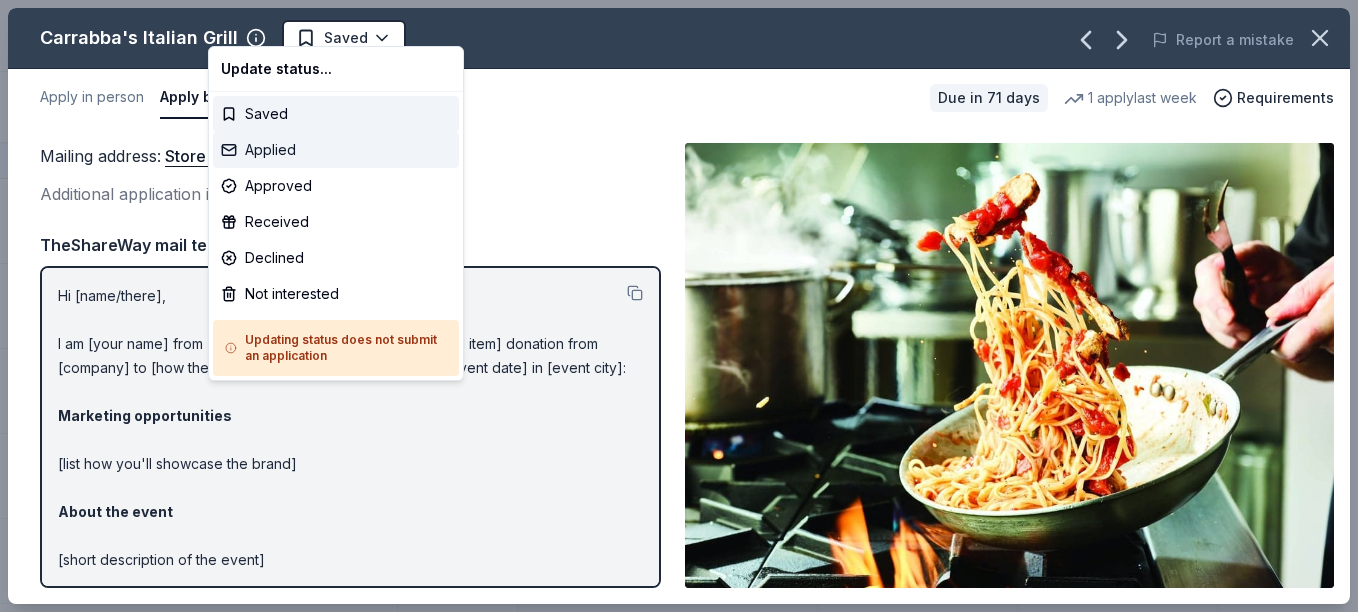 click on "Applied" at bounding box center [336, 150] 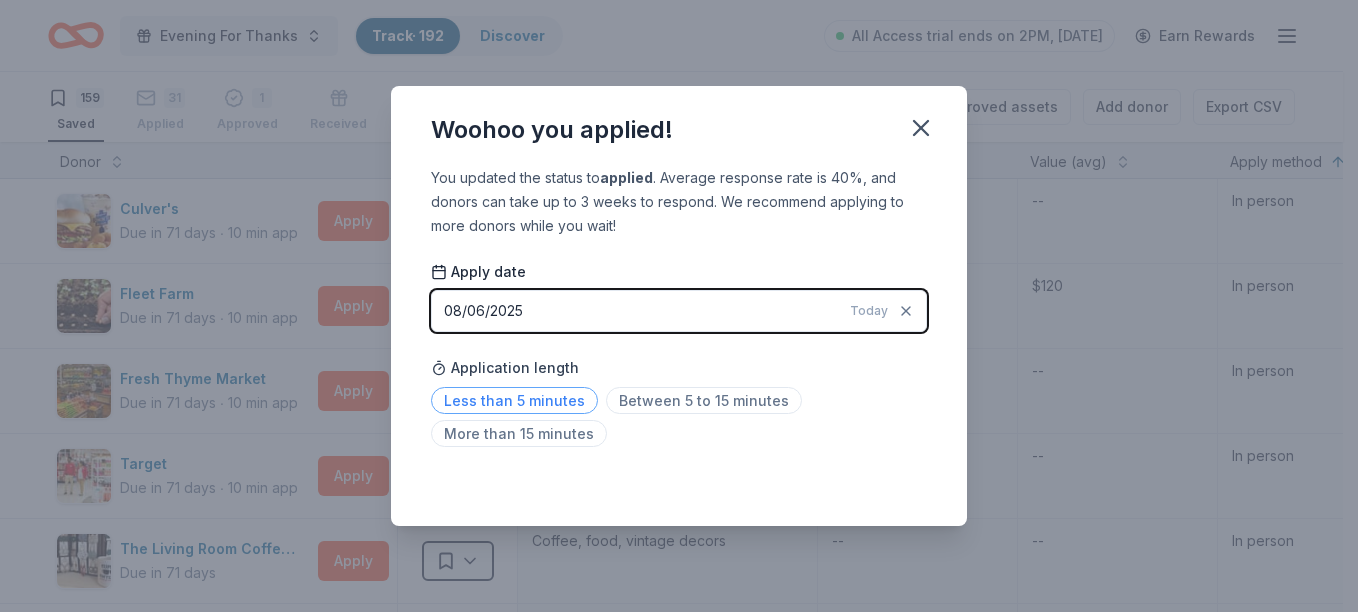 click on "Less than 5 minutes" at bounding box center [514, 400] 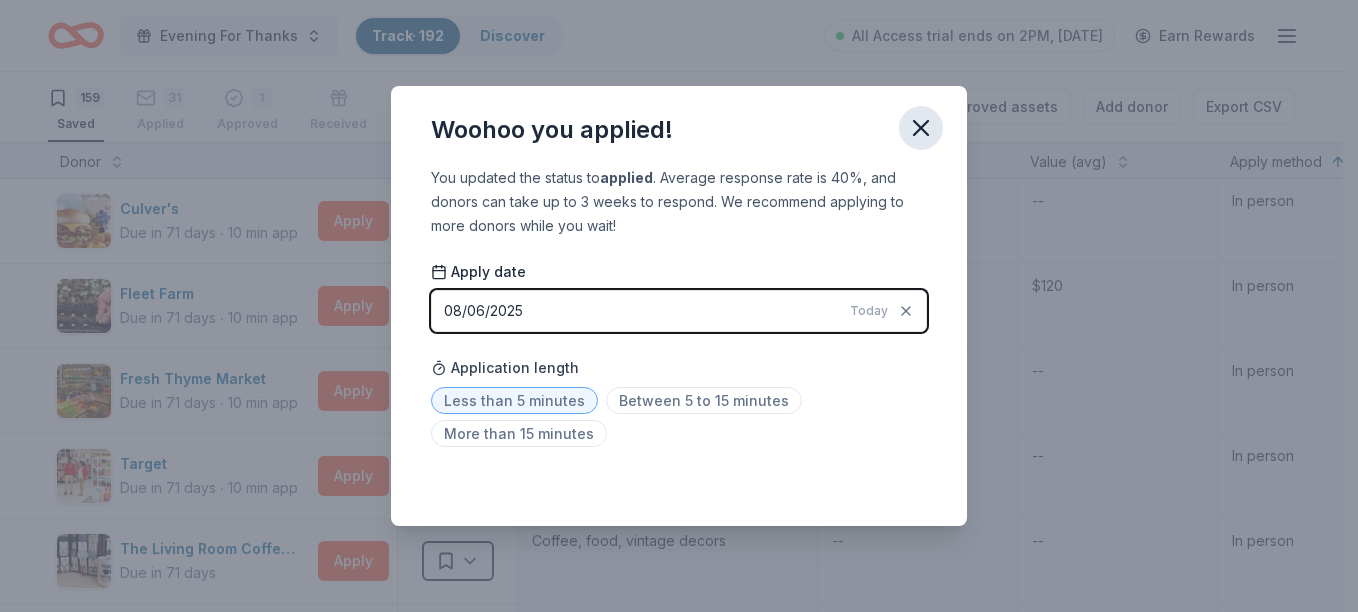 click 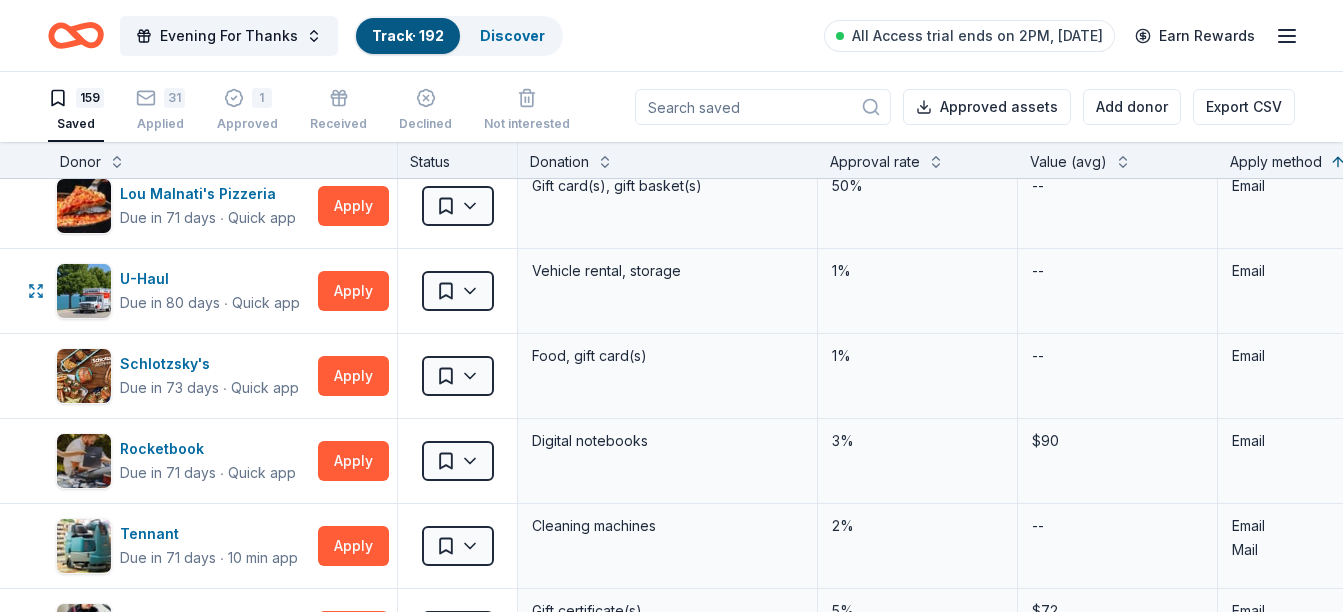 scroll, scrollTop: 2000, scrollLeft: 0, axis: vertical 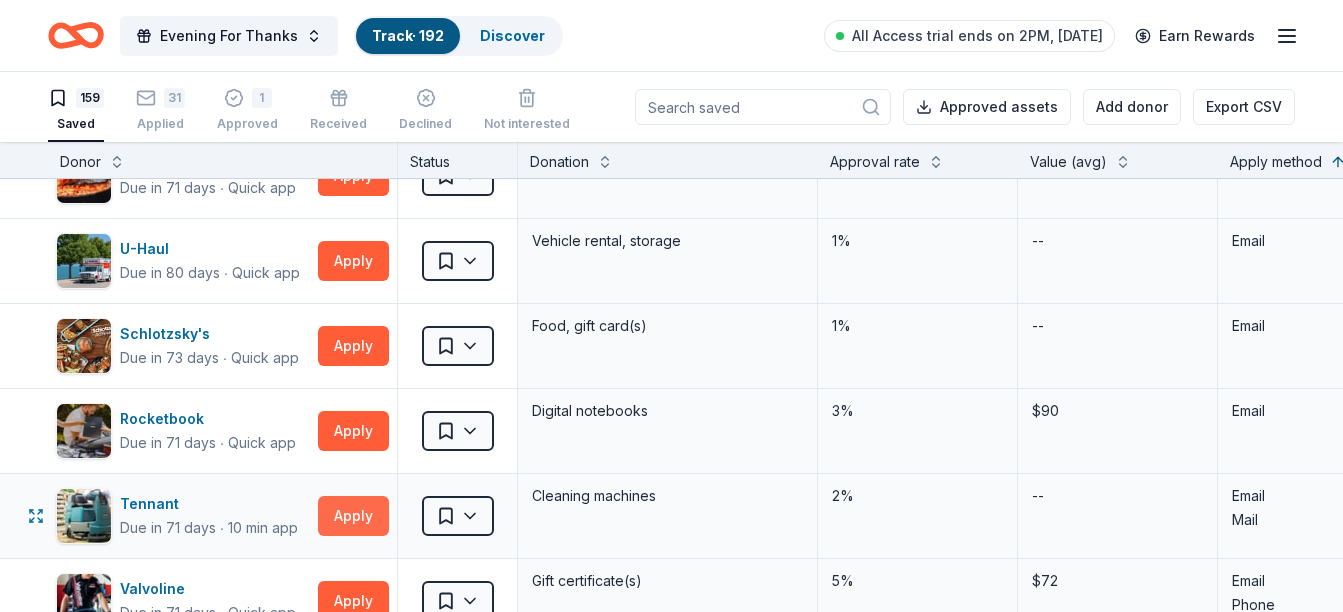 click on "Apply" at bounding box center [353, 516] 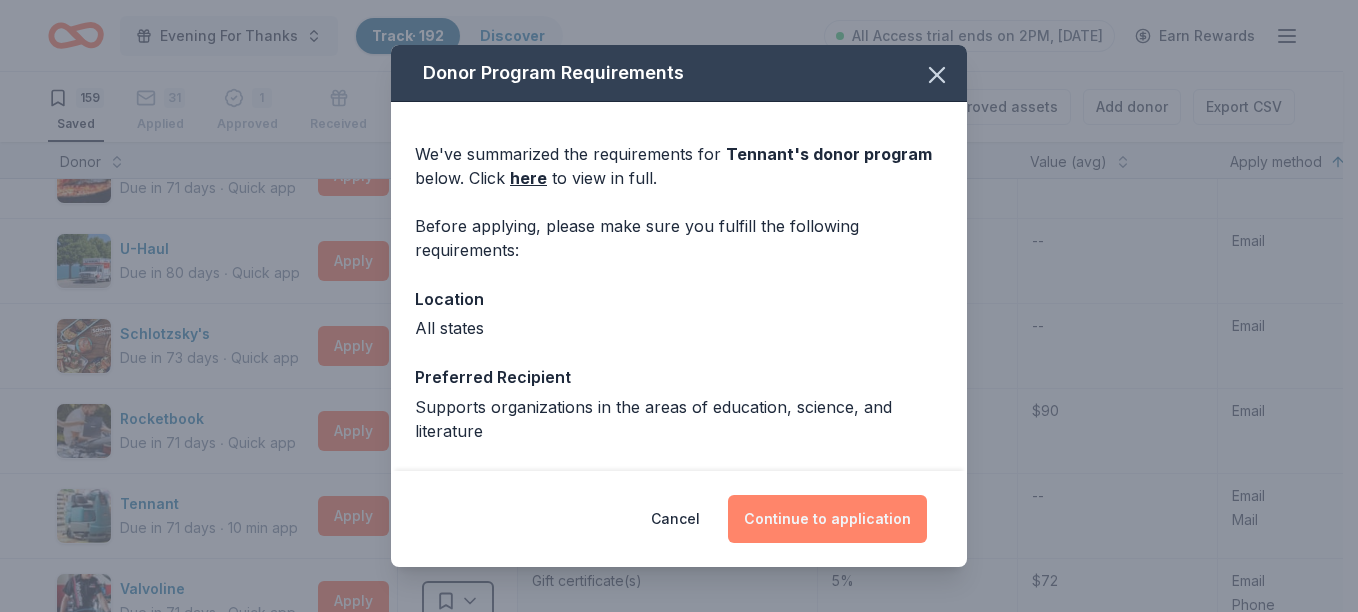 click on "Continue to application" at bounding box center [827, 519] 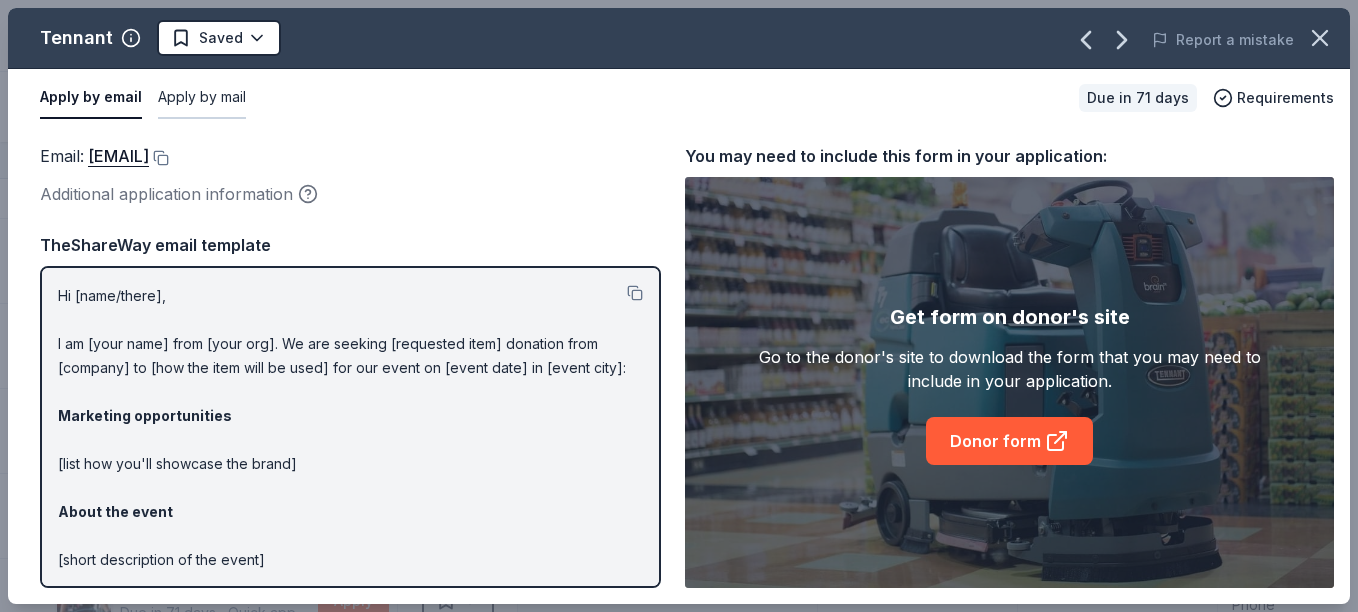 click on "Apply by mail" at bounding box center [202, 98] 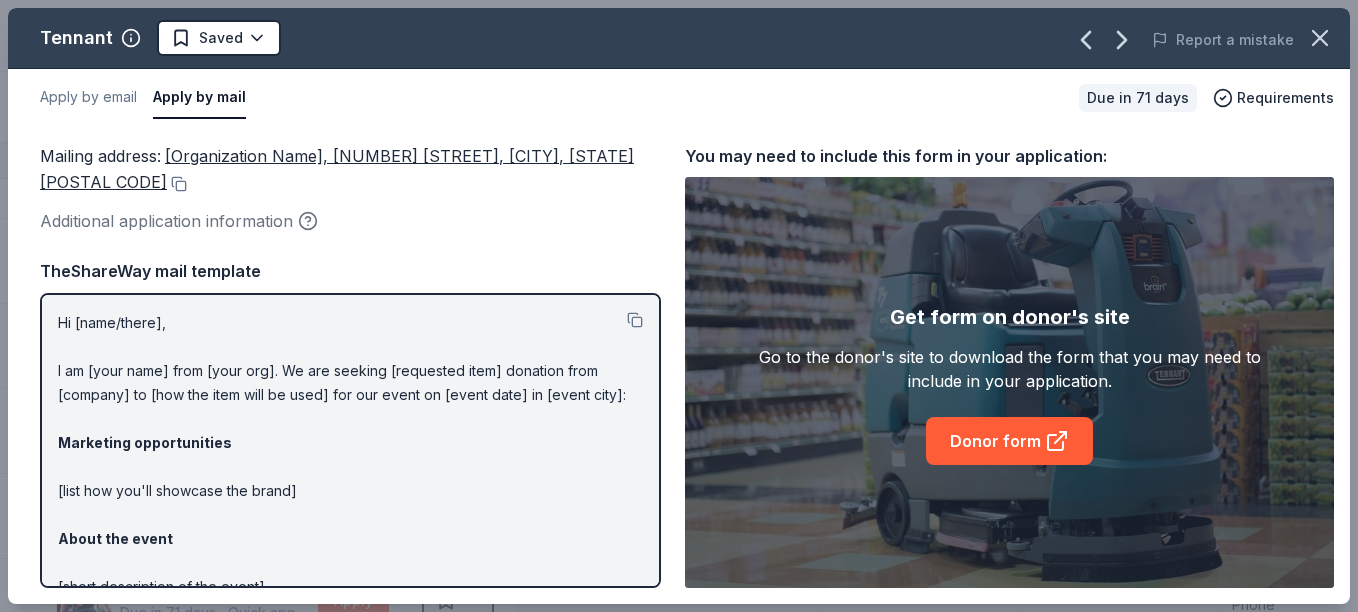 type 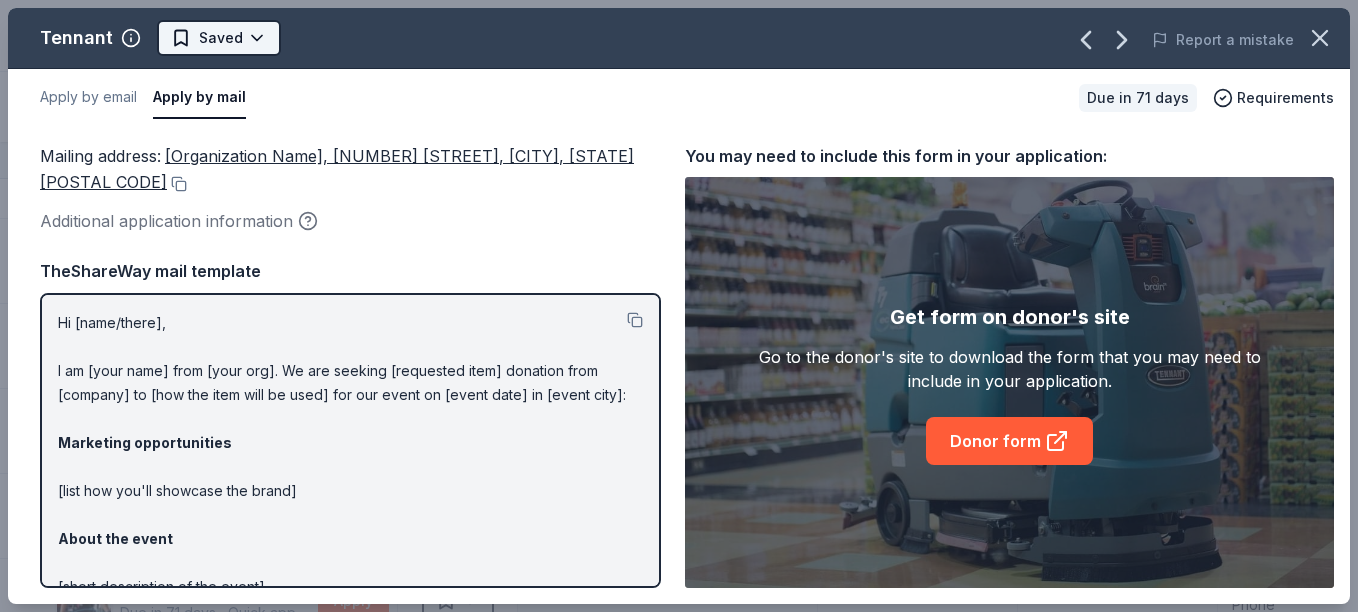 click on "Evening For Thanks Track  · 192 Discover All Access trial ends on 2PM, 8/12 Earn Rewards 159 Saved 31 Applied 1 Approved Received Declined Not interested  Approved assets Add donor Export CSV Donor Status Donation Approval rate Value (avg) Apply method Assignee Notes Culver's  Due in 71 days ∙ 10 min app Apply Saved Food, gift card(s) 21% -- In person Fleet Farm Due in 71 days ∙ 10 min app Apply Saved Fleet Farm products, monetary donation -- $120 In person Fresh Thyme Market Due in 71 days ∙ 10 min app Apply Saved Grocery items, gift card(s) 10% -- In person Target Due in 71 days ∙ 10 min app Apply Saved Gift cards ($50-100 value, with a maximum donation of $500 per year) 19% -- In person The Living Room Coffee Shop Due in 71 days Apply Saved Coffee, food, vintage decors -- -- In person Olive Garden Due in 71 days ∙ 10 min app Apply Saved Gift certificates or food 15% $28 In person Buffalo Wild Wings Due in 71 days ∙ 10 min app Apply Saved Gift certificates 17% $50 In person Fleming's ∙ Apply" at bounding box center (679, 306) 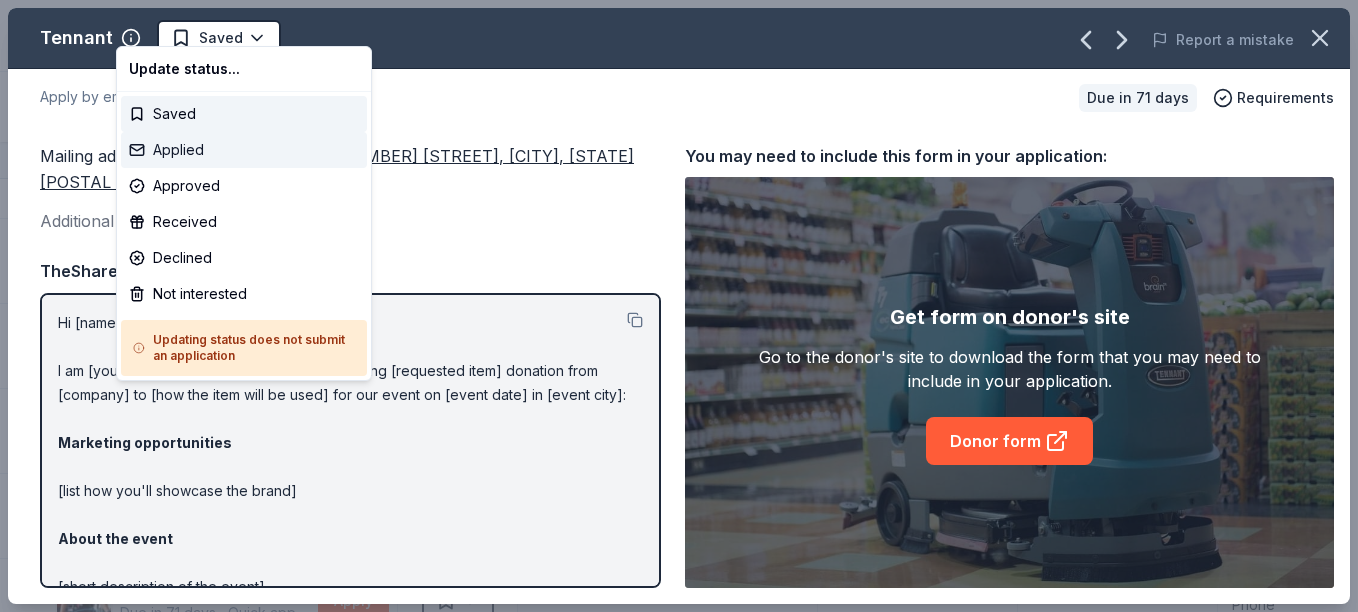 click on "Applied" at bounding box center [244, 150] 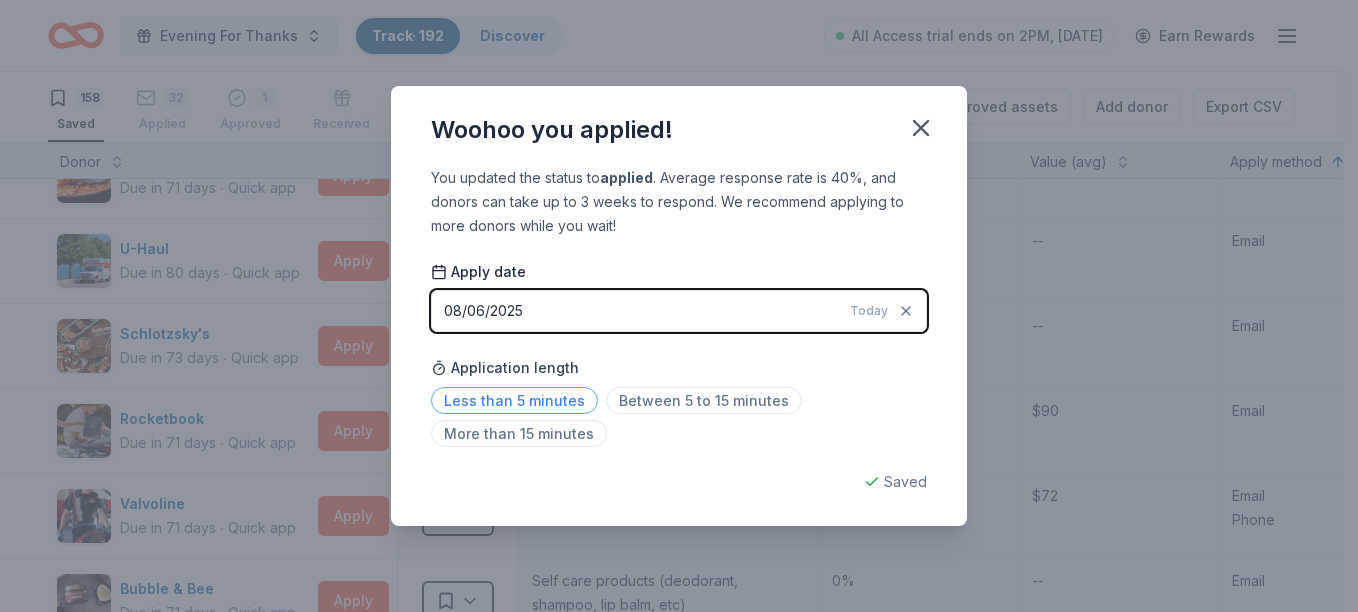 click on "Less than 5 minutes" at bounding box center (514, 400) 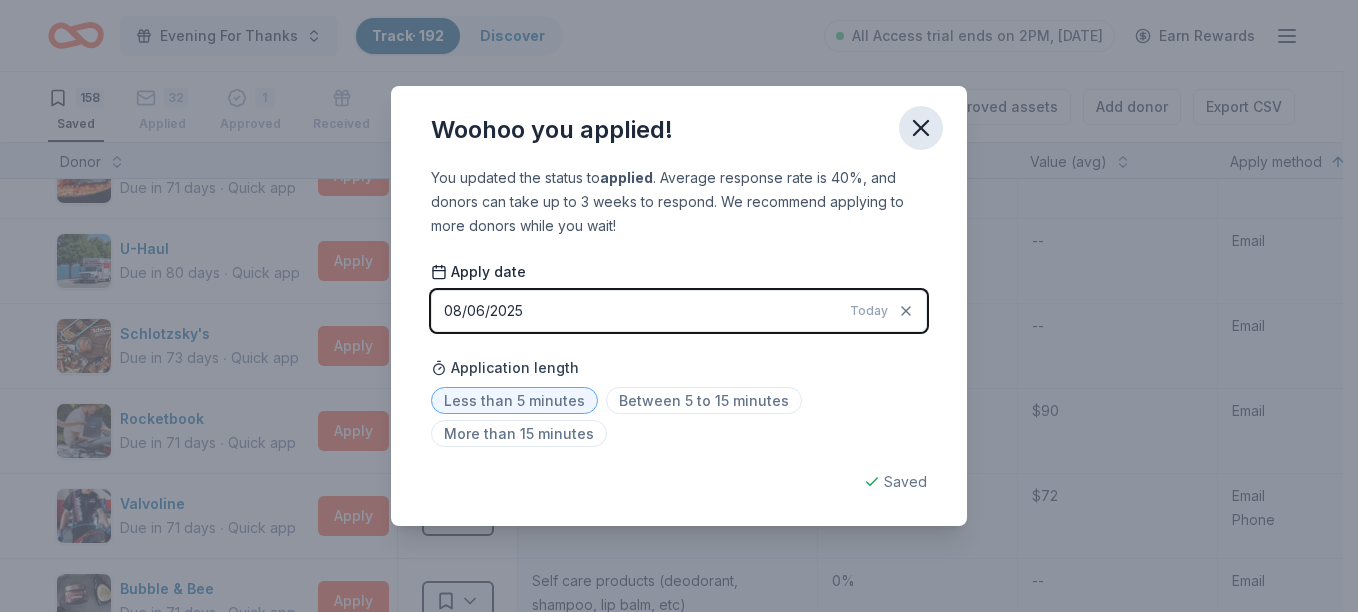 click 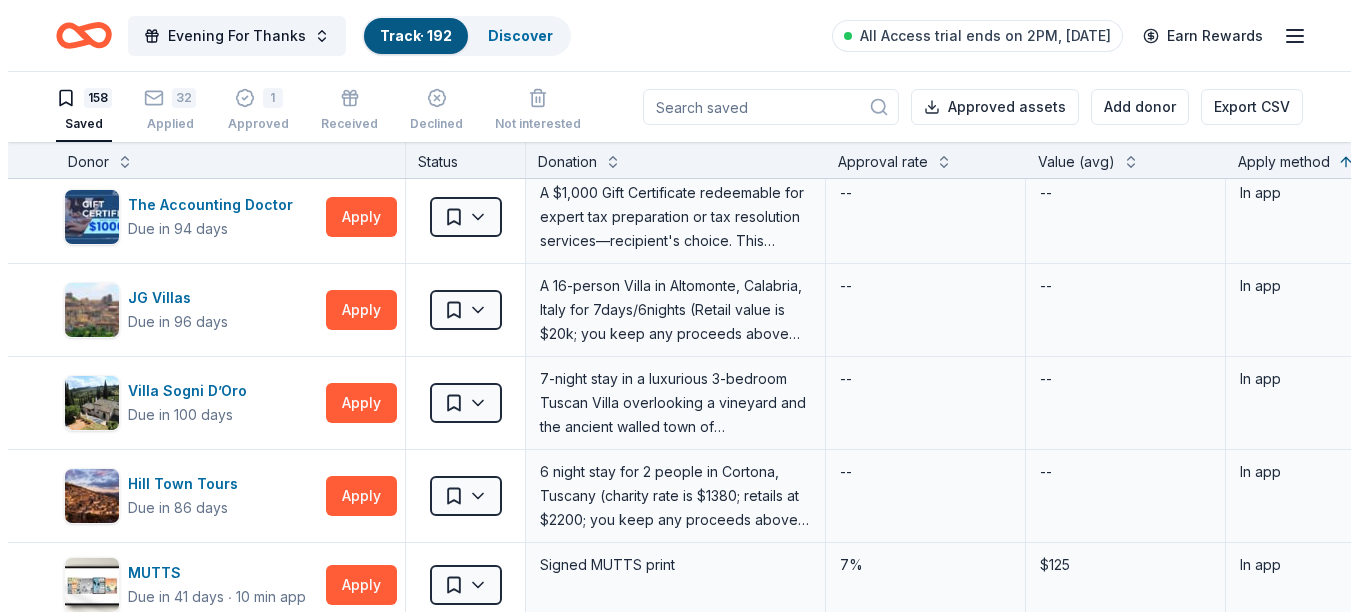 scroll, scrollTop: 12900, scrollLeft: 0, axis: vertical 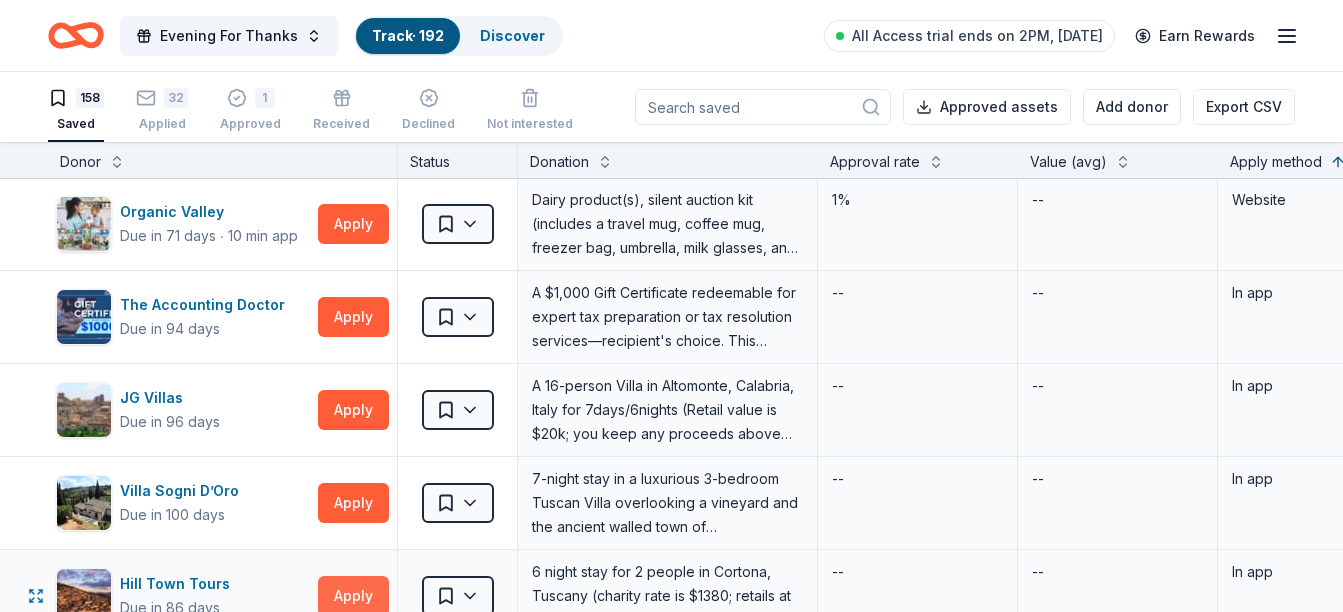 click on "Apply" at bounding box center (353, 596) 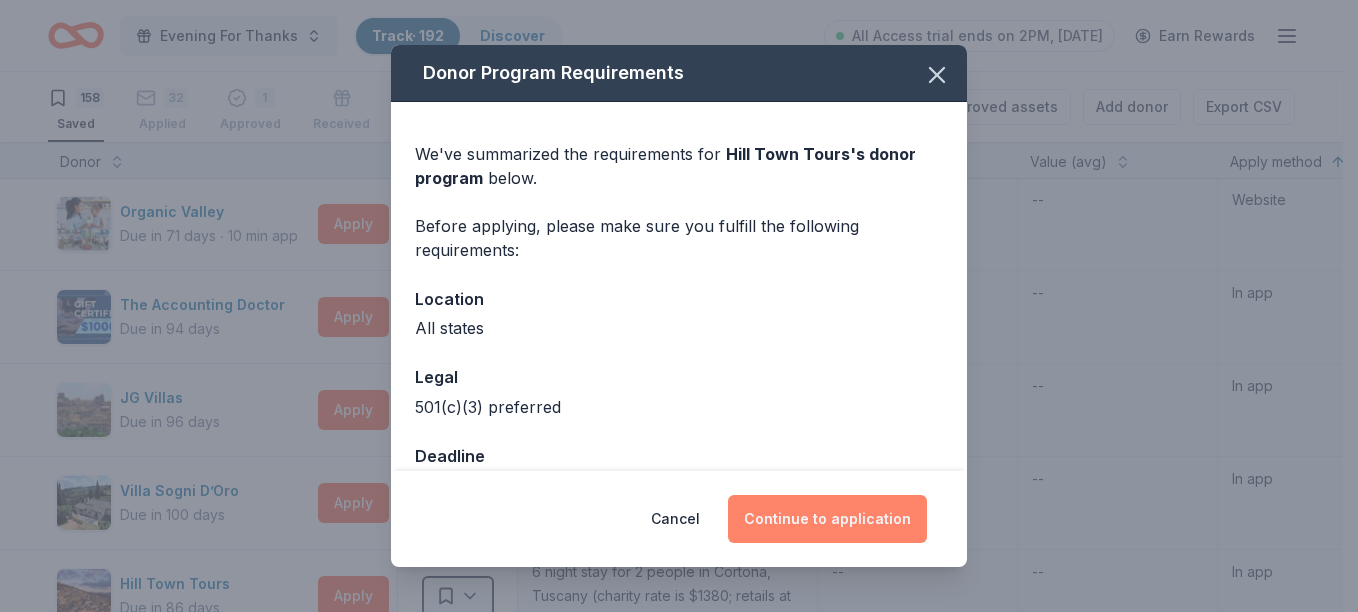 click on "Continue to application" at bounding box center [827, 519] 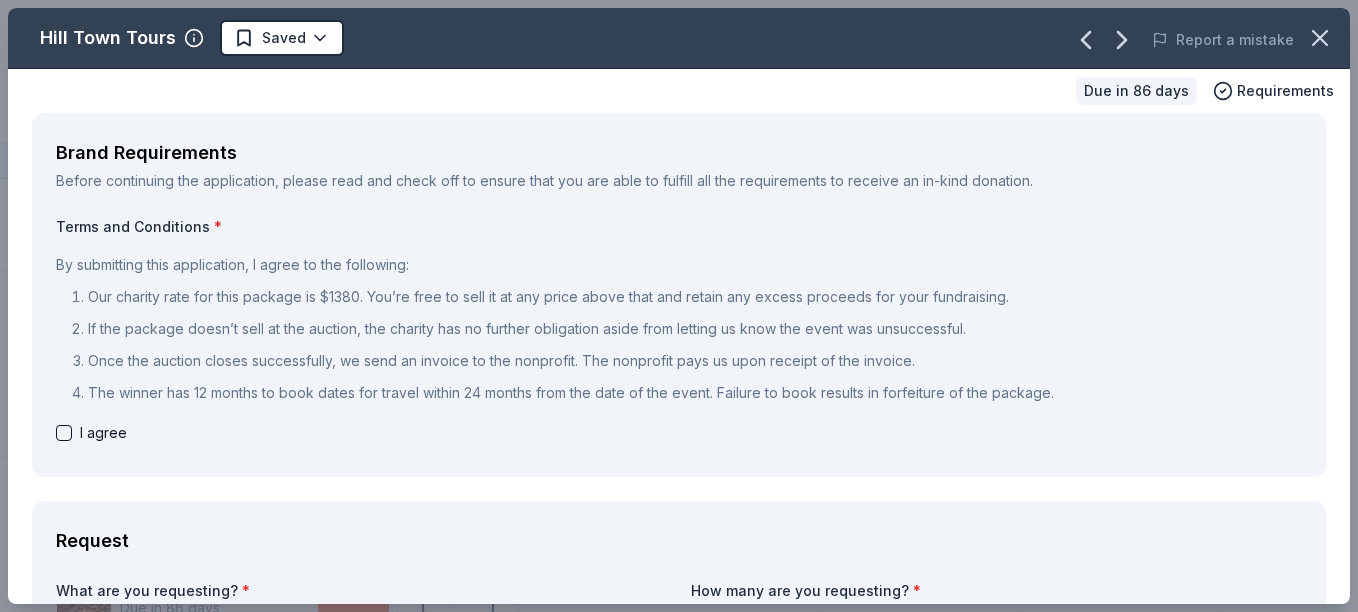 click on "Brand Requirements Before continuing the application, please read and check off to ensure that you are able to fulfill all the requirements to receive an in-kind donation. Terms and Conditions * By submitting this application, I agree to the following:
Our charity rate for this package is $1380. You’re free to sell it at any price above that and retain any excess proceeds for your fundraising.
If the package doesn’t sell at the auction, the charity has no further obligation aside from letting us know the event was unsuccessful.
Once the auction closes successfully, we send an invoice to the nonprofit. The nonprofit pays us upon receipt of the invoice.
The winner has 12 months to book dates for travel within 24 months from the date of the event. Failure to book results in forfeiture of the package.
I agree" at bounding box center (679, 295) 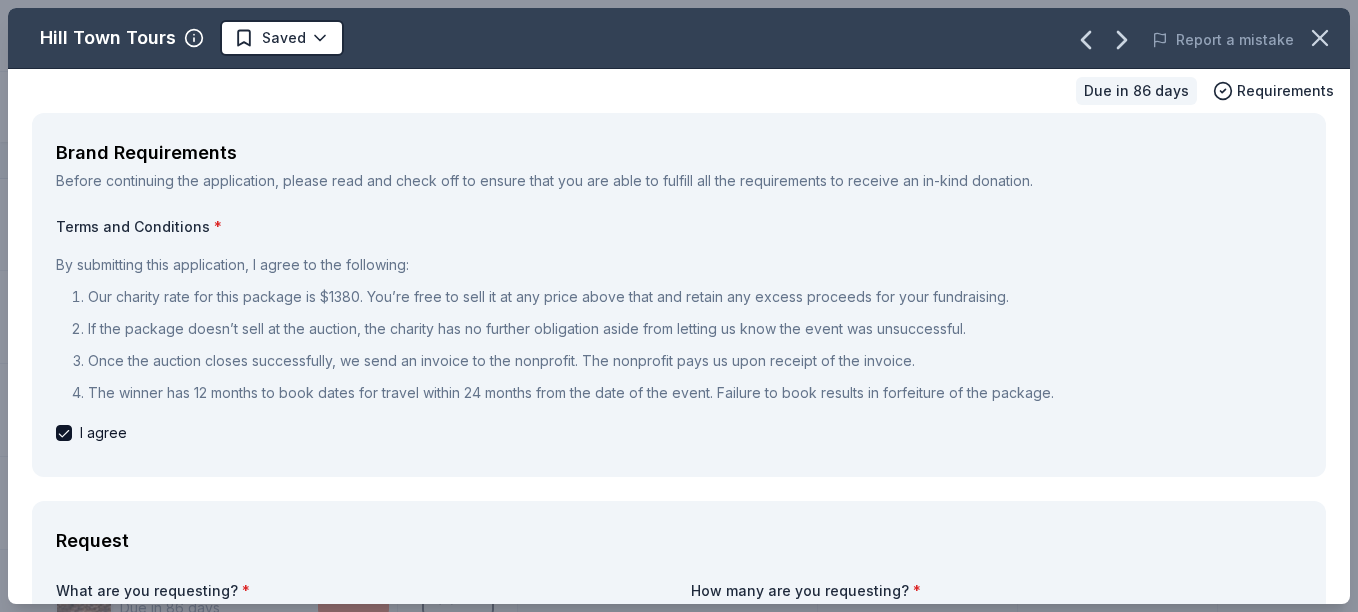 click on "Evening For Thanks Track  · 192 Discover All Access trial ends on 2PM, [DATE] Earn Rewards 158 Saved 32 Applied 1 Approved Received Declined Not interested  Approved assets Add donor Export CSV Donor Status Donation Approval rate Value (avg) Apply method Assignee Notes Culver's  Due in 71 days ∙ 10 min app Apply Saved Food, gift card(s) 21% -- In person Fleet Farm Due in 71 days ∙ 10 min app Apply Saved Fleet Farm products, monetary donation -- $120 In person Fresh Thyme Market Due in 71 days ∙ 10 min app Apply Saved Grocery items, gift card(s) 10% -- In person Target Due in 71 days ∙ 10 min app Apply Saved Gift cards ($50-100 value, with a maximum donation of $500 per year) 19% -- In person The Living Room Coffee Shop Due in 71 days Apply Saved Coffee, food, vintage decors -- -- In person Olive Garden Due in 71 days ∙ 10 min app Apply Saved Gift certificates or food 15% $28 In person Buffalo Wild Wings Due in 71 days ∙ 10 min app Apply Saved Gift certificates 17% $50 In person Fleming's ∙ Apply" at bounding box center (679, 306) 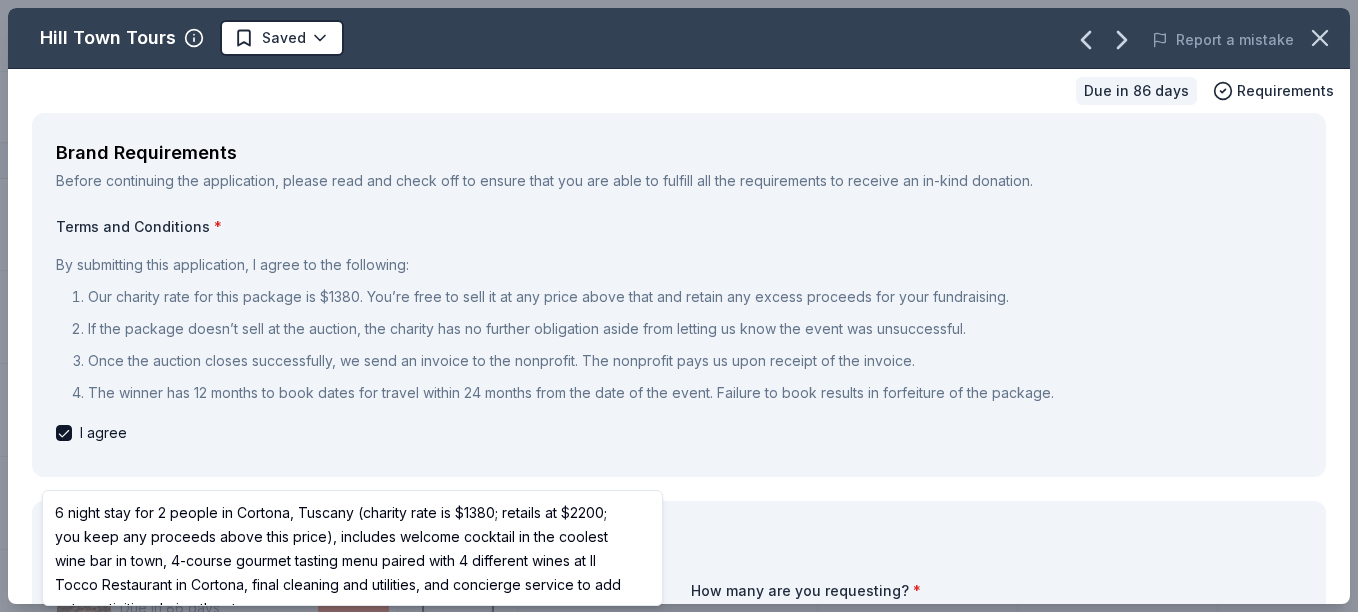 select on "6 night stay for 2 people in Cortona, Tuscany (charity rate is $1380; retails at $2200; you keep any proceeds above this price), includes welcome cocktail in the coolest wine bar in town, 4-course gourmet tasting menu paired with 4 different wines at Il Tocco Restaurant in Cortona, final cleaning and utilities, and concierge service to add extra activities during the stay" 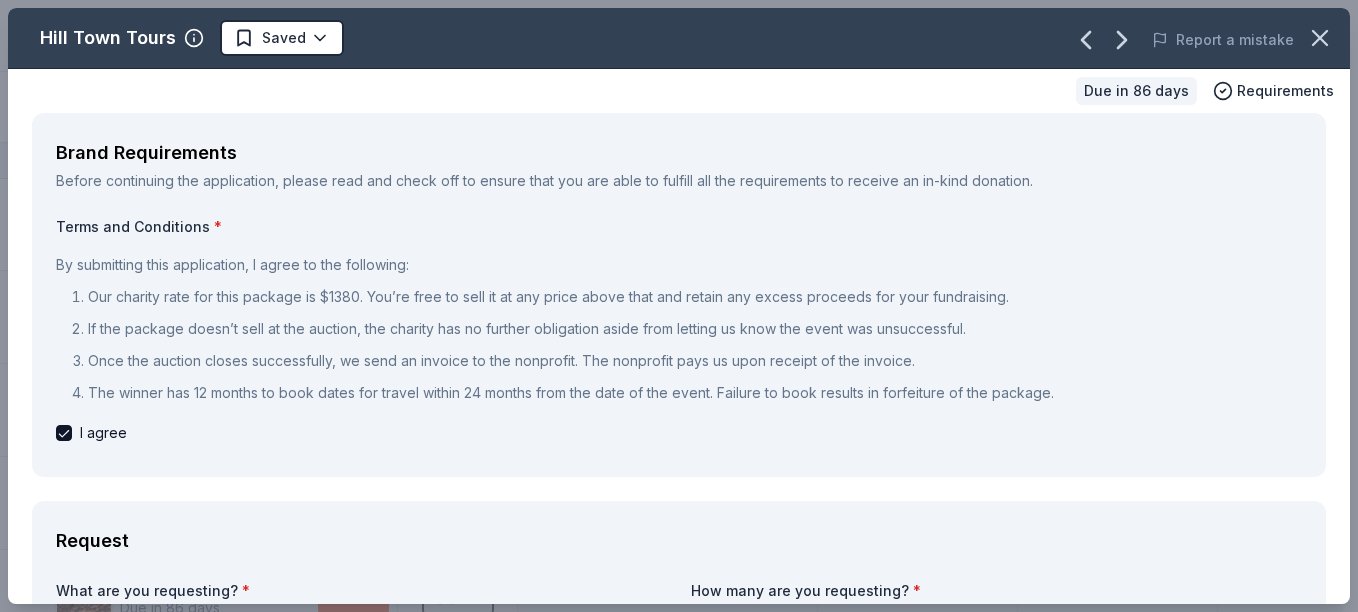 click at bounding box center (996, 628) 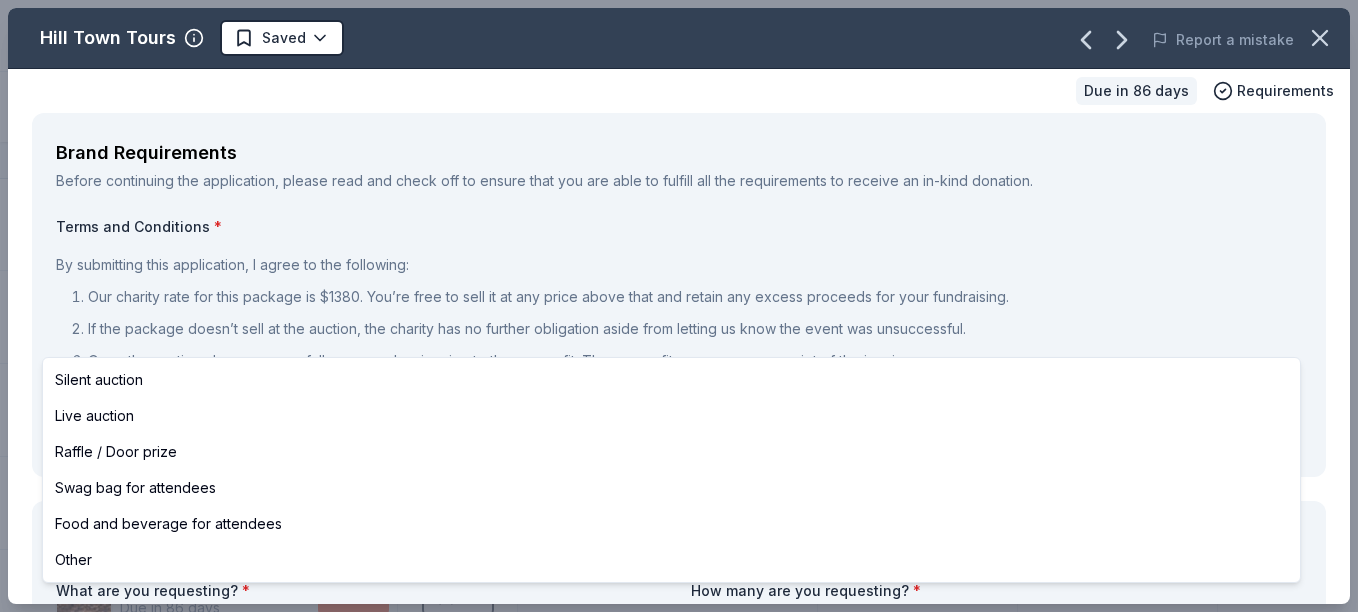 select on "silentAuction" 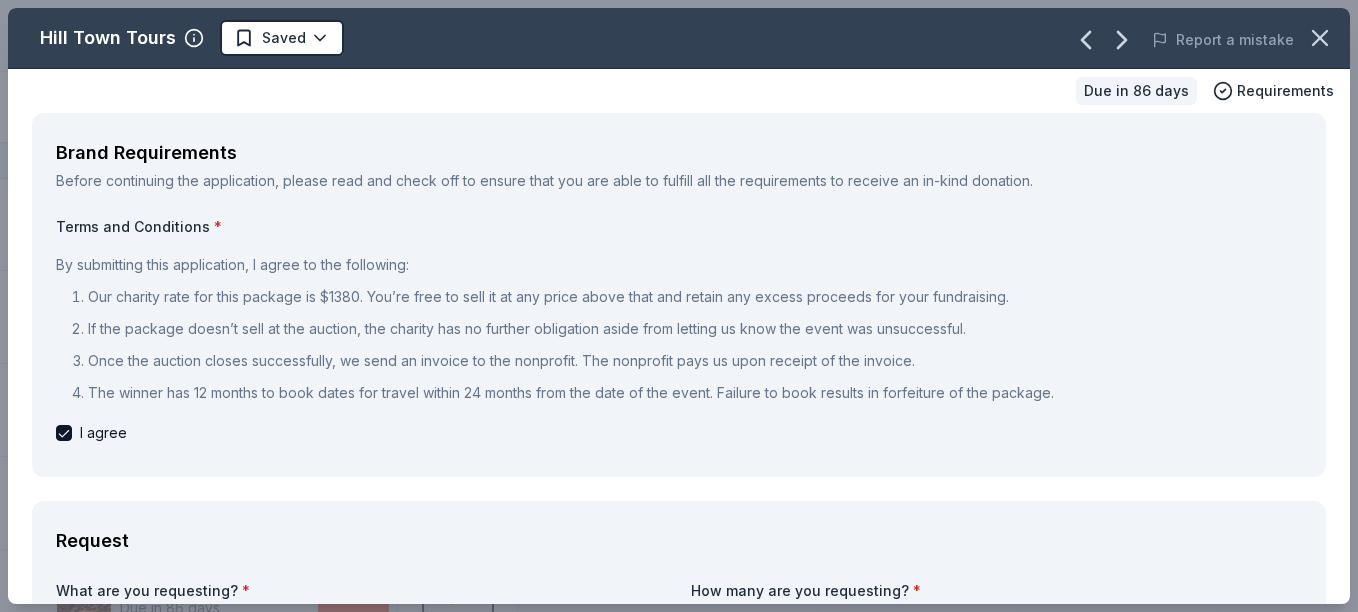 click on "What are you requesting? * 6 night stay for 2 people in Cortona, Tuscany (charity rate is $1380; retails at $2200; you keep any proceeds above this price), includes welcome cocktail in the coolest wine bar in town, 4-course gourmet tasting menu paired with 4 different wines at Il Tocco Restaurant in Cortona, final cleaning and utilities, and concierge service to add extra activities during the stay 6 night stay for 2 people in Cortona, Tuscany (charity rate is $1380; retails at $2200; you keep any proceeds above this price), includes welcome cocktail in the coolest wine bar in town, 4-course gourmet tasting menu paired with 4 different wines at Il Tocco Restaurant in Cortona, final cleaning and utilities, and concierge service to add extra activities during the stay How many are you requesting? * 2 How will the product be used? * Silent auction Silent auction Live auction Raffle / Door prize Swag bag for attendees Food and beverage for attendees Other * How would our brand be promoted? *" at bounding box center (679, 808) 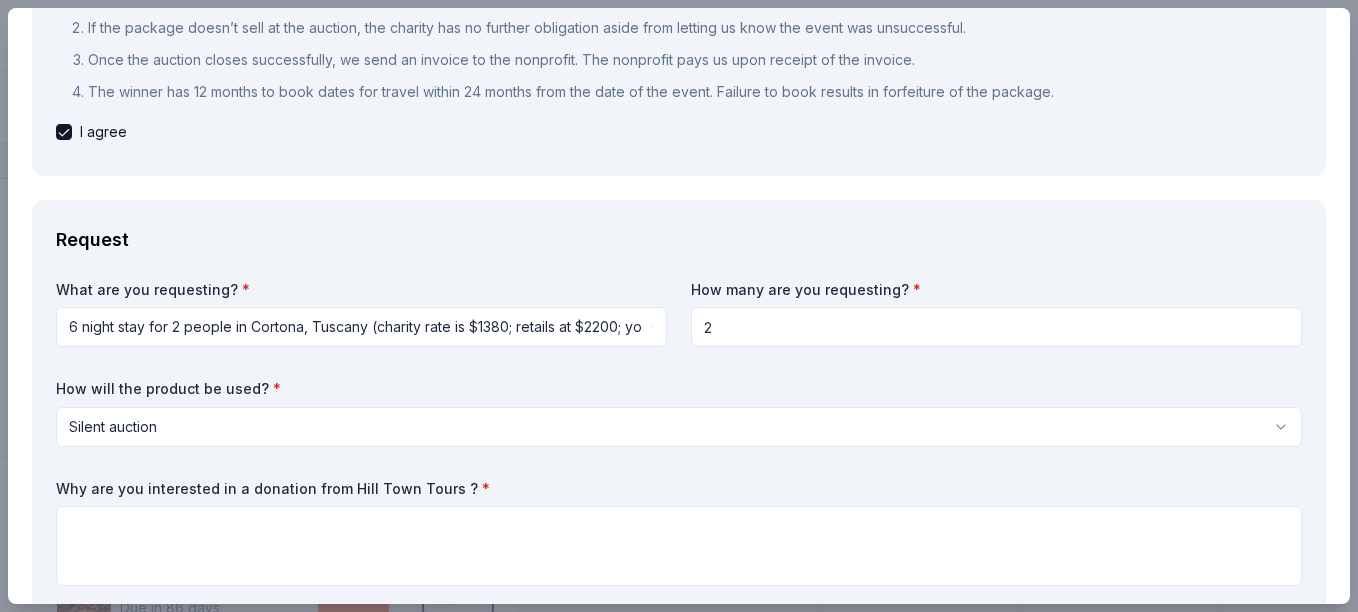scroll, scrollTop: 300, scrollLeft: 0, axis: vertical 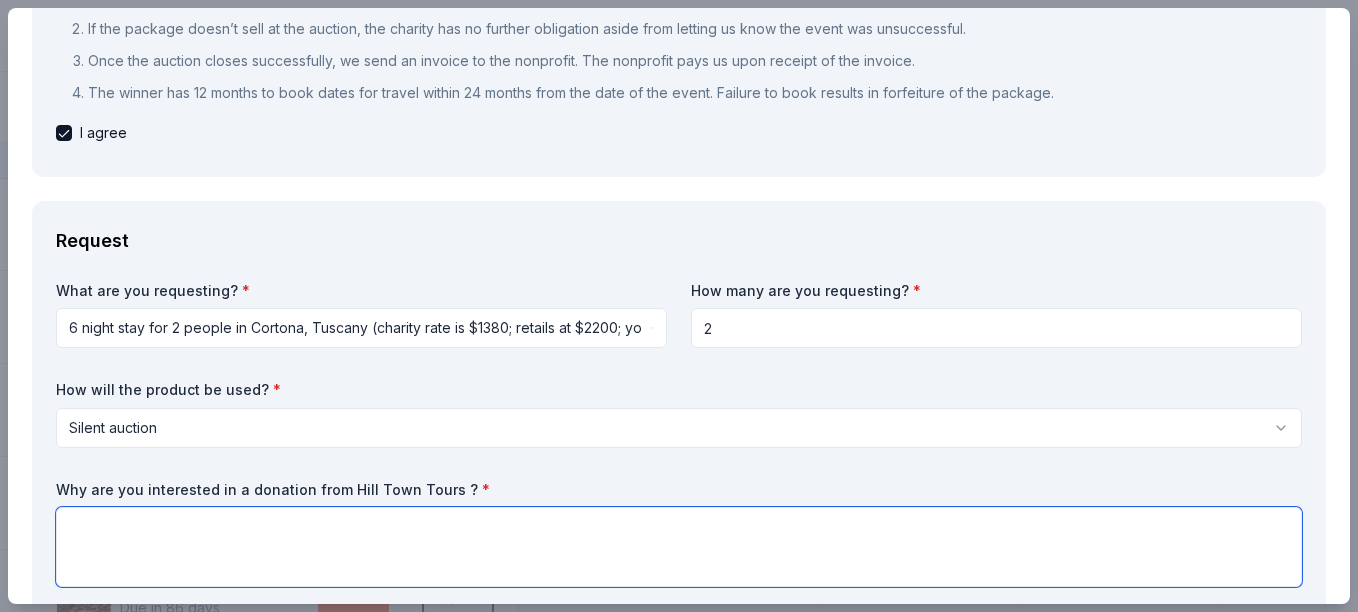 click at bounding box center [679, 547] 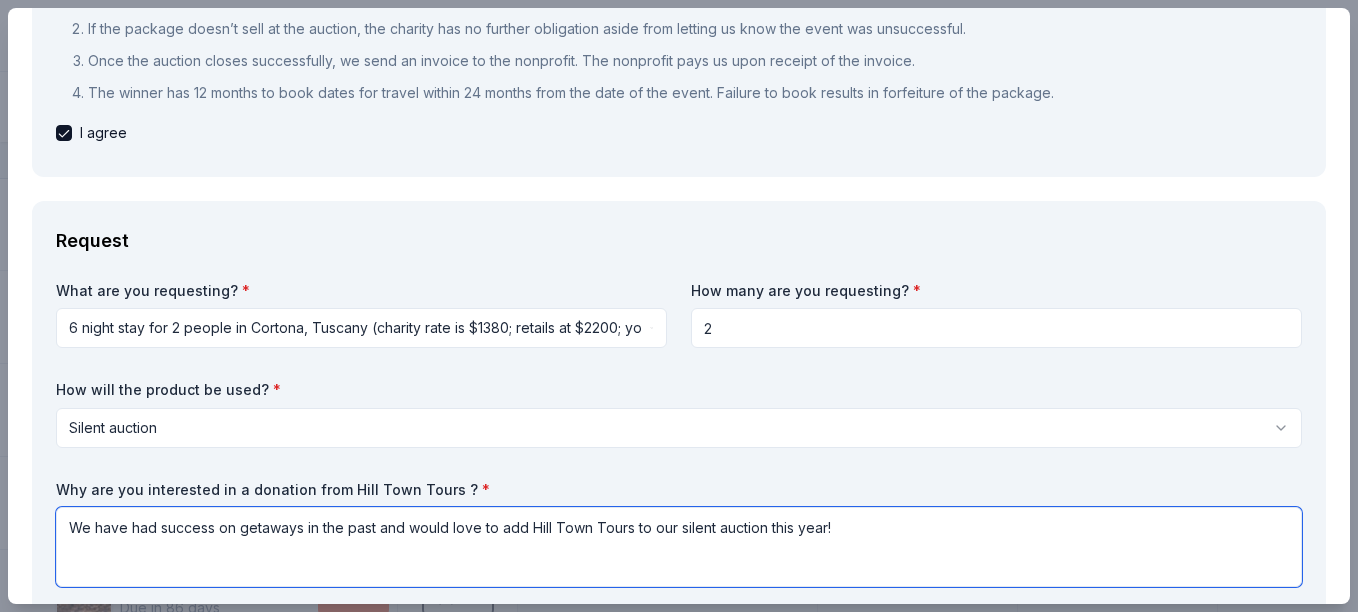 type on "We have had success on getaways in the past and would love to add Hill Town Tours to our silent auction this year!" 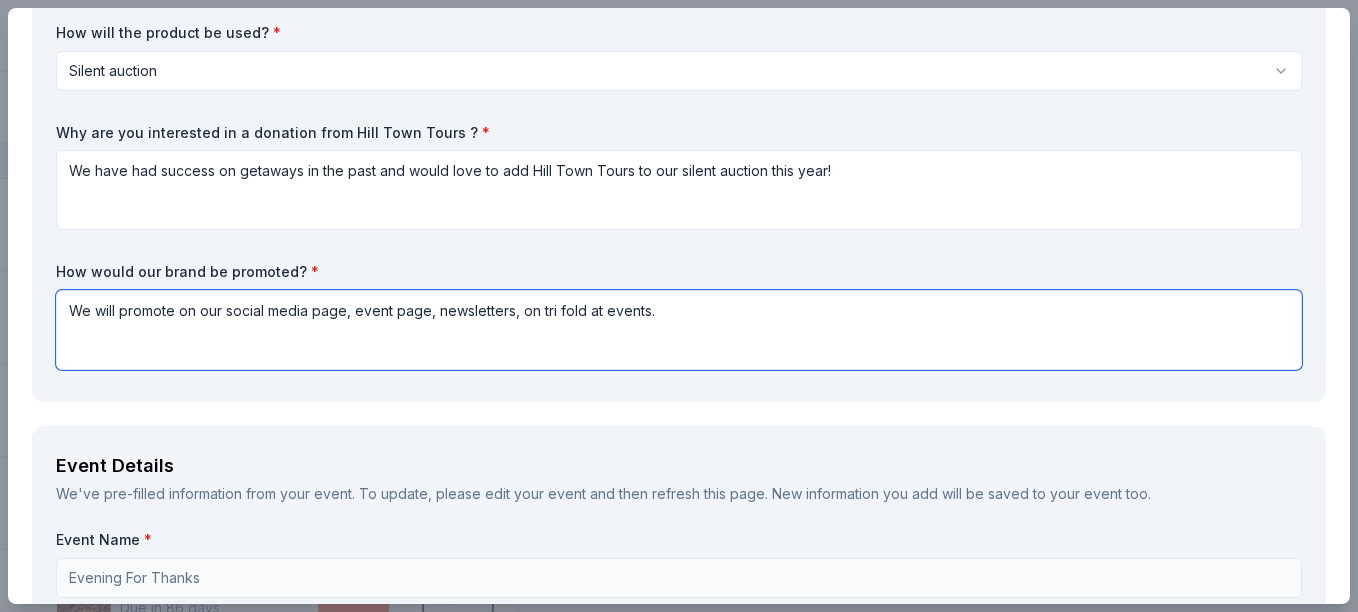 scroll, scrollTop: 700, scrollLeft: 0, axis: vertical 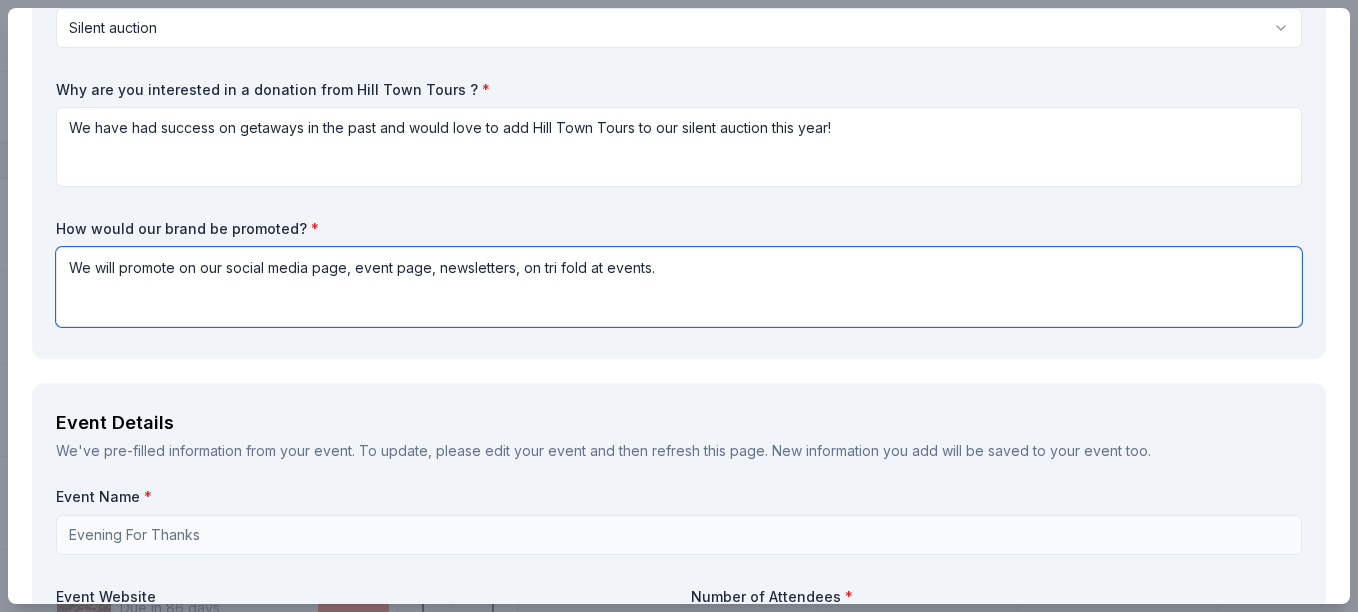 type on "We will promote on our social media page, event page, newsletters, on tri fold at events." 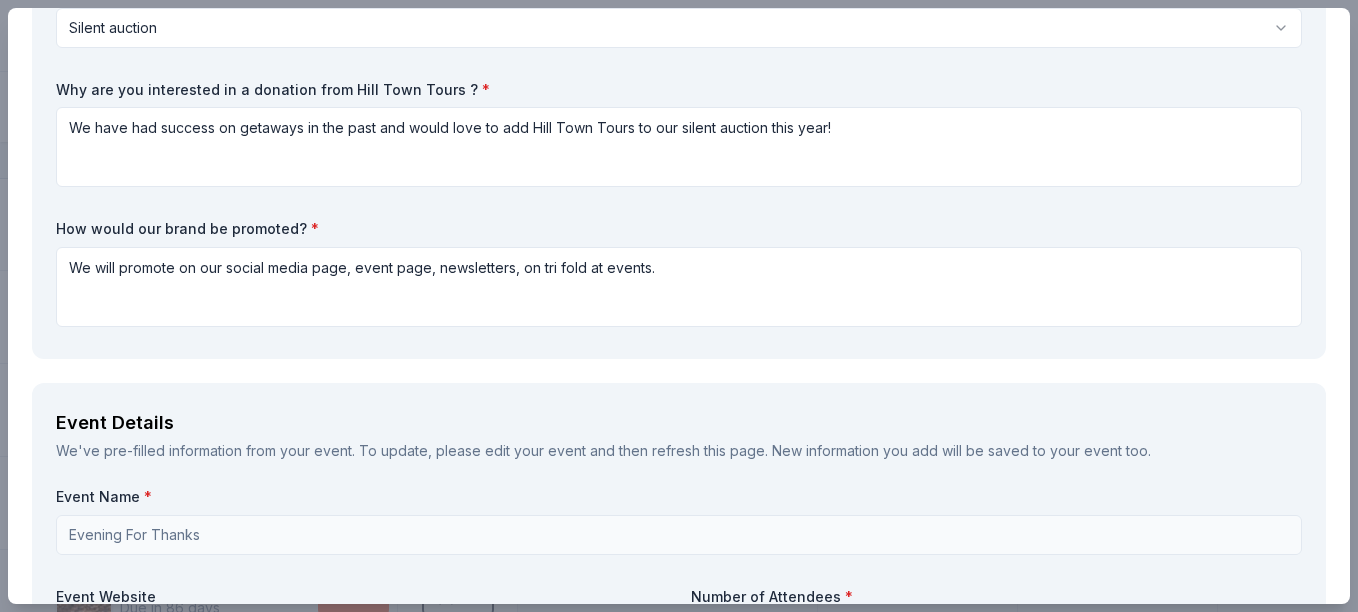 click on "11/14/2025" at bounding box center [361, 734] 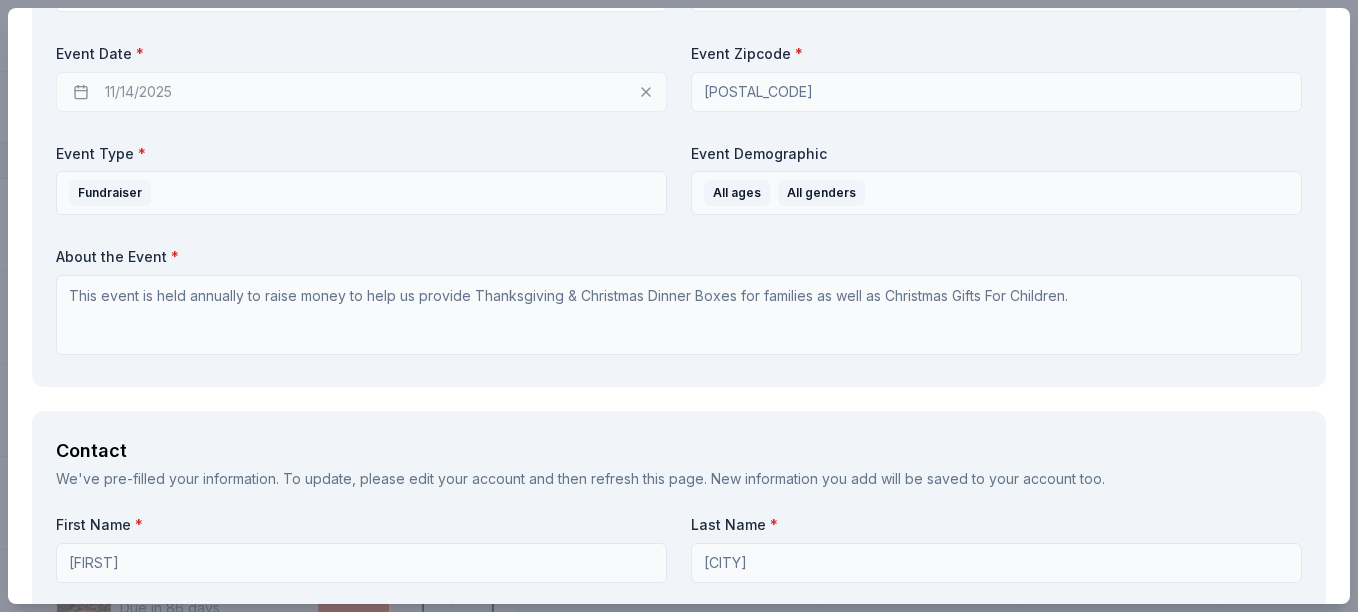 scroll, scrollTop: 1400, scrollLeft: 0, axis: vertical 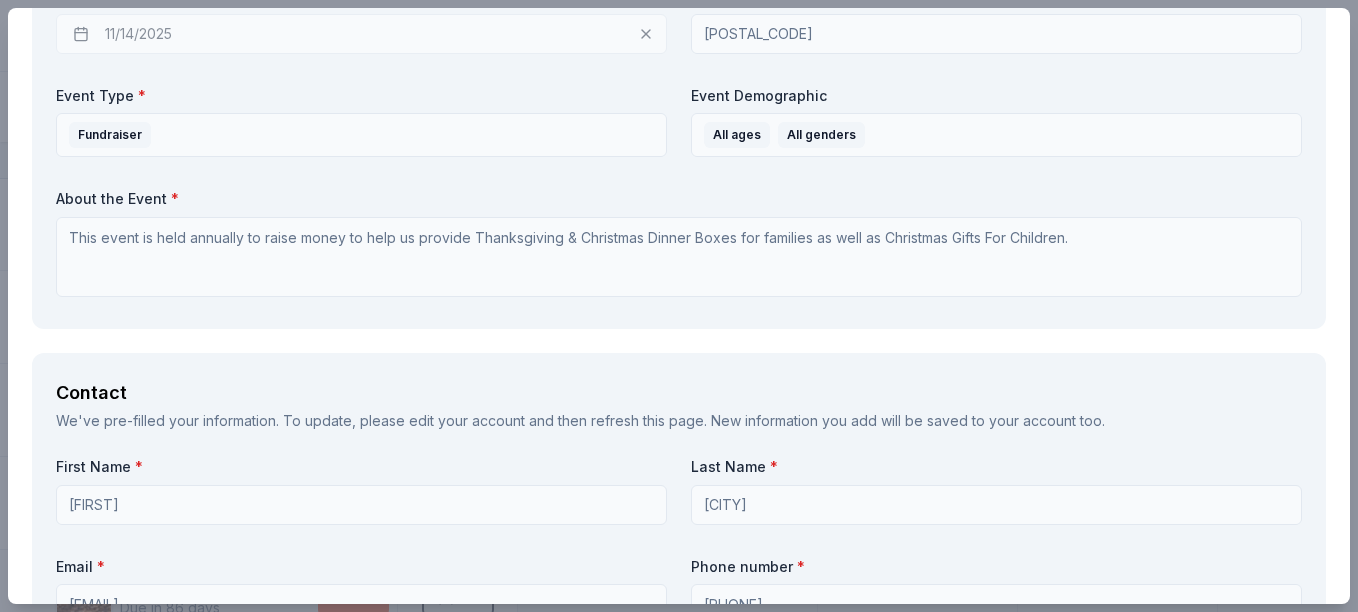 click at bounding box center (996, 832) 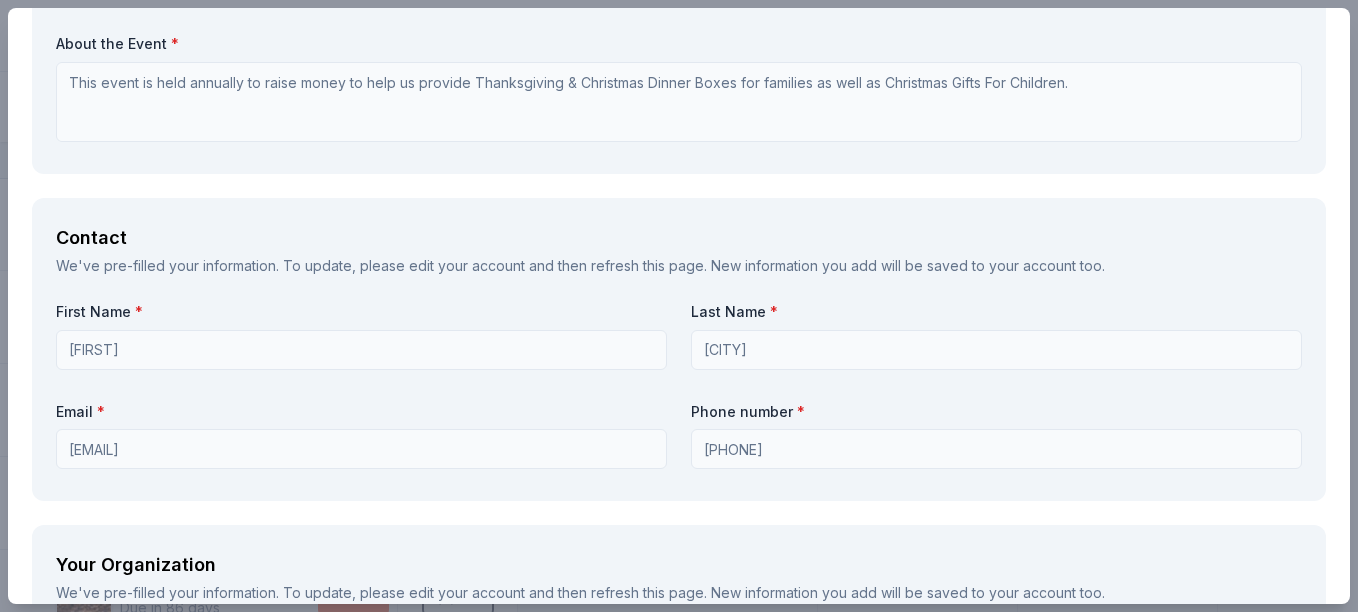 scroll, scrollTop: 1600, scrollLeft: 0, axis: vertical 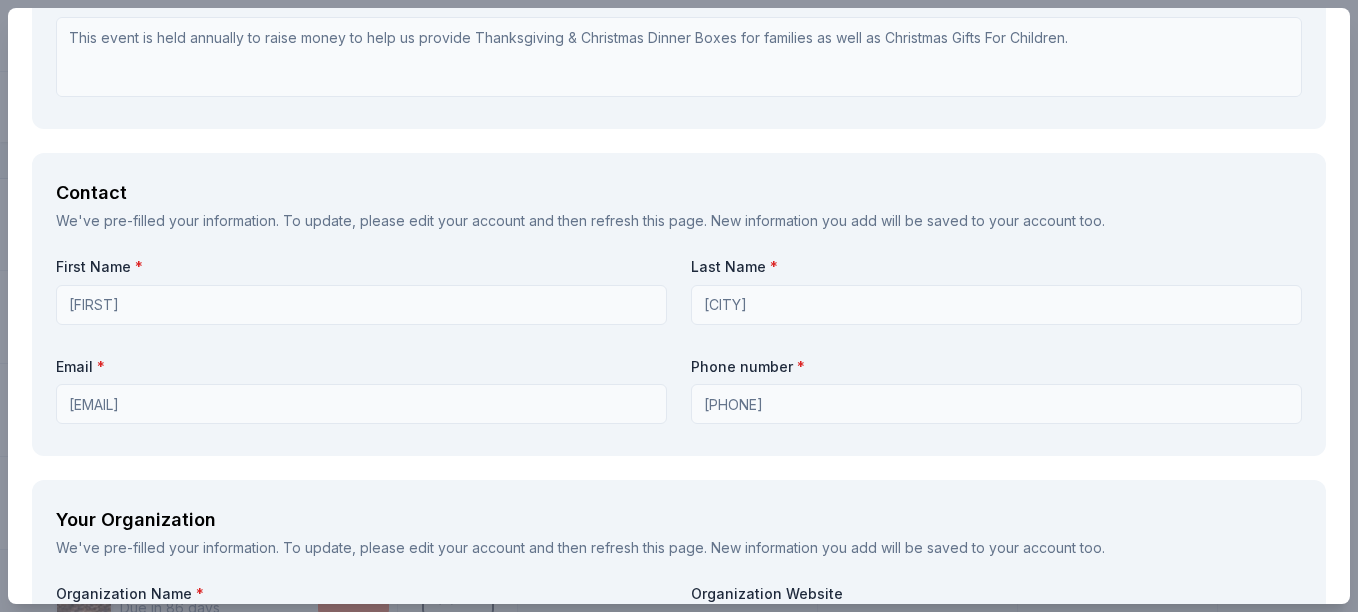 click on "Select" at bounding box center [361, 872] 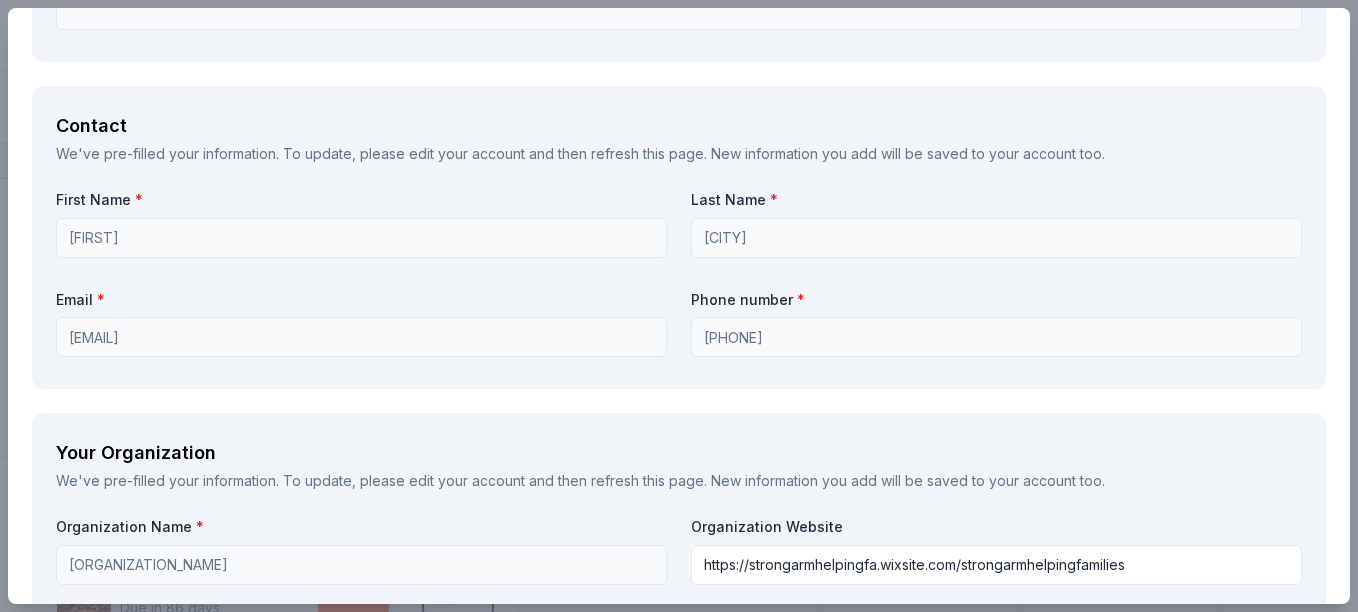 scroll, scrollTop: 1700, scrollLeft: 0, axis: vertical 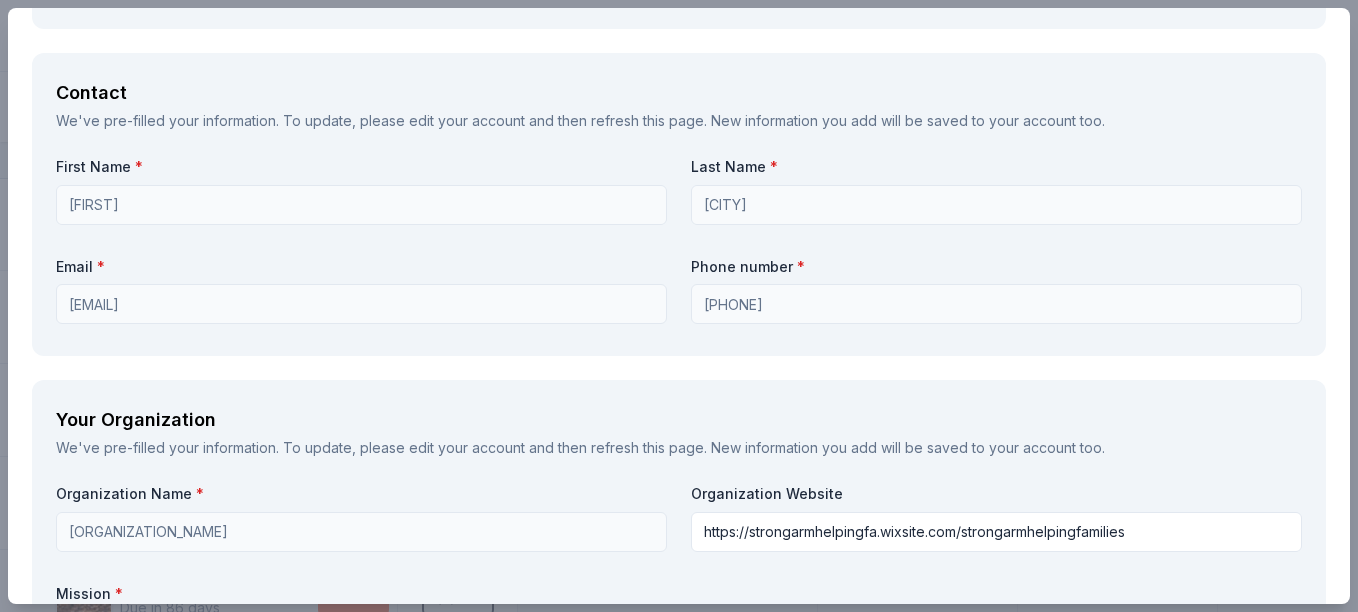click on "Organization Name * Strong Arm Helping Families Corp Organization Website https://strongarmhelpingfa.wixsite.com/strongarmhelpingfamilies Mission * We are dedicated to helping Children & Families with their daily essential needs. We thrive to aid as well as providing list of resources. No child left behind or without daily essentials. Causes Children Poverty & Hunger Animals Art & Culture Disaster Relief Education Environment & Sustainability First Responders Health Military Social Justice Wellness & Fitness EIN 501c3 Letter Upload your 501c3 letter (PDF format only, max 10MB) EIN[NUMBER].pdf" at bounding box center (679, 717) 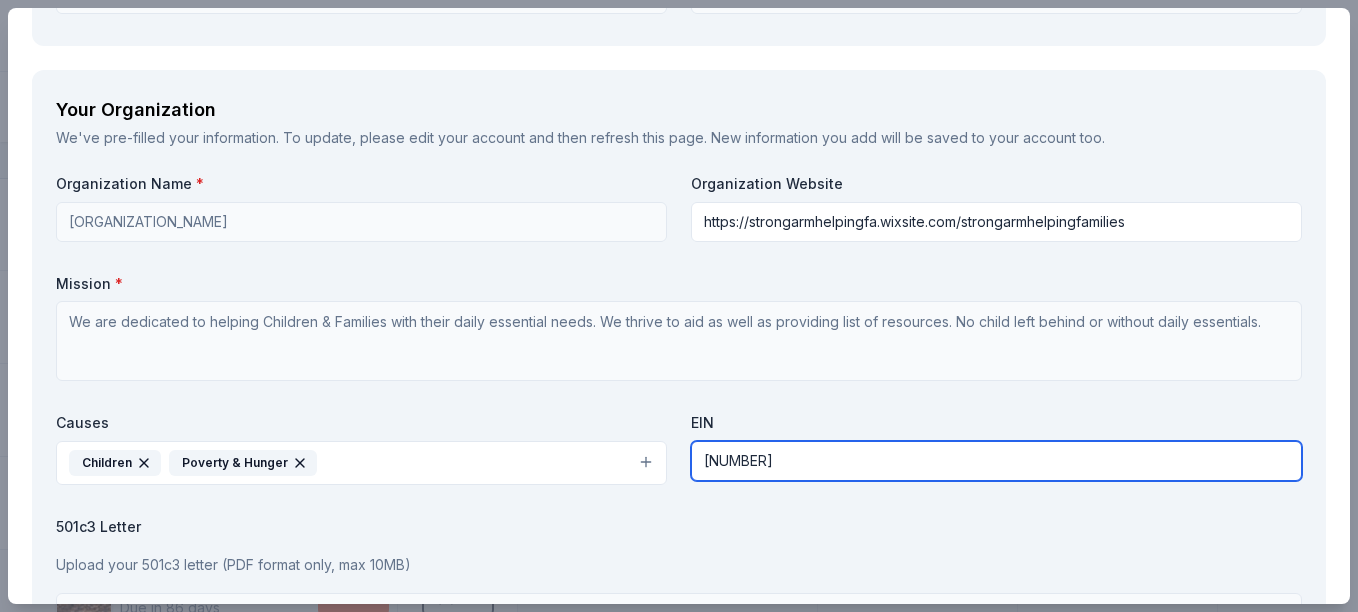 scroll, scrollTop: 2012, scrollLeft: 0, axis: vertical 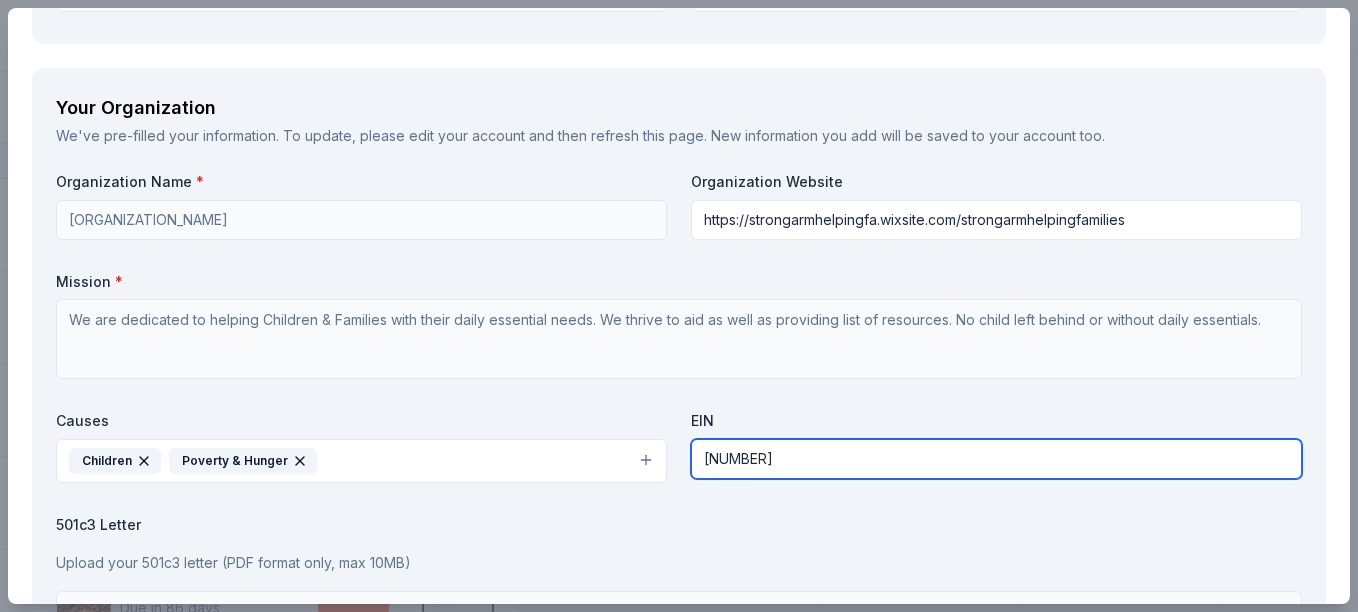 type on "[NUMBER]" 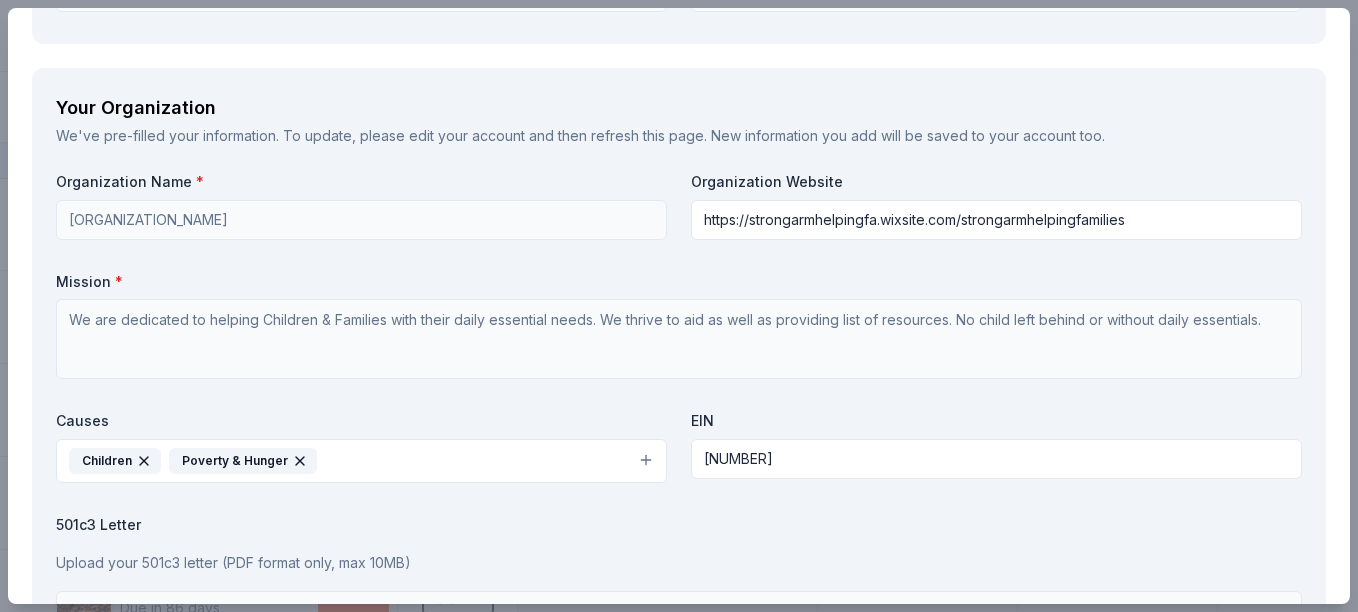 click on "Submit" at bounding box center (1286, 1293) 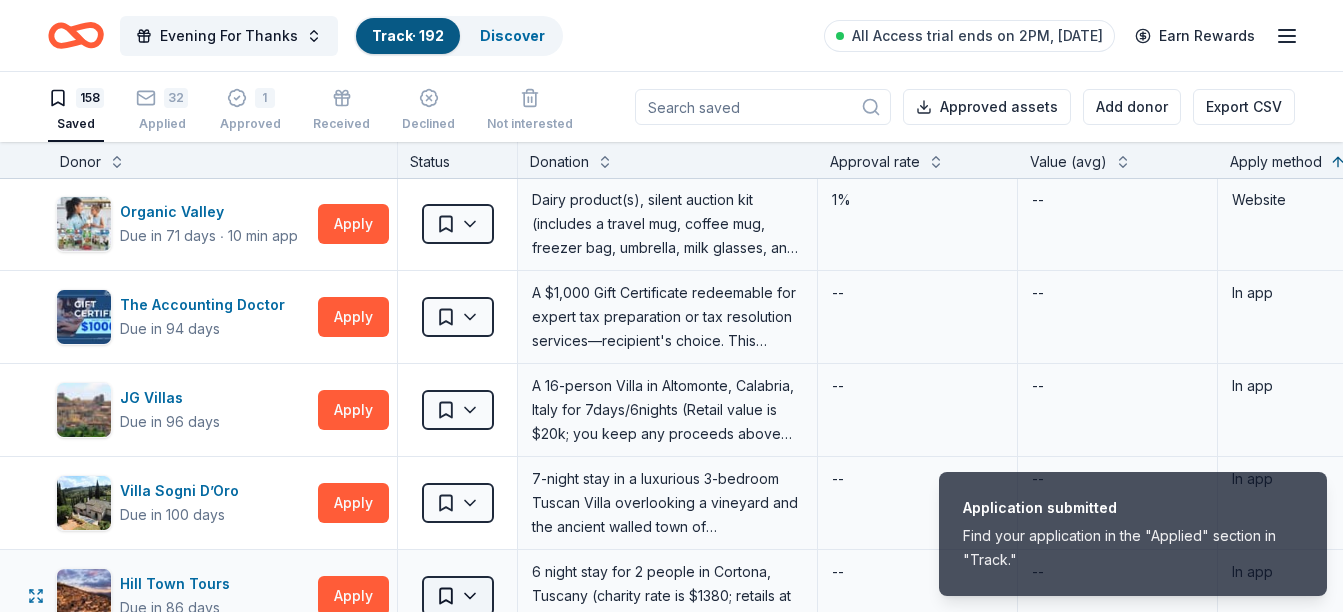 click on "Application submitted Find your application in the "Applied" section in "Track." Evening For Thanks Track  · 192 Discover All Access trial ends on 2PM, 8/12 Earn Rewards 158 Saved 32 Applied 1 Approved Received Declined Not interested  Approved assets Add donor Export CSV Donor Status Donation Approval rate Value (avg) Apply method Assignee Notes Culver's  Due in 71 days ∙ 10 min app Apply Saved Food, gift card(s) 21% -- In person Fleet Farm Due in 71 days ∙ 10 min app Apply Saved Fleet Farm products, monetary donation -- $120 In person Fresh Thyme Market Due in 71 days ∙ 10 min app Apply Saved Grocery items, gift card(s) 10% -- In person Target Due in 71 days ∙ 10 min app Apply Saved Gift cards ($50-100 value, with a maximum donation of $500 per year) 19% -- In person The Living Room Coffee Shop Due in 71 days Apply Saved Coffee, food, vintage decors -- -- In person Olive Garden Due in 71 days ∙ 10 min app Apply Saved Gift certificates or food 15% $28 In person Buffalo Wild Wings Due in 71 days 6%" at bounding box center (671, 306) 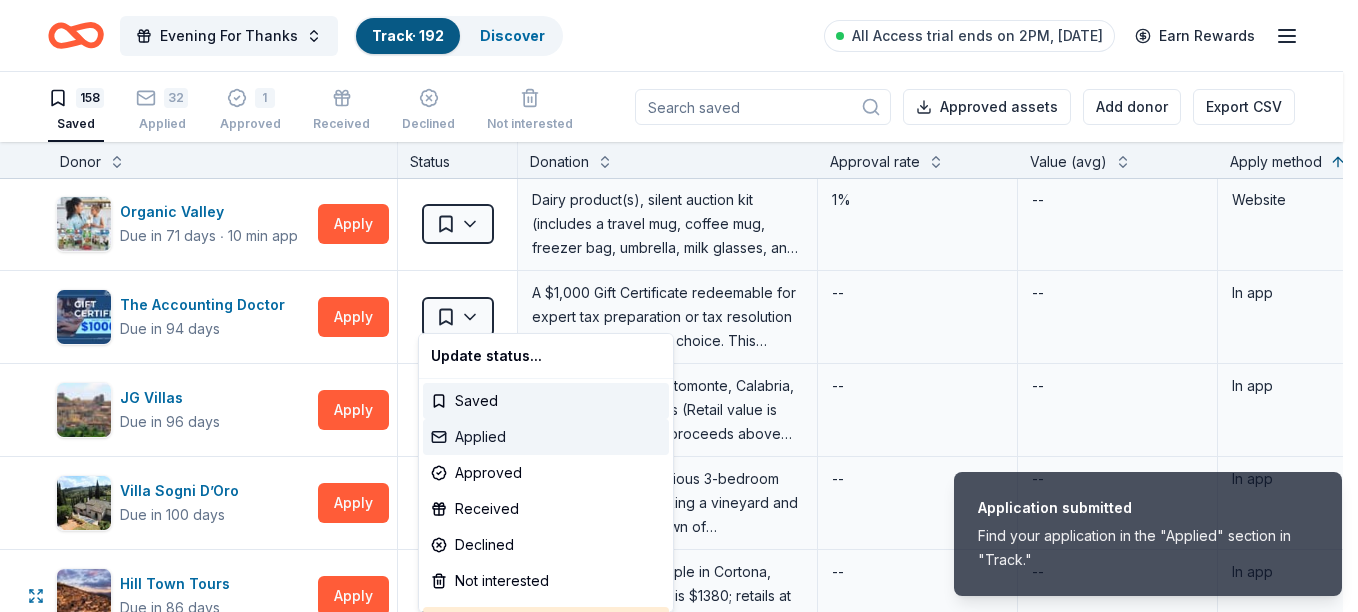 click on "Applied" at bounding box center (546, 437) 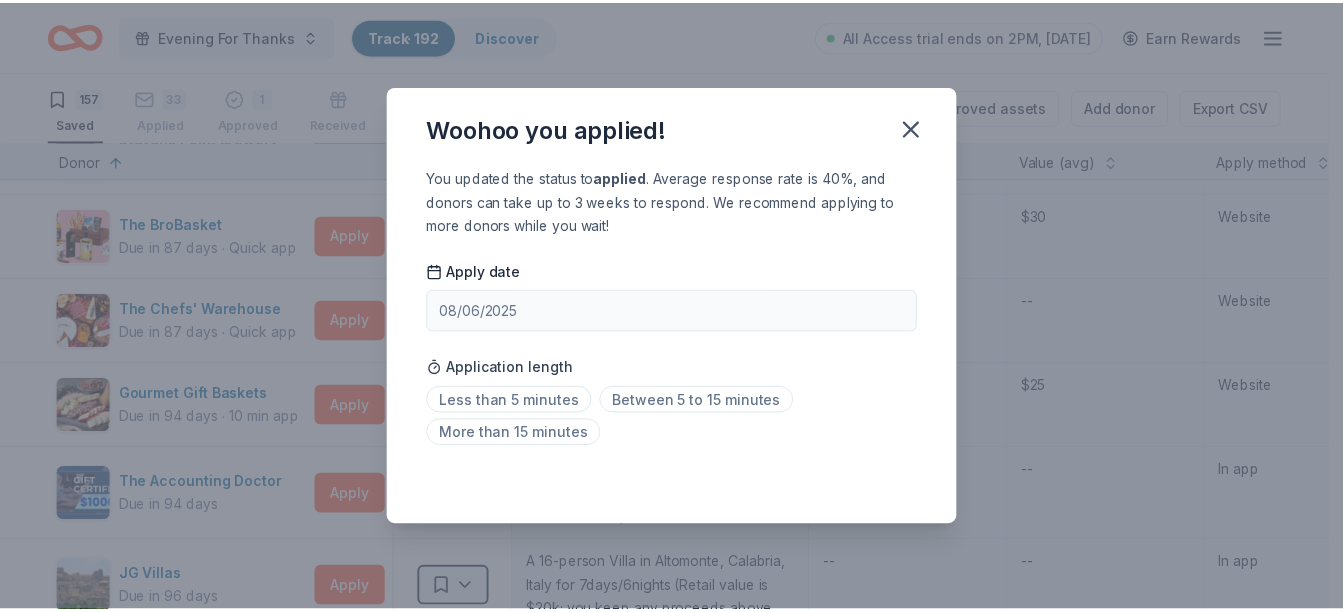 scroll, scrollTop: 636, scrollLeft: 0, axis: vertical 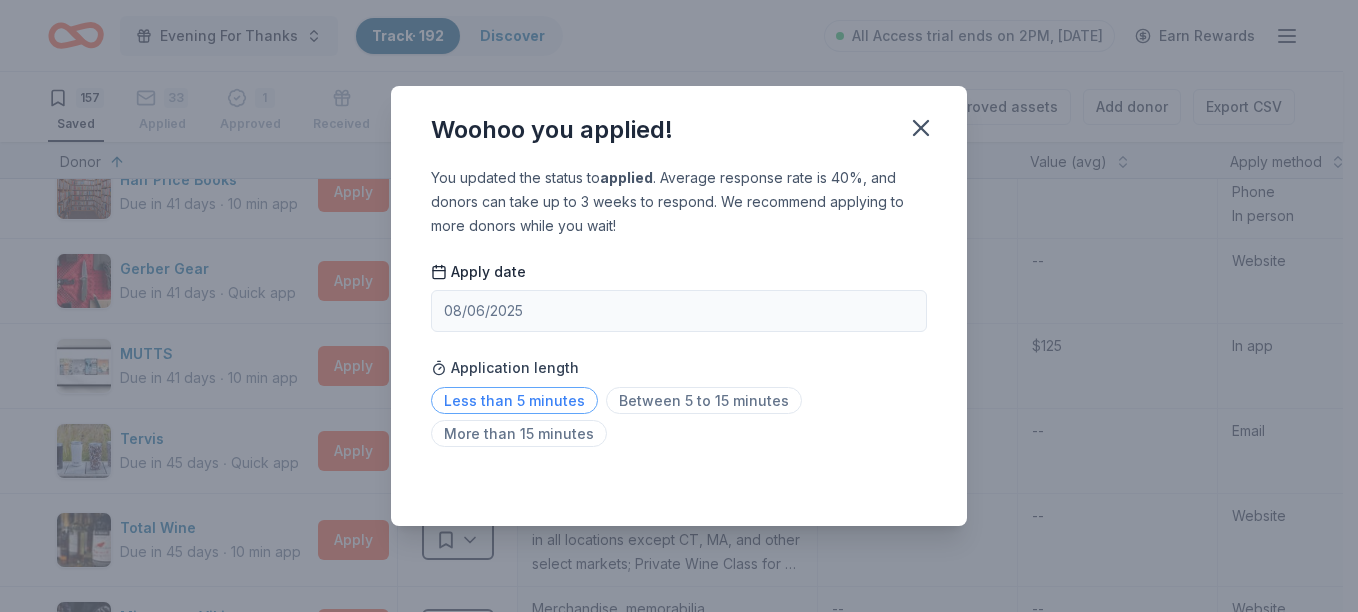 click on "Less than 5 minutes" at bounding box center (514, 400) 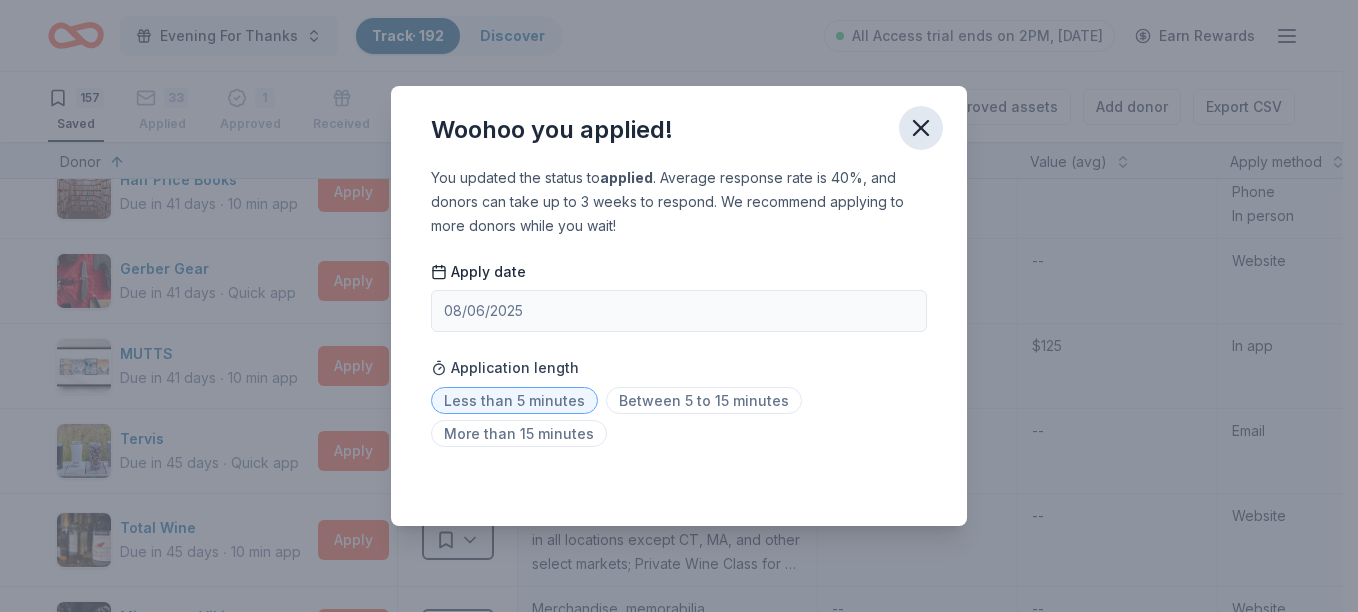 click 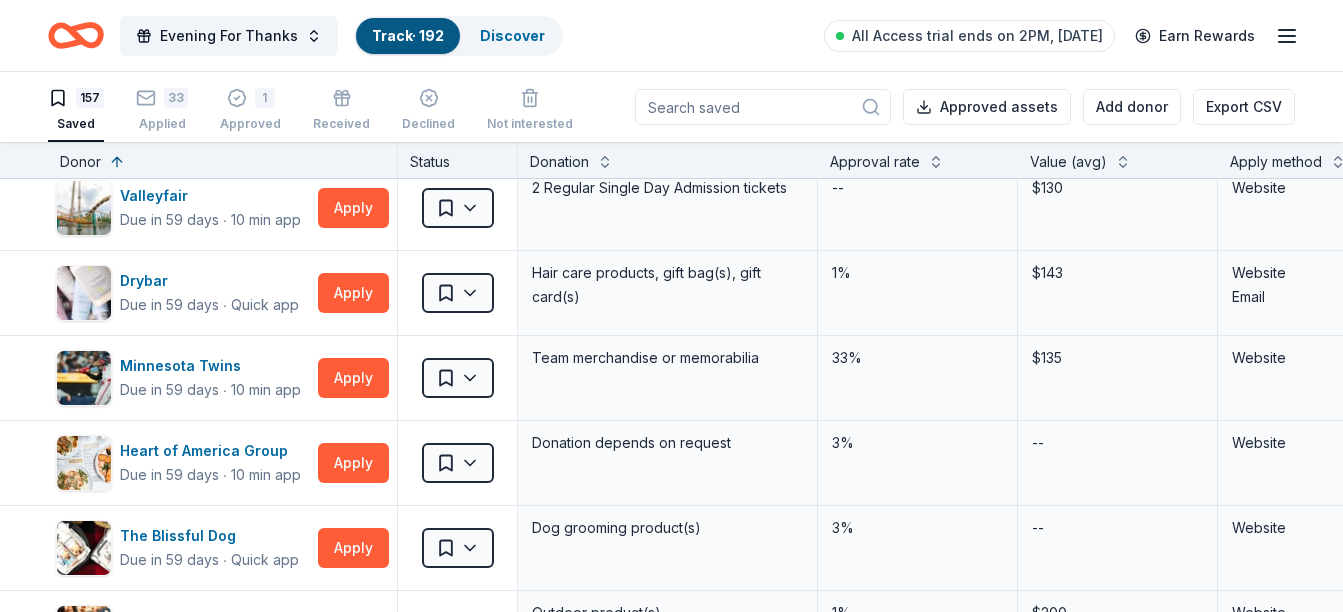 scroll, scrollTop: 2036, scrollLeft: 0, axis: vertical 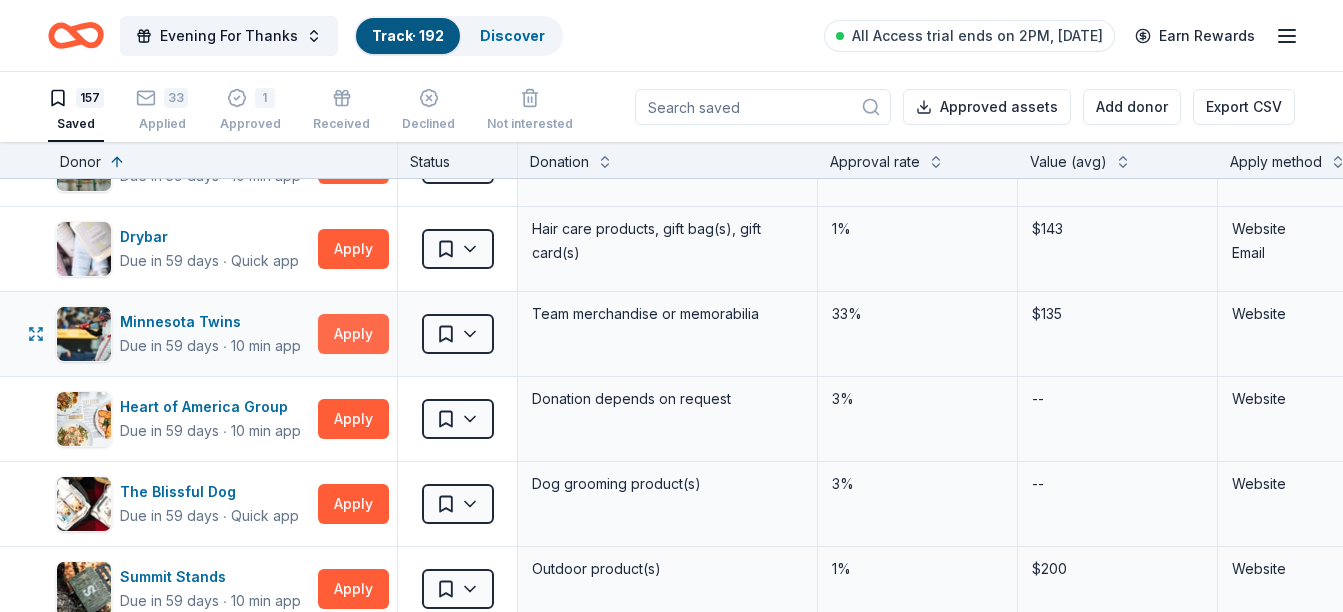 click on "Apply" at bounding box center [353, 334] 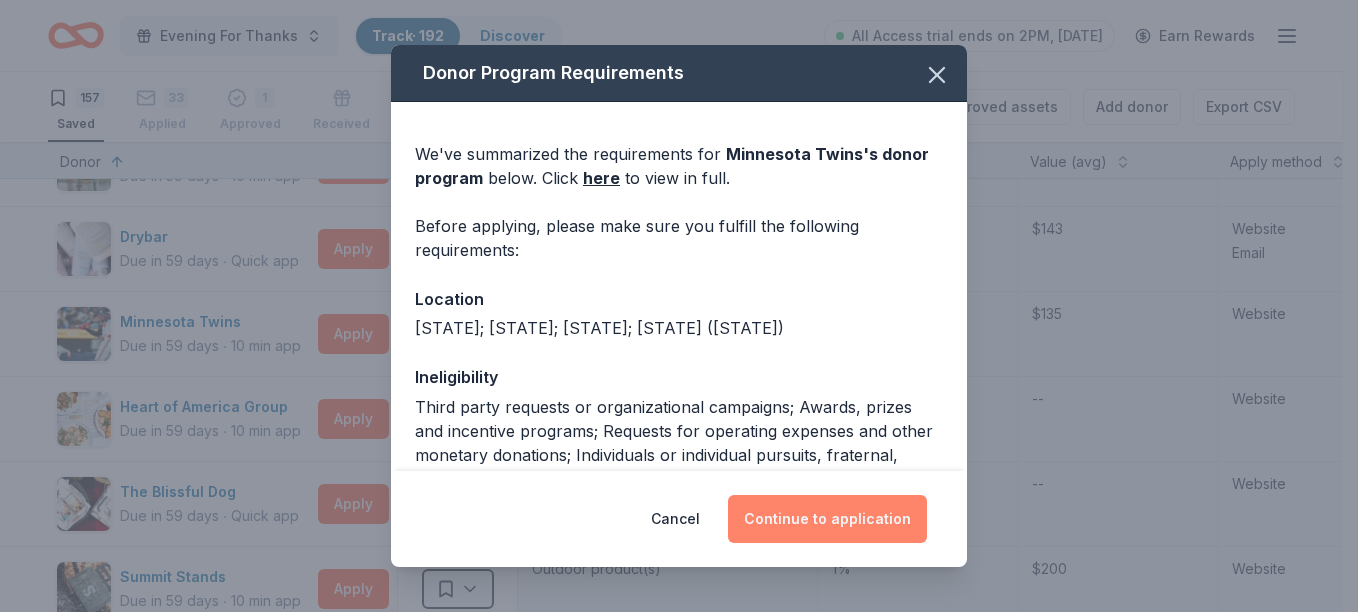 click on "Continue to application" at bounding box center (827, 519) 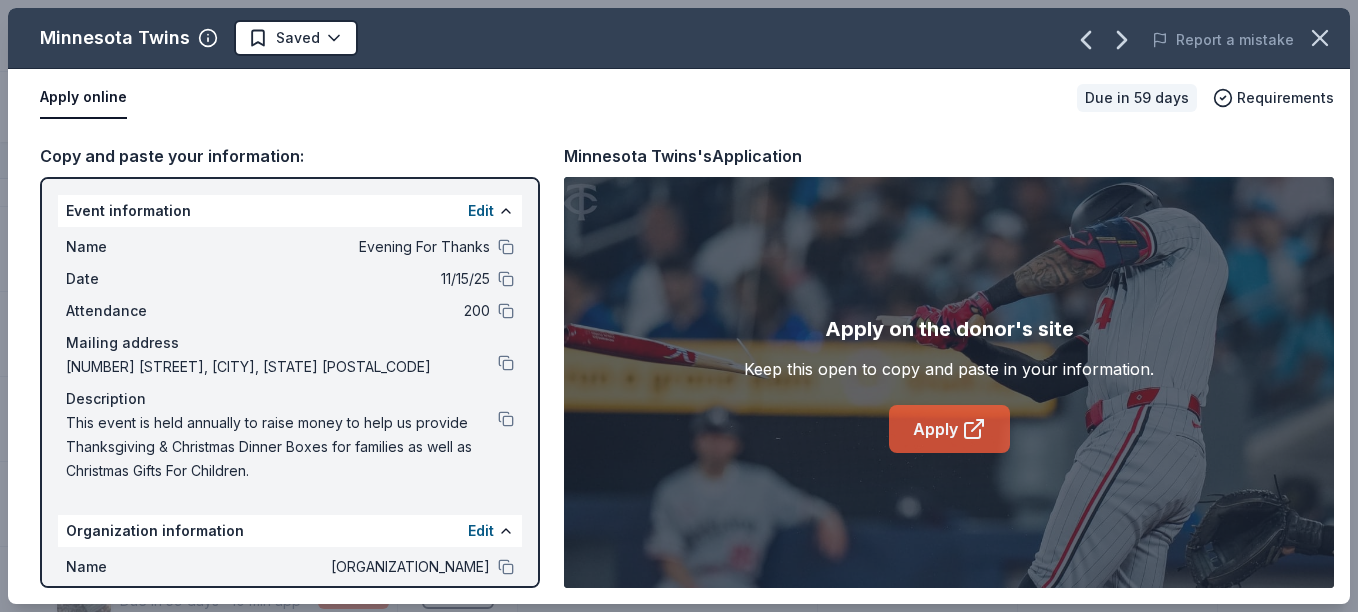 click on "Apply" at bounding box center (949, 429) 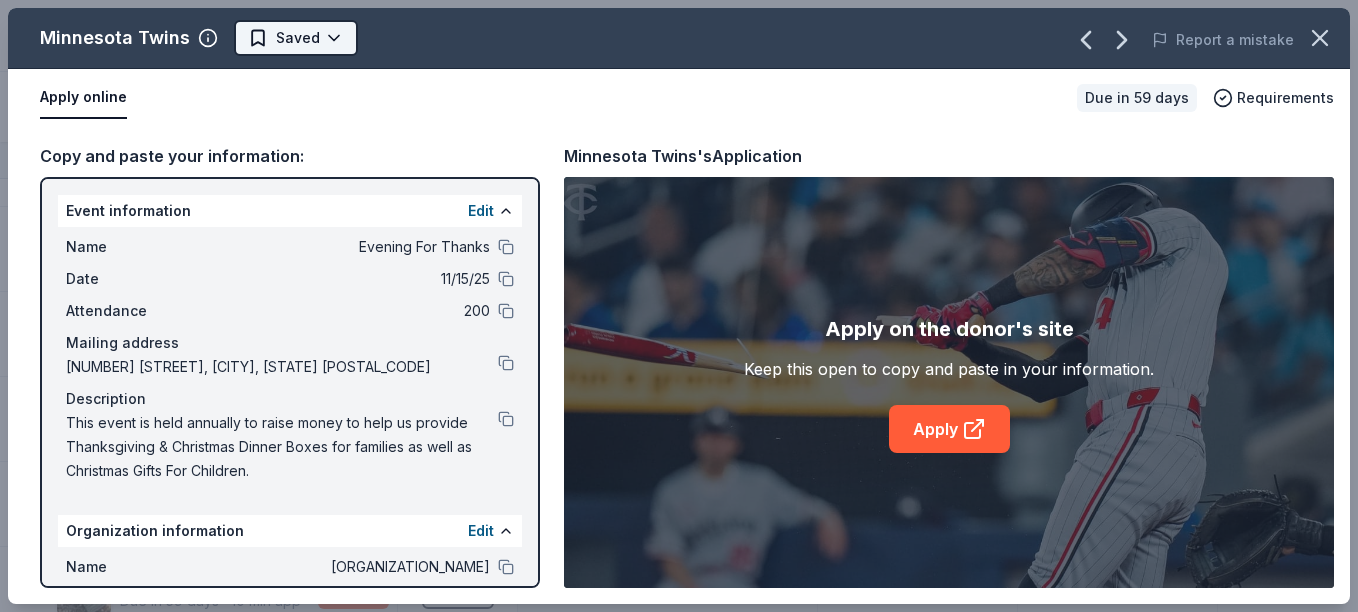 click on "Evening For Thanks Track  · 192 Discover All Access trial ends on 2PM, 8/12 Earn Rewards 157 Saved 33 Applied 1 Approved Received Declined Not interested  Approved assets Add donor Export CSV Donor Status Donation Approval rate Value (avg) Apply method Assignee Notes Signet Jewelers Due in  11  days ∙ 10 min app Apply Saved Jewelry products 7% $509 Website Matson Due in  11  days Apply Saved Ocean shipping, truck, rail or logistics services -- -- Website Eagles Nest Outfitters Due in  11  days ∙ 10 min app Apply Saved Outdoor products 0% -- Website Terrain Dog Due in 17 days ∙ 10 min app Apply Saved Dog gear product(s) 2% -- Website Working Person's Store Due in 31 days ∙ Quick app Apply Saved Workwear products, protective/outdoor footwear products, gift card(s) 0% -- Website KONG Company Due in 41 days ∙ 10 min app Apply Saved Event box, print handouts, pet product(s) 3% $175 Website Mountain Rose Herbs Due in 41 days ∙ 10 min app Apply Saved 6% $100 Website Half Price Books Due in 41 days ∙" at bounding box center (679, 306) 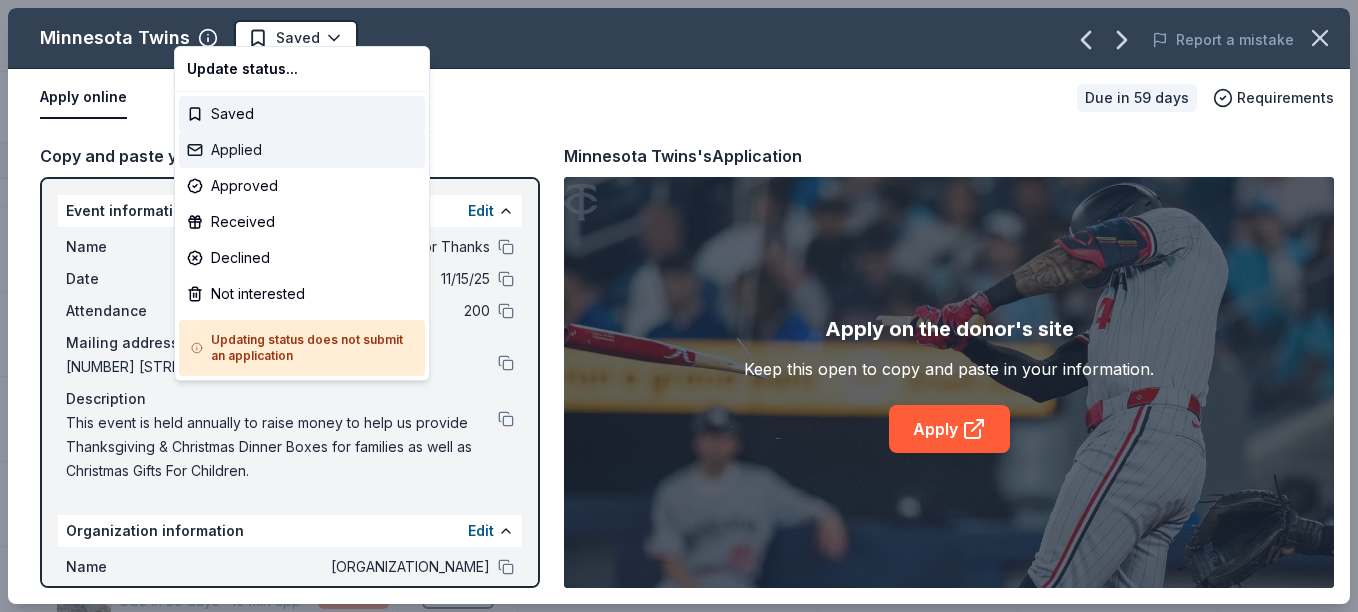 click on "Applied" at bounding box center (302, 150) 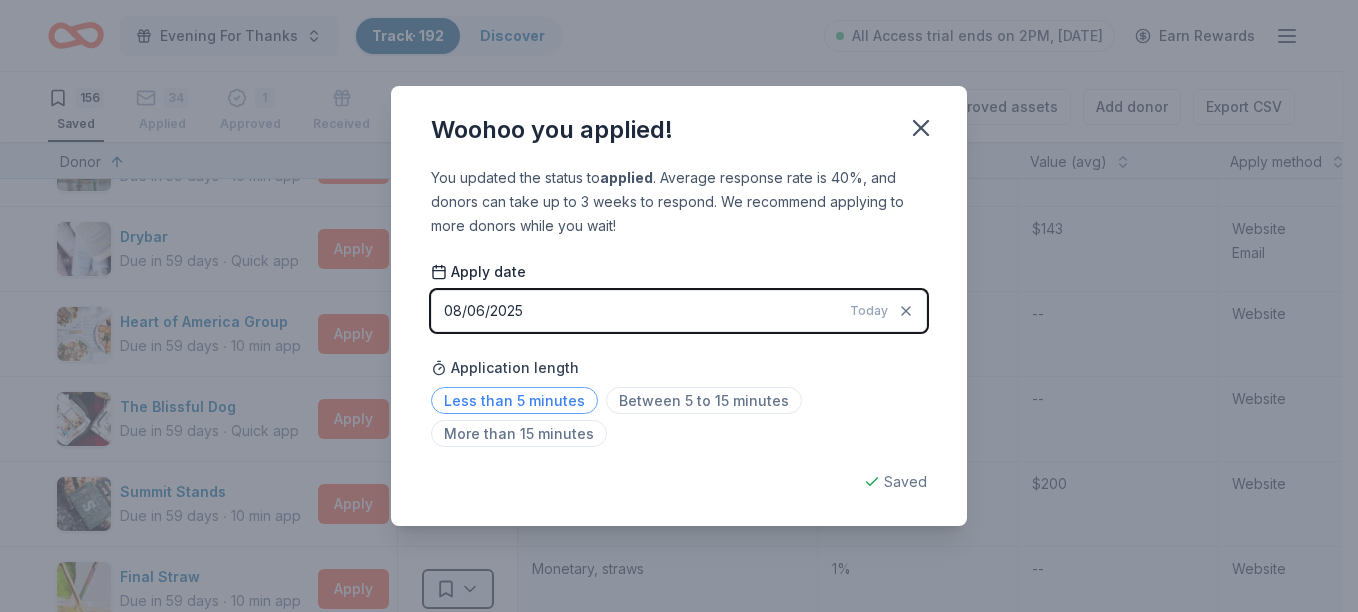 click on "Less than 5 minutes" at bounding box center (514, 400) 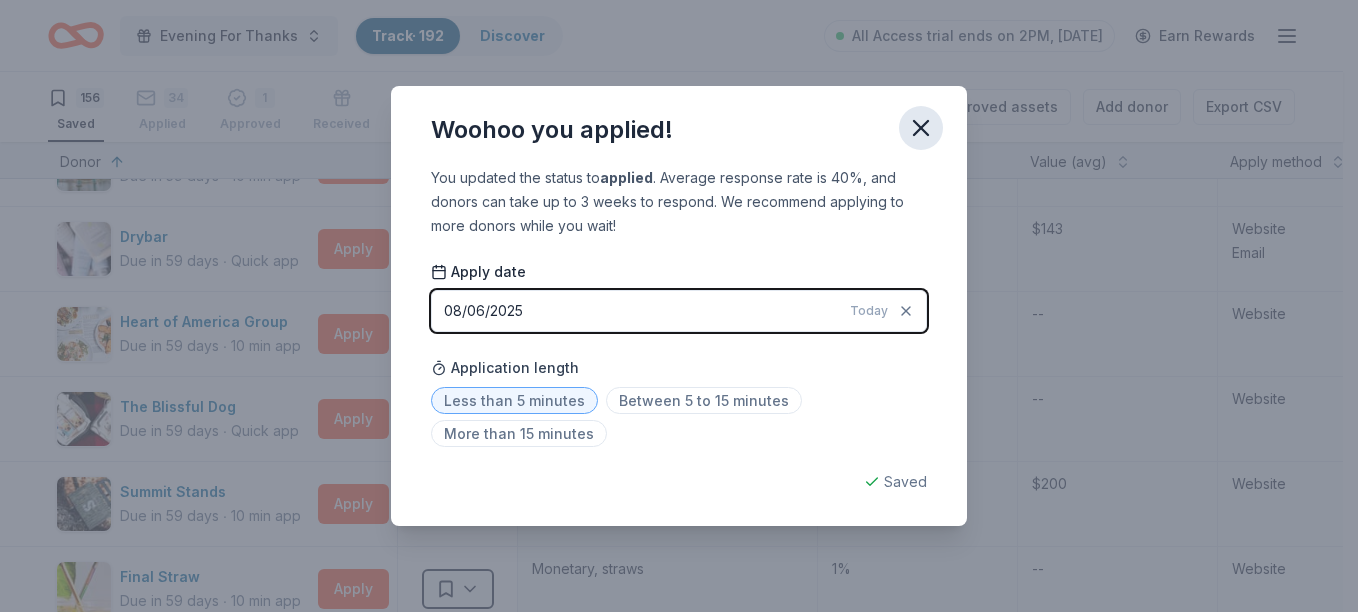 click 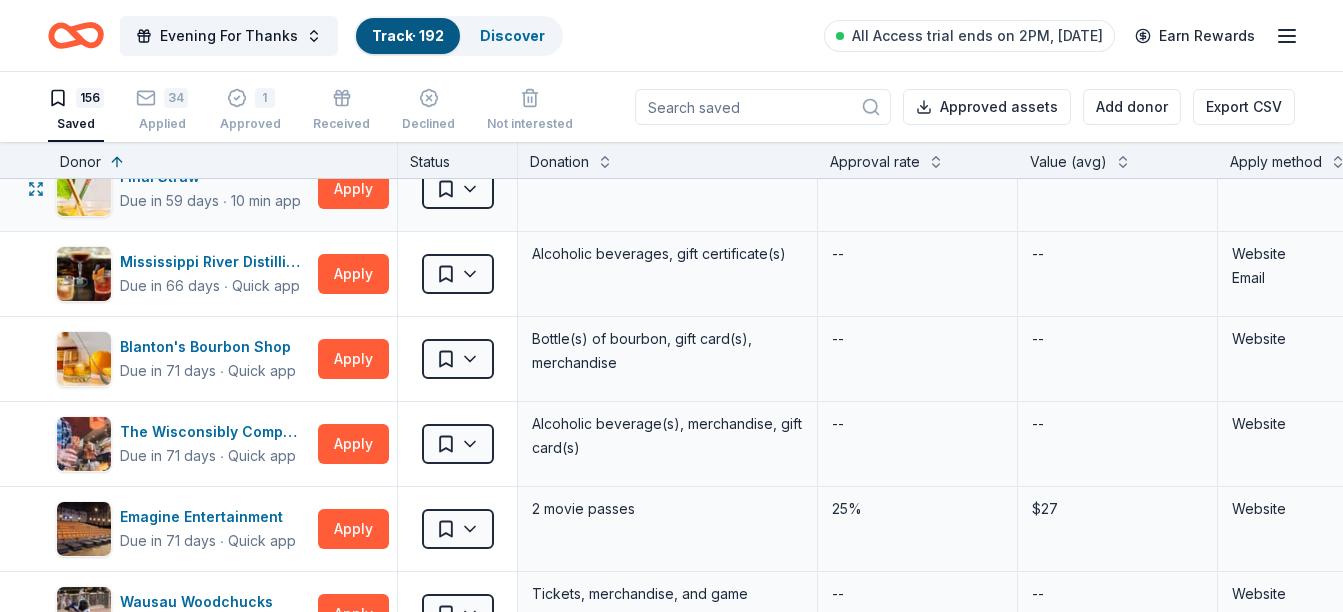 scroll, scrollTop: 2536, scrollLeft: 0, axis: vertical 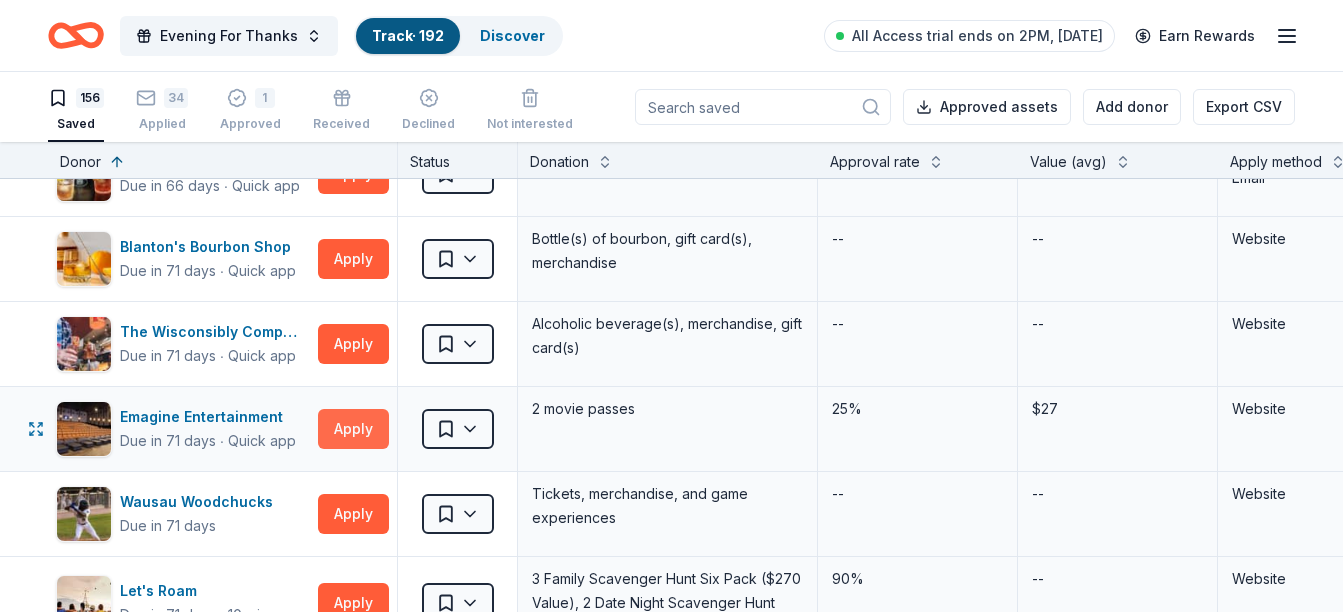 click on "Apply" at bounding box center [353, 429] 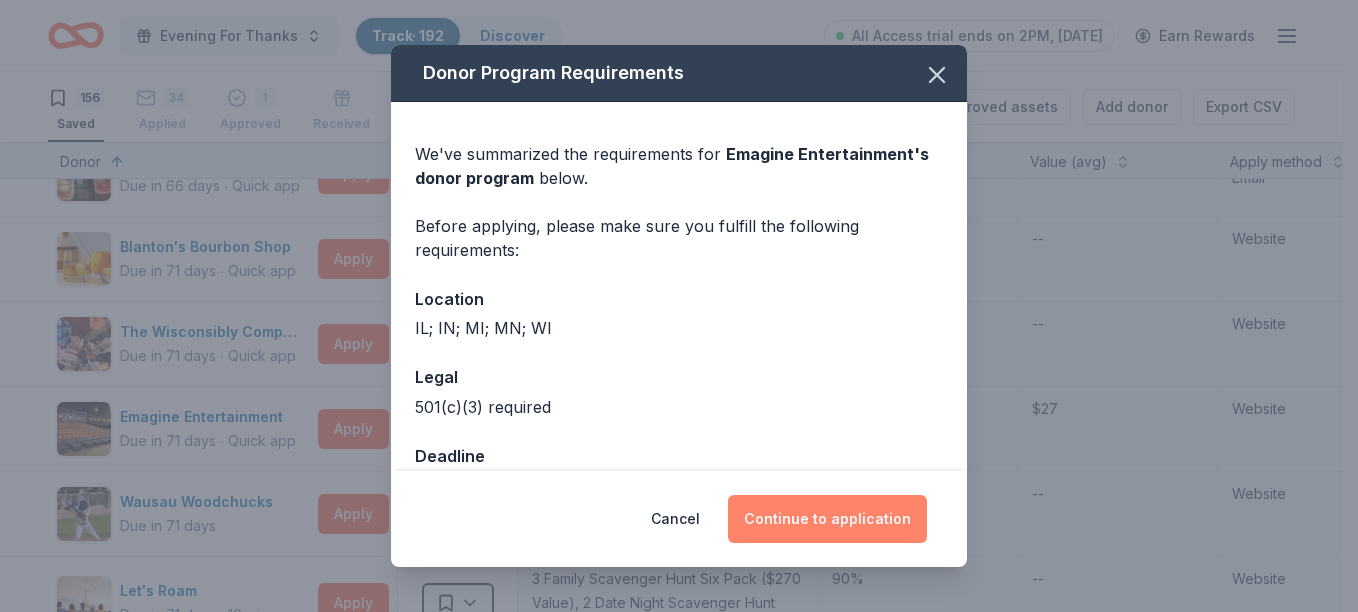 click on "Continue to application" at bounding box center [827, 519] 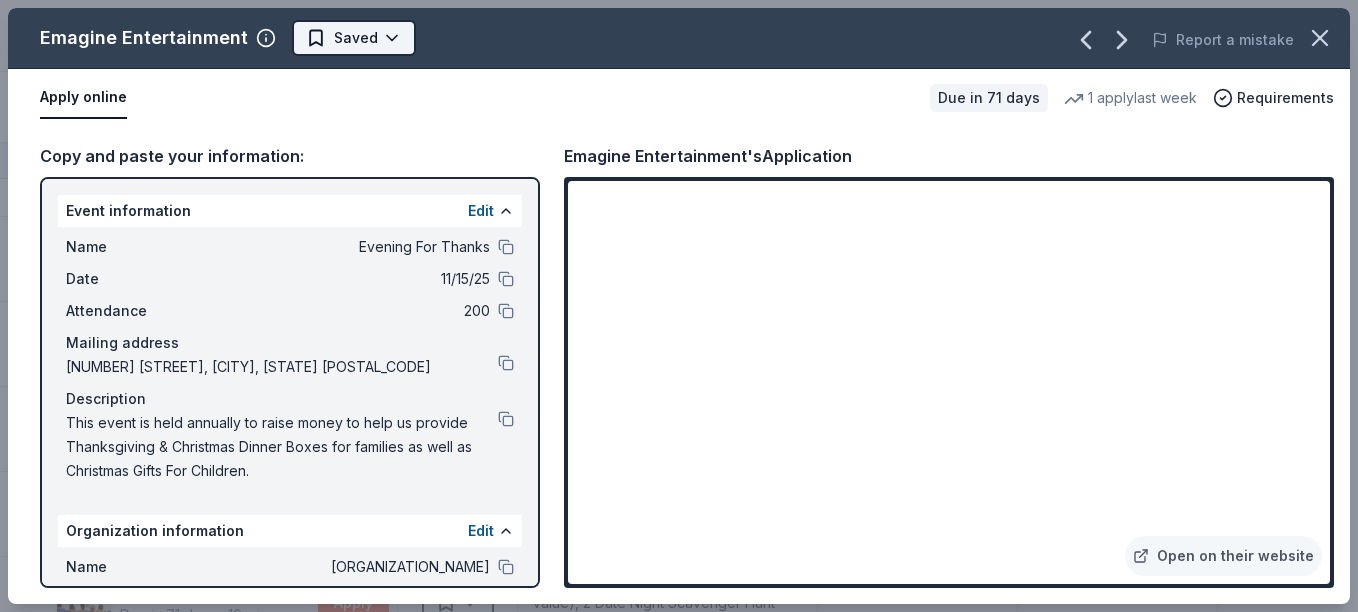 click on "Evening For Thanks Track  · 192 Discover All Access trial ends on 2PM, 8/12 Earn Rewards 156 Saved 34 Applied 1 Approved Received Declined Not interested  Approved assets Add donor Export CSV Donor Status Donation Approval rate Value (avg) Apply method Assignee Notes Signet Jewelers Due in  11  days ∙ 10 min app Apply Saved Jewelry products 7% $509 Website Matson Due in  11  days Apply Saved Ocean shipping, truck, rail or logistics services -- -- Website Eagles Nest Outfitters Due in  11  days ∙ 10 min app Apply Saved Outdoor products 0% -- Website Terrain Dog Due in 17 days ∙ 10 min app Apply Saved Dog gear product(s) 2% -- Website Working Person's Store Due in 31 days ∙ Quick app Apply Saved Workwear products, protective/outdoor footwear products, gift card(s) 0% -- Website KONG Company Due in 41 days ∙ 10 min app Apply Saved Event box, print handouts, pet product(s) 3% $175 Website Mountain Rose Herbs Due in 41 days ∙ 10 min app Apply Saved 6% $100 Website Half Price Books Due in 41 days ∙" at bounding box center [679, 306] 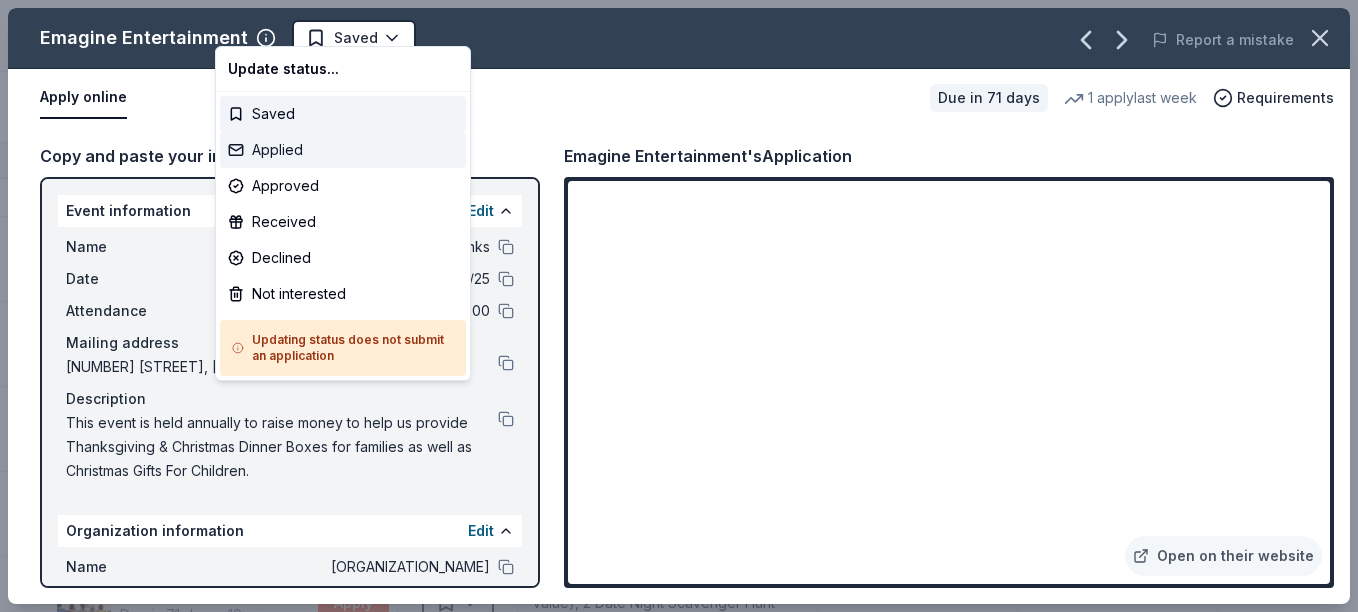 click on "Applied" at bounding box center (343, 150) 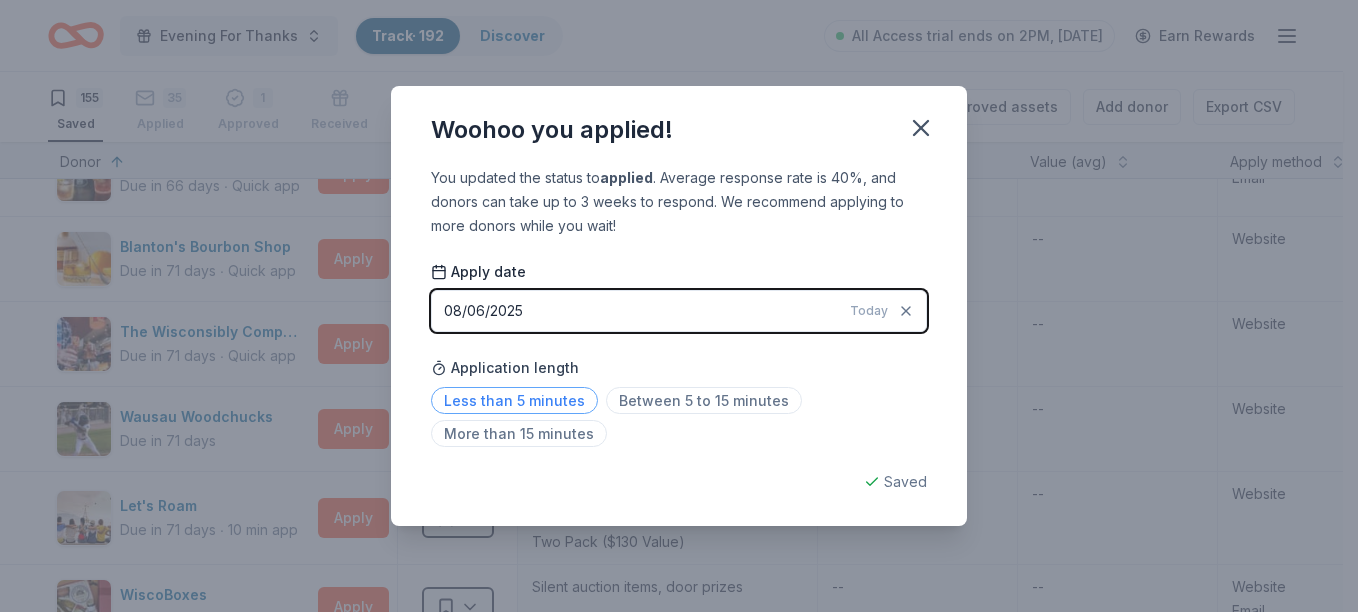 click on "Less than 5 minutes" at bounding box center (514, 400) 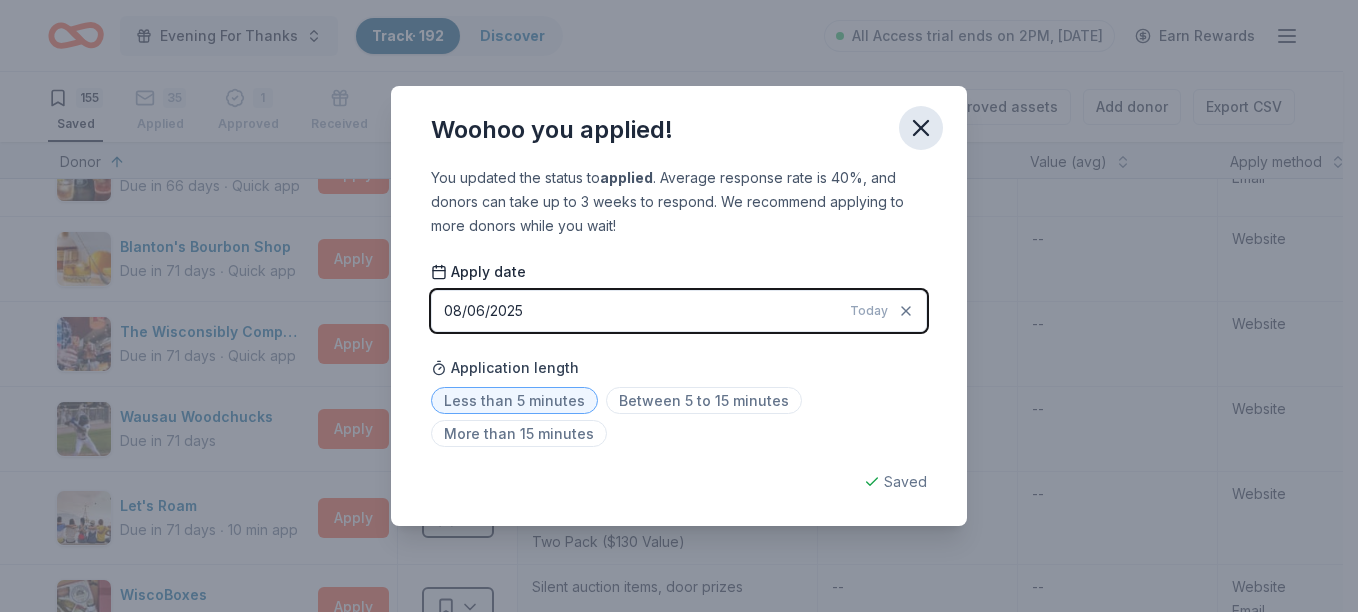 click 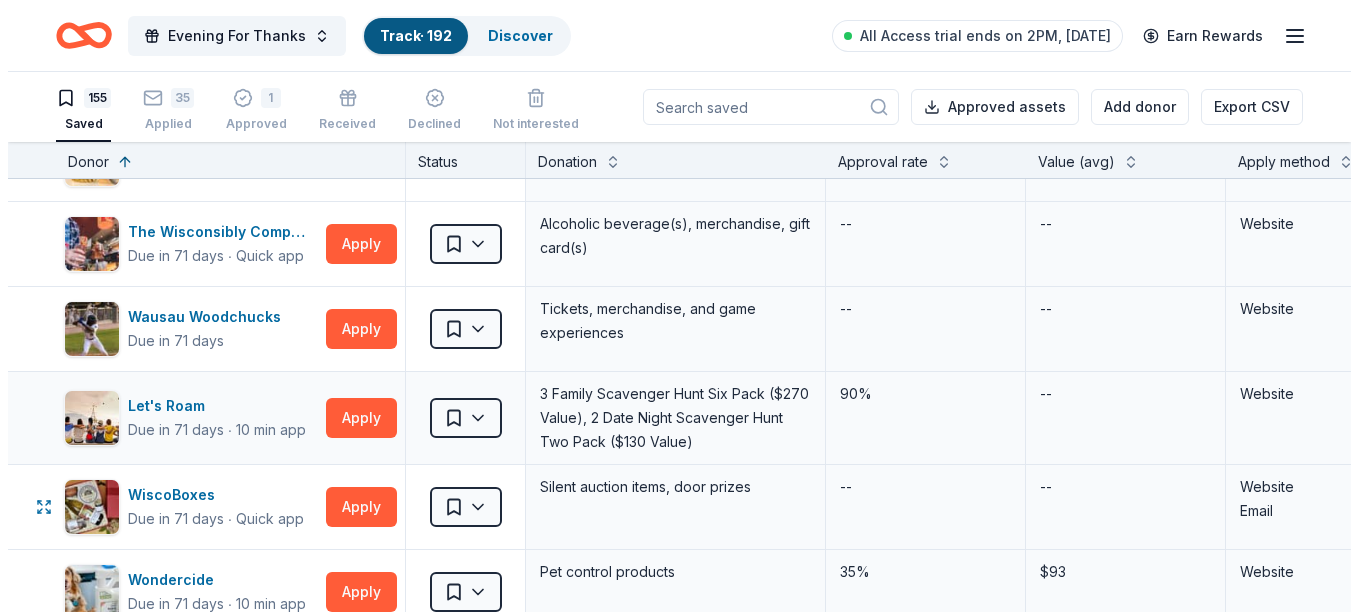 scroll, scrollTop: 2736, scrollLeft: 0, axis: vertical 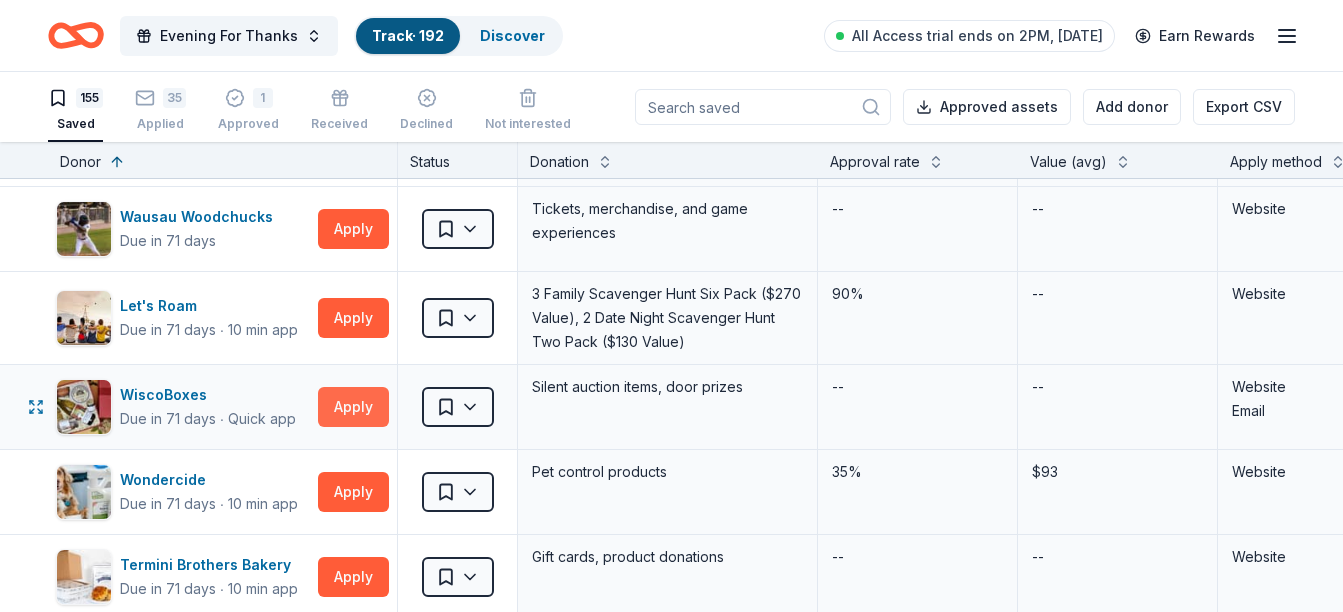 click on "Apply" at bounding box center (353, 407) 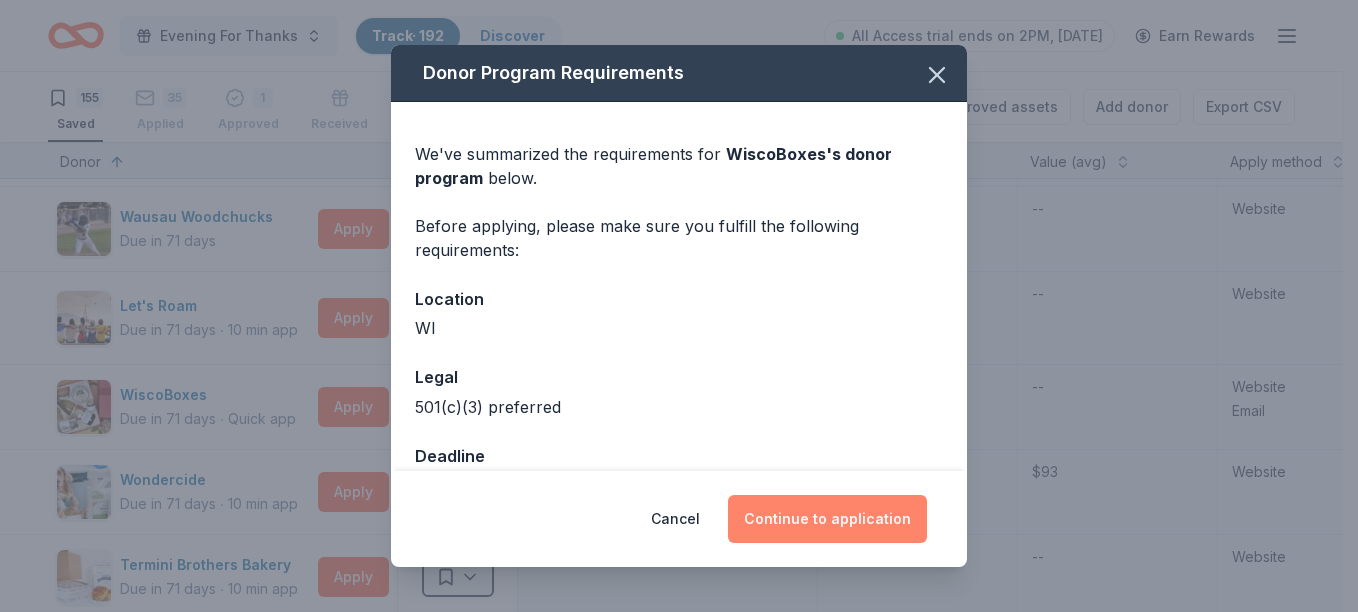 click on "Continue to application" at bounding box center (827, 519) 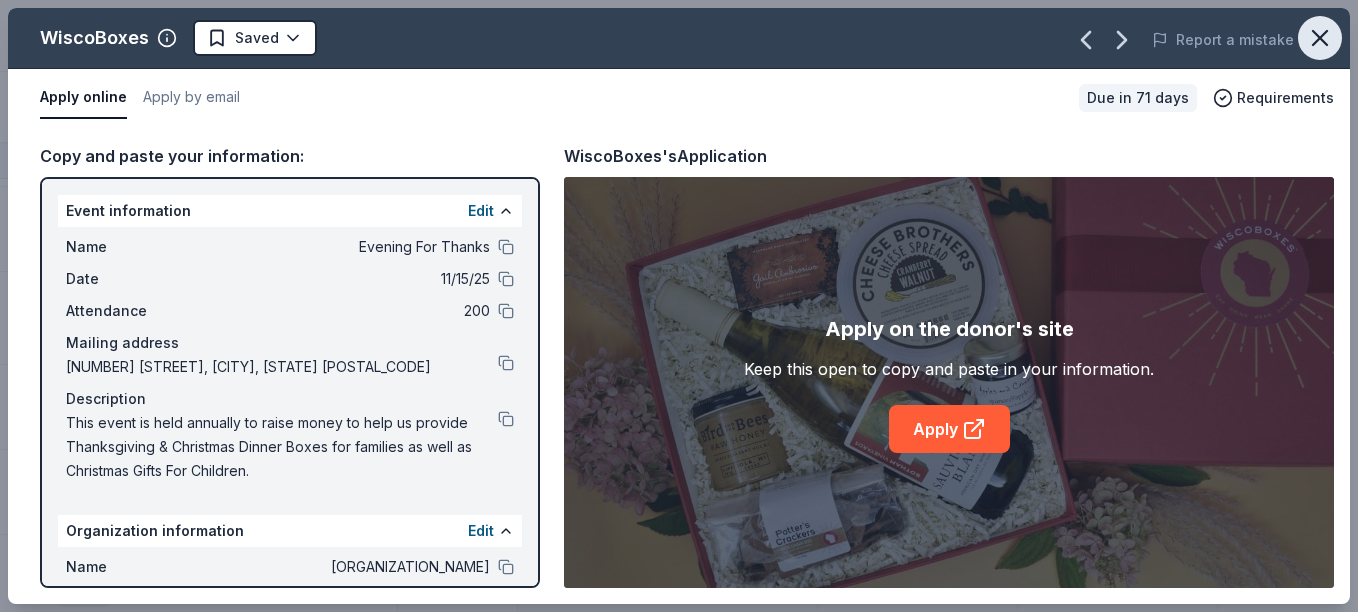 click 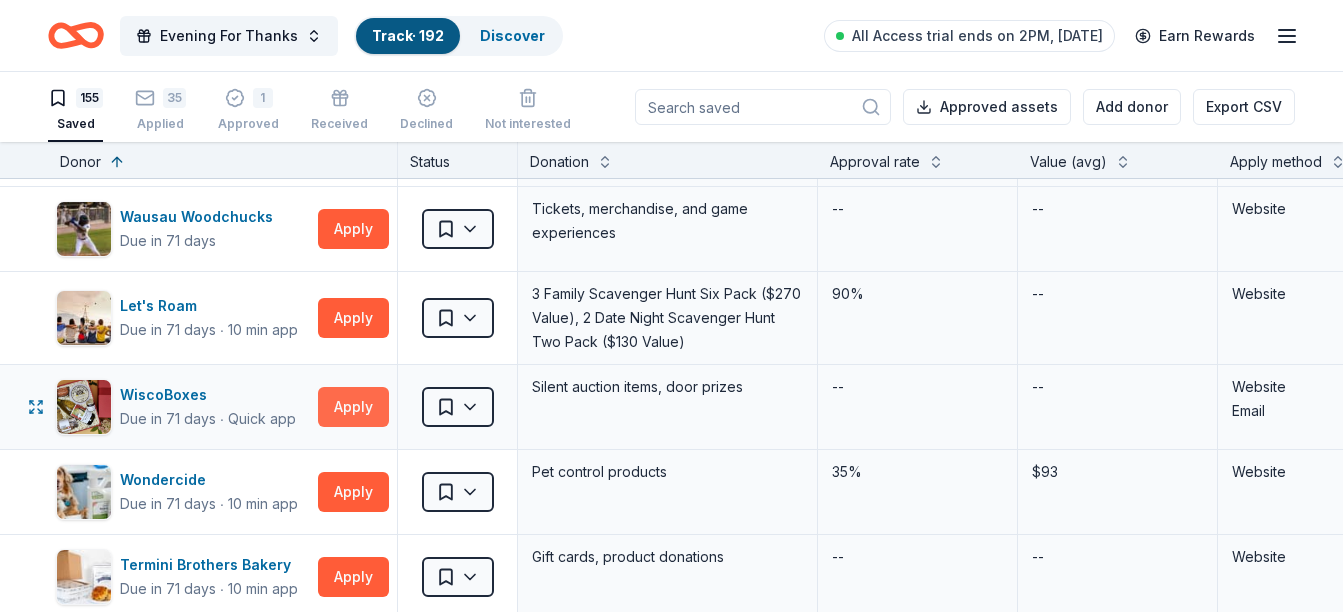 click on "Apply" at bounding box center (353, 407) 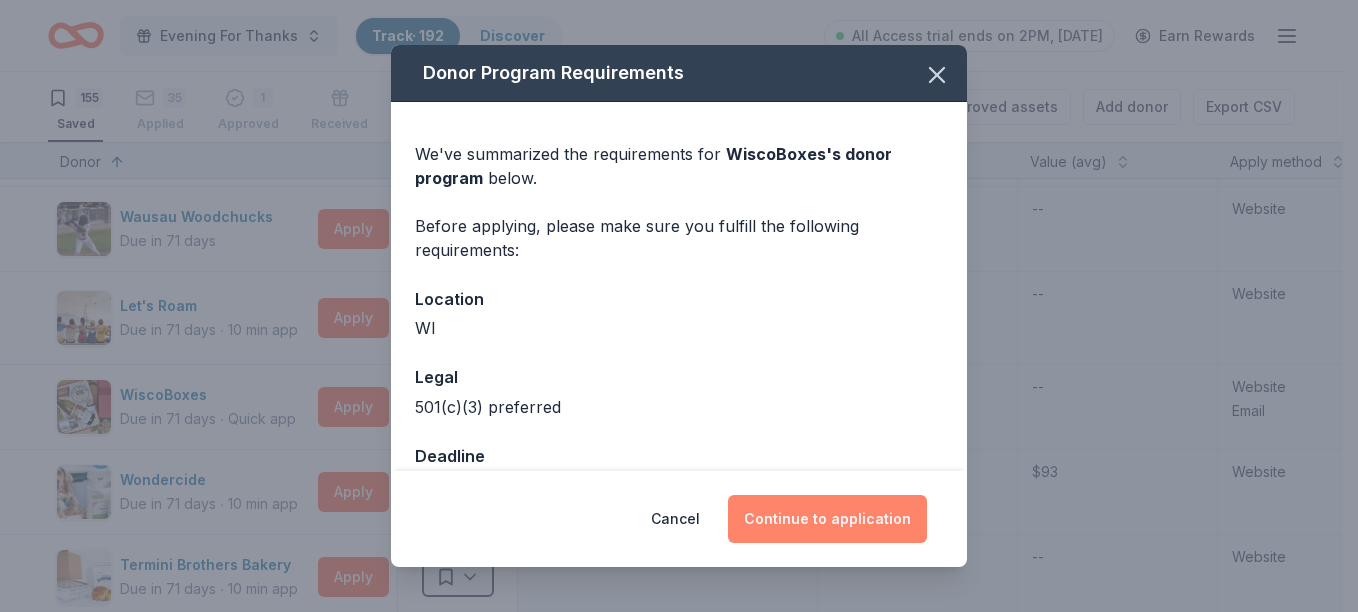 click on "Continue to application" at bounding box center [827, 519] 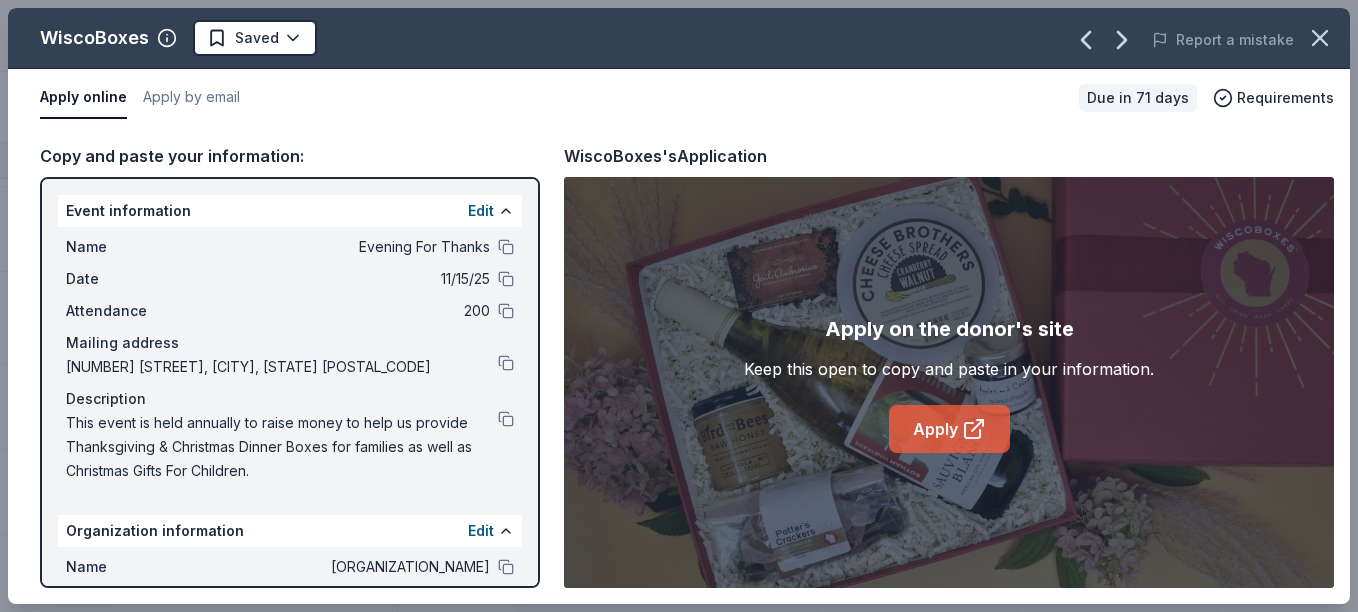 click on "Apply" at bounding box center [949, 429] 